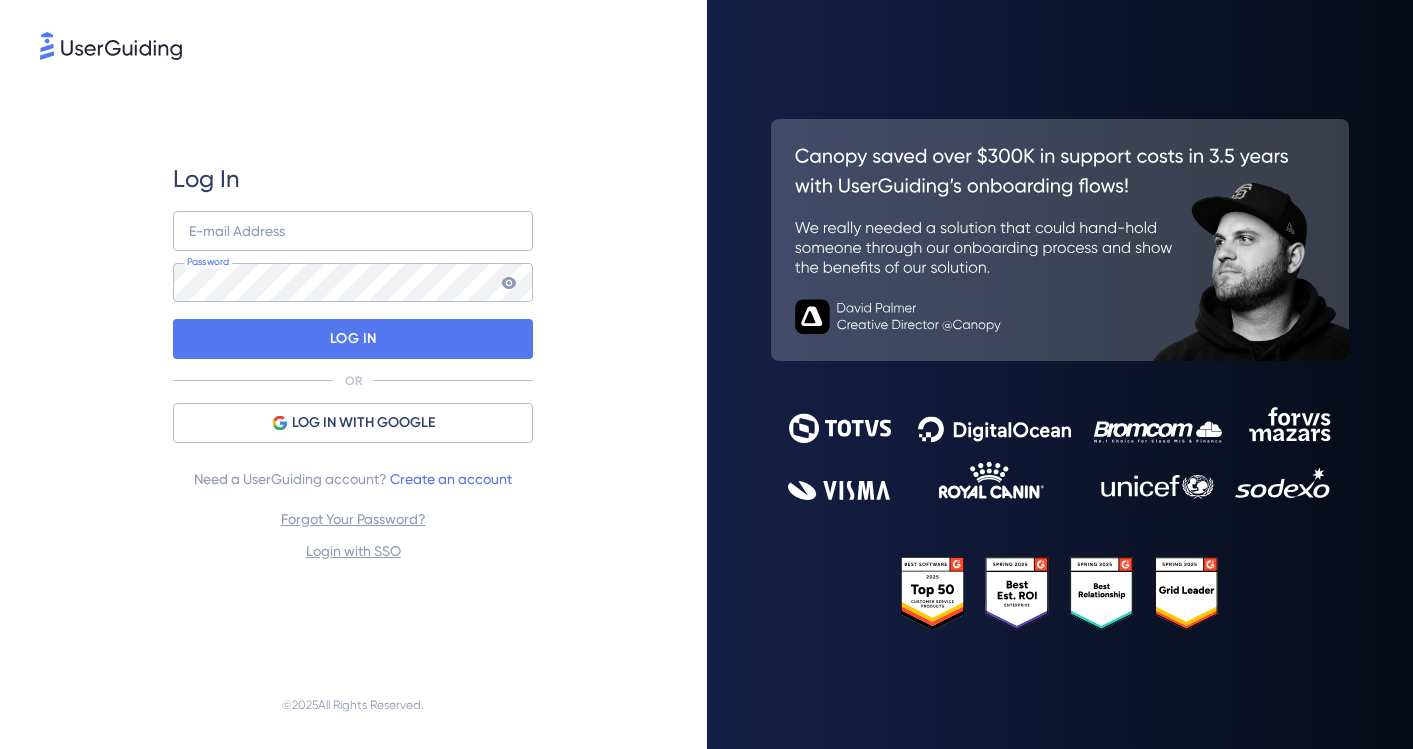 scroll, scrollTop: 0, scrollLeft: 0, axis: both 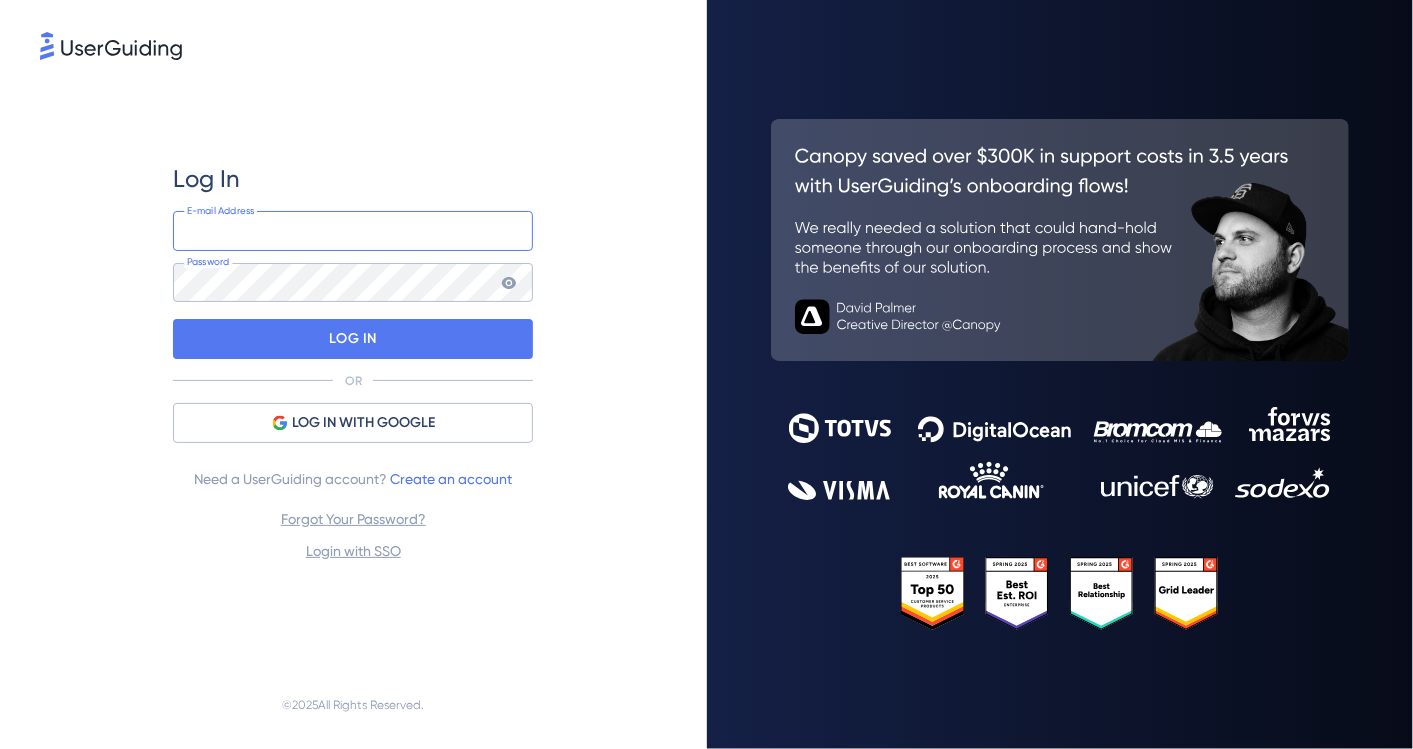 click at bounding box center (353, 231) 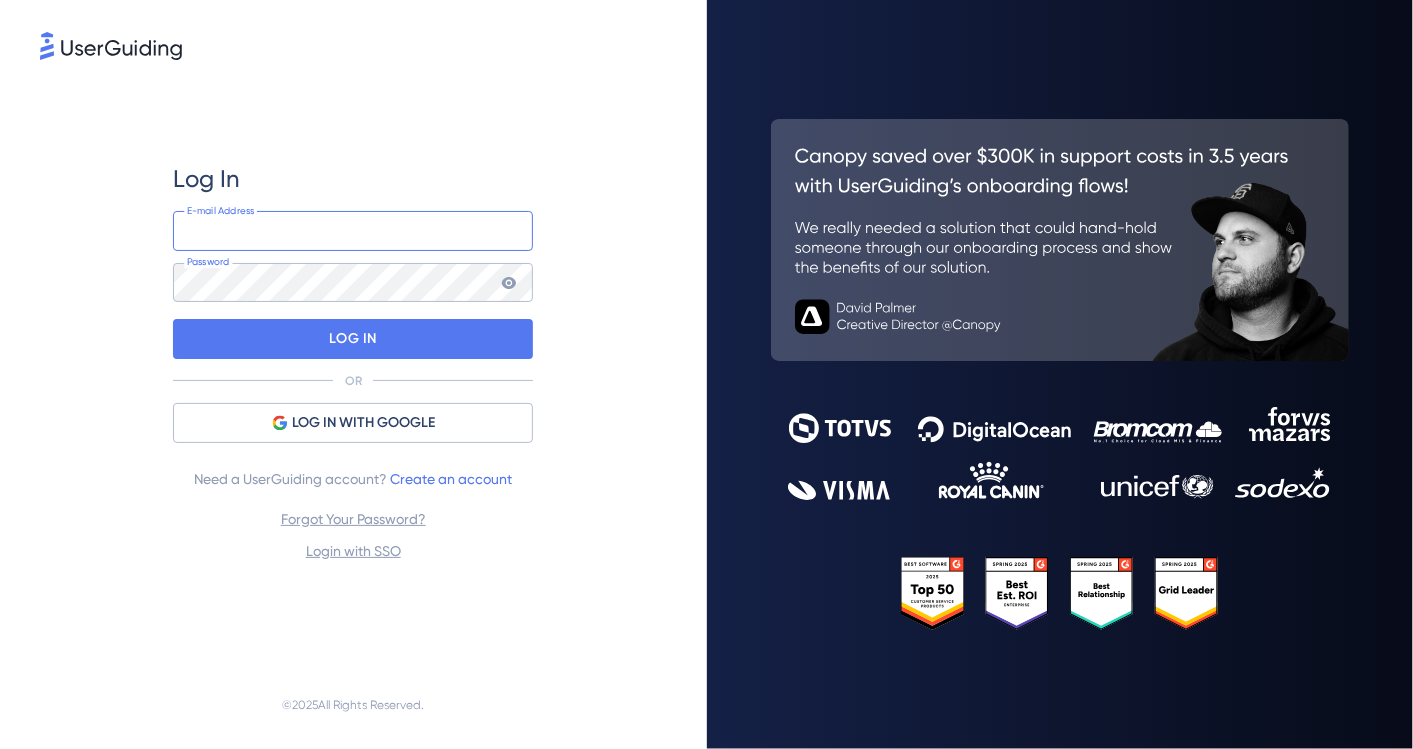 type on "[EMAIL]" 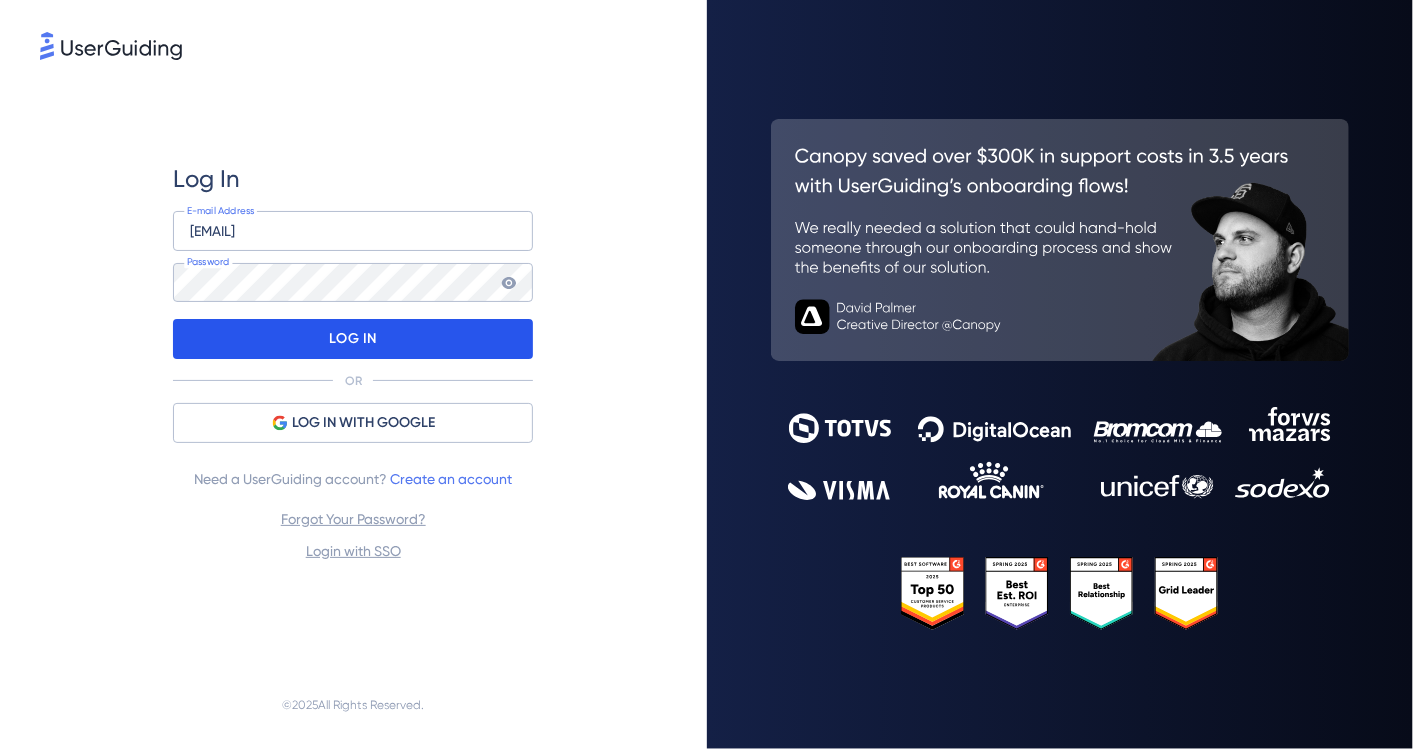 click on "LOG IN" at bounding box center [353, 339] 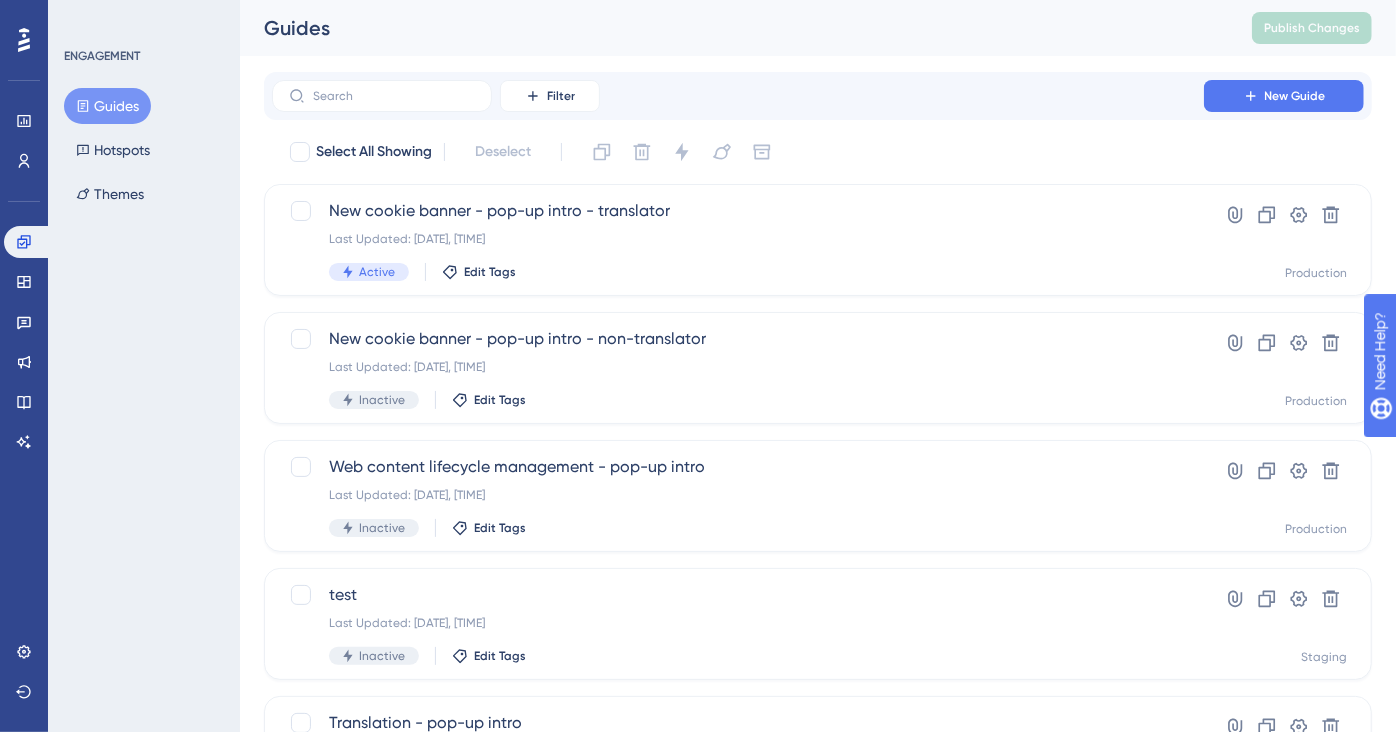 scroll, scrollTop: 0, scrollLeft: 0, axis: both 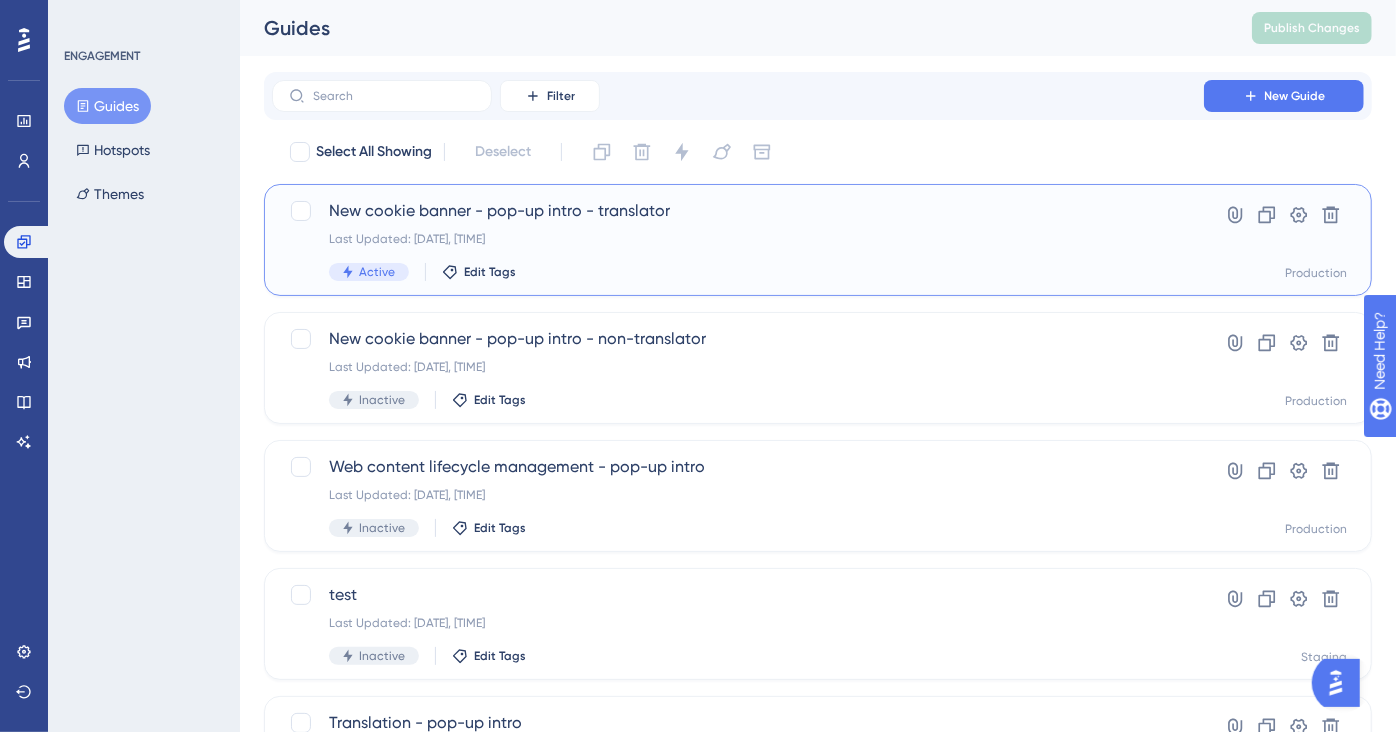 click on "Active Edit Tags" at bounding box center (738, 272) 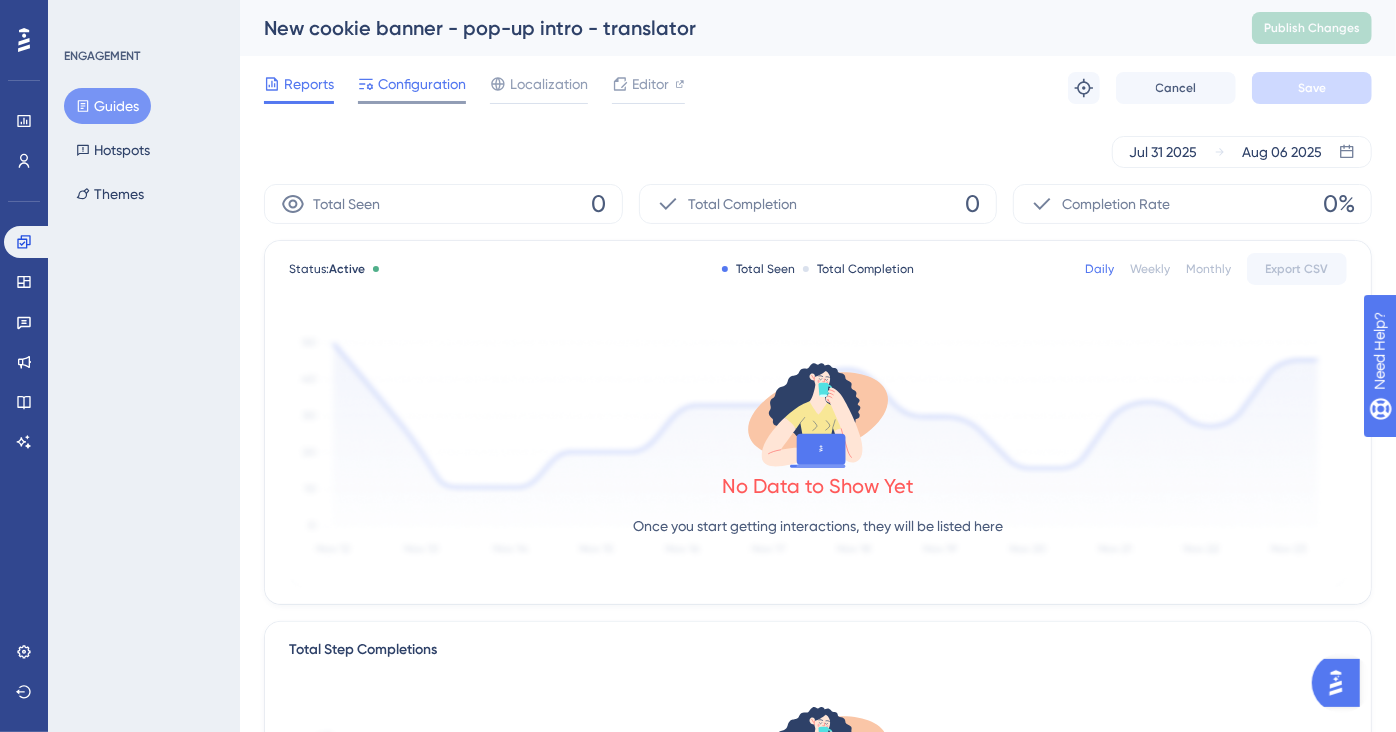 click on "Configuration" at bounding box center (422, 84) 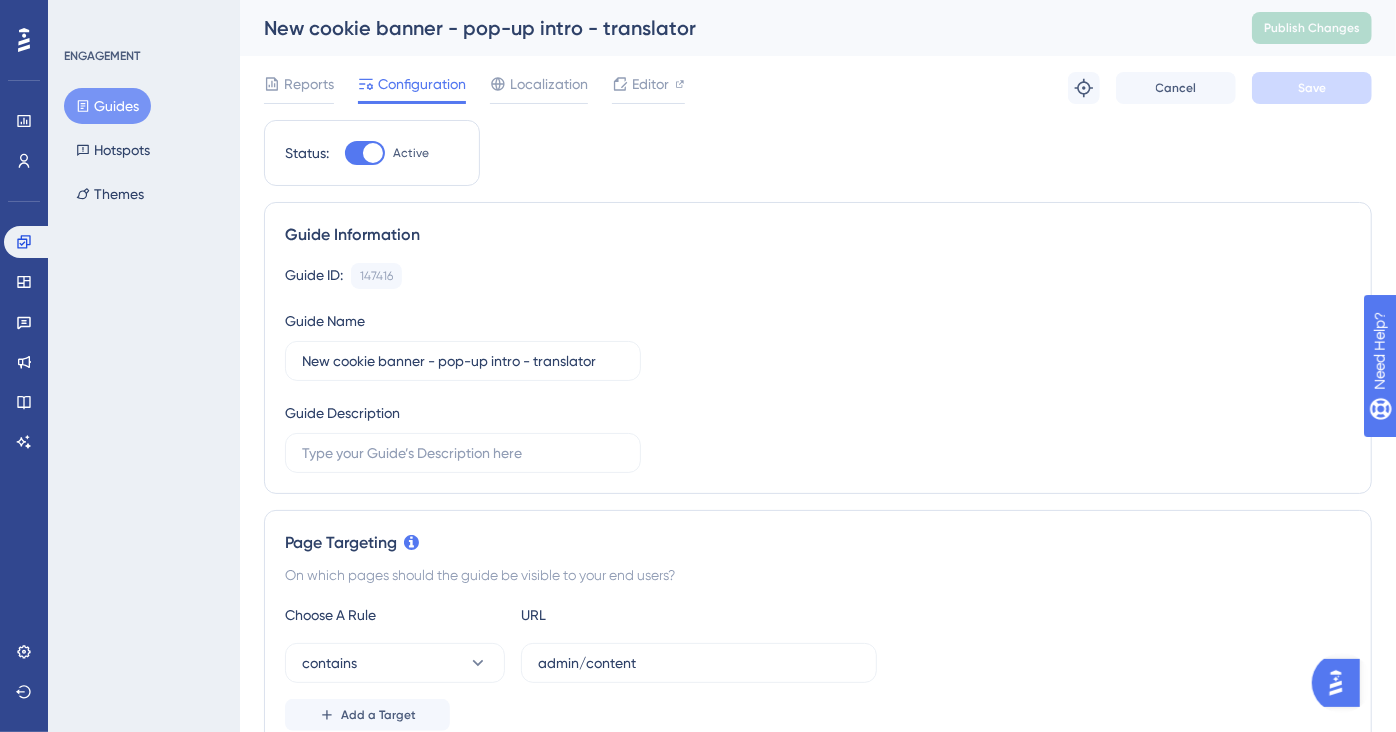 click on "Status: Active" at bounding box center (372, 153) 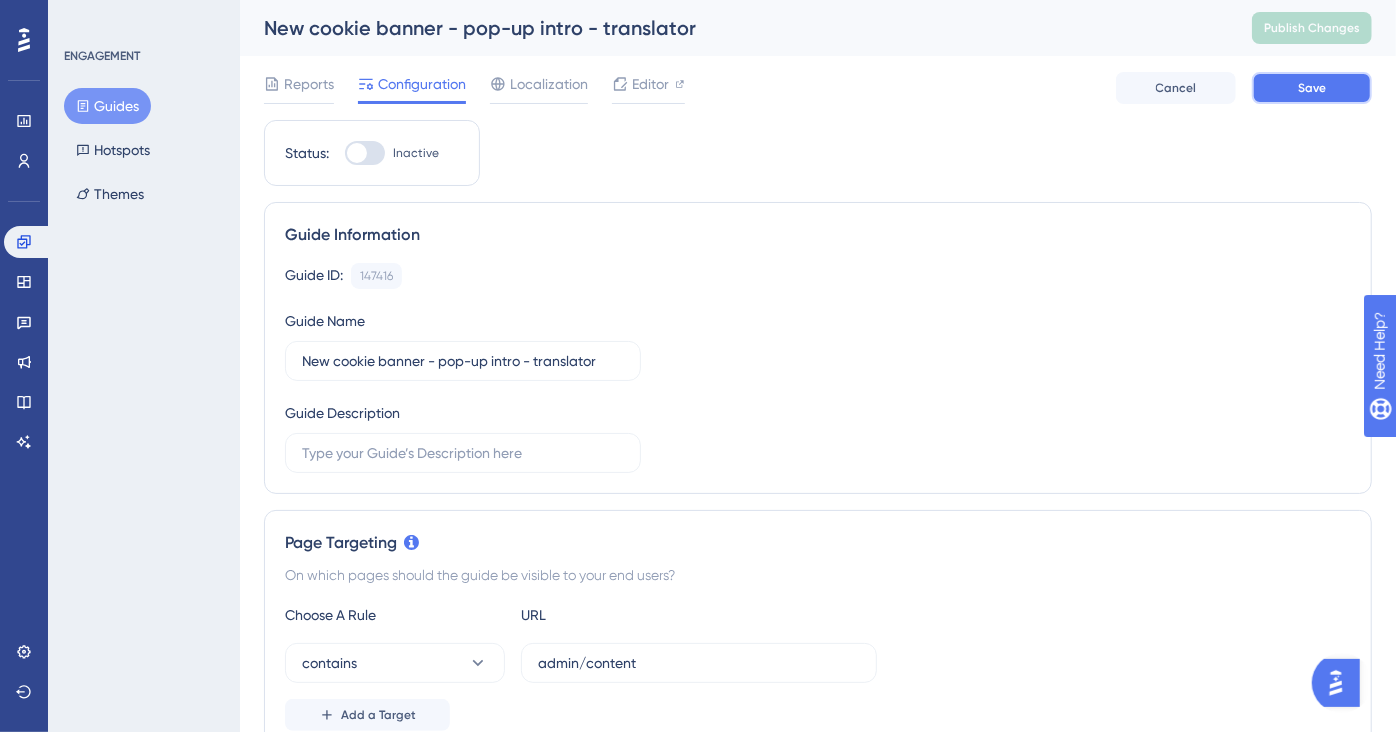 click on "Save" at bounding box center (1312, 88) 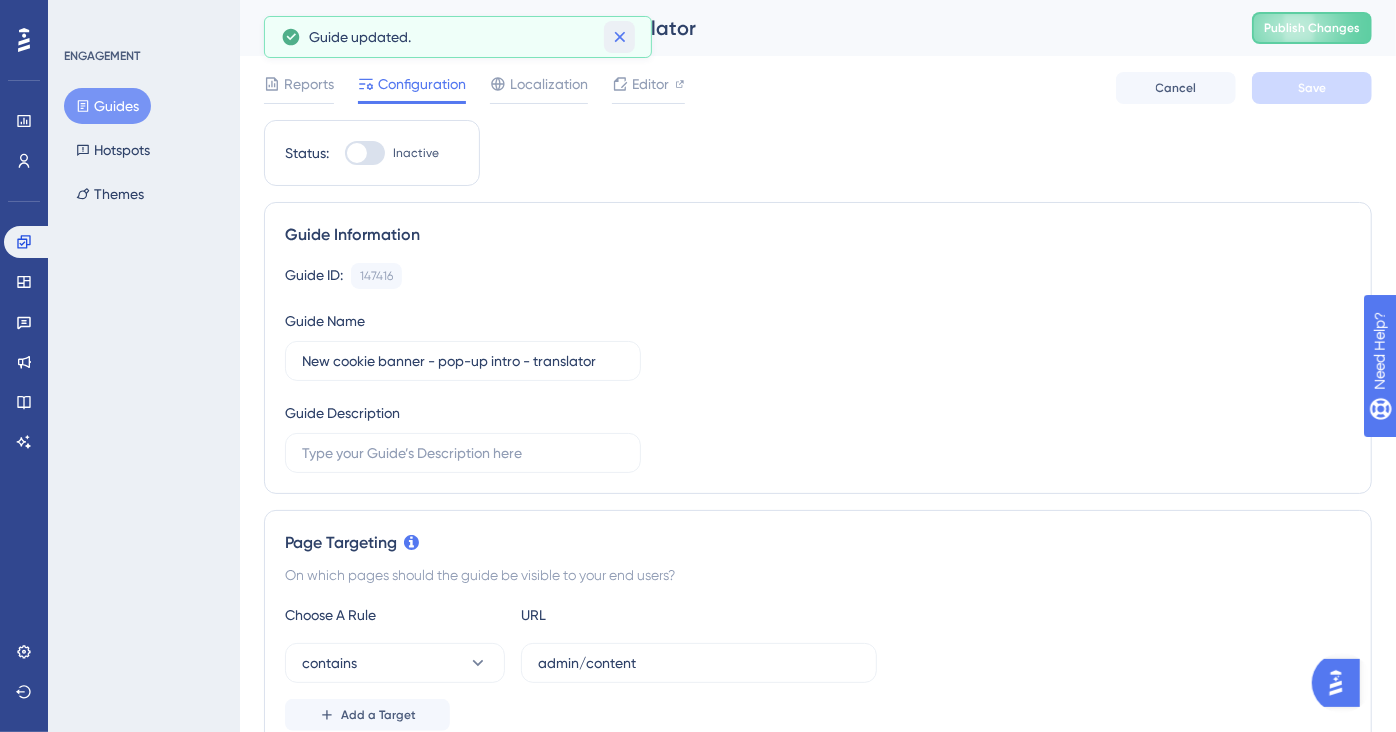 click at bounding box center [619, 37] 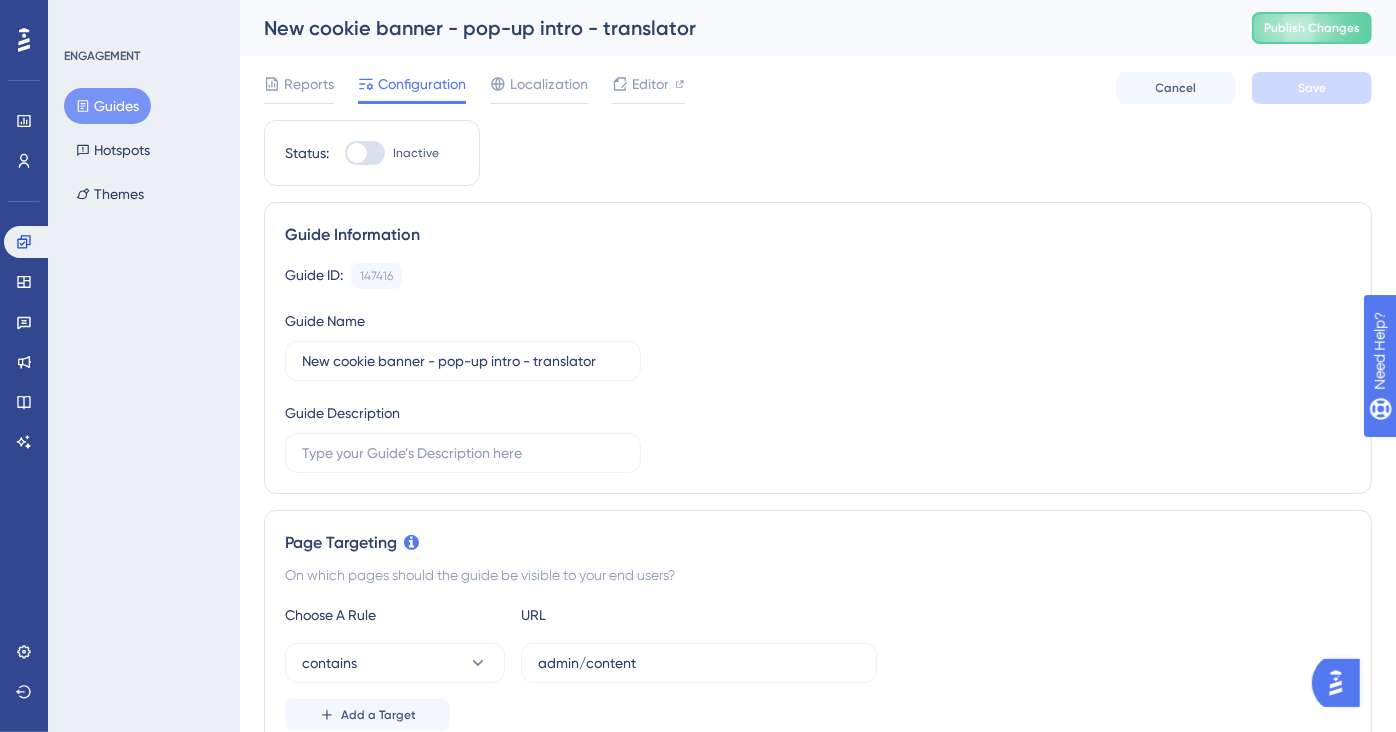 click 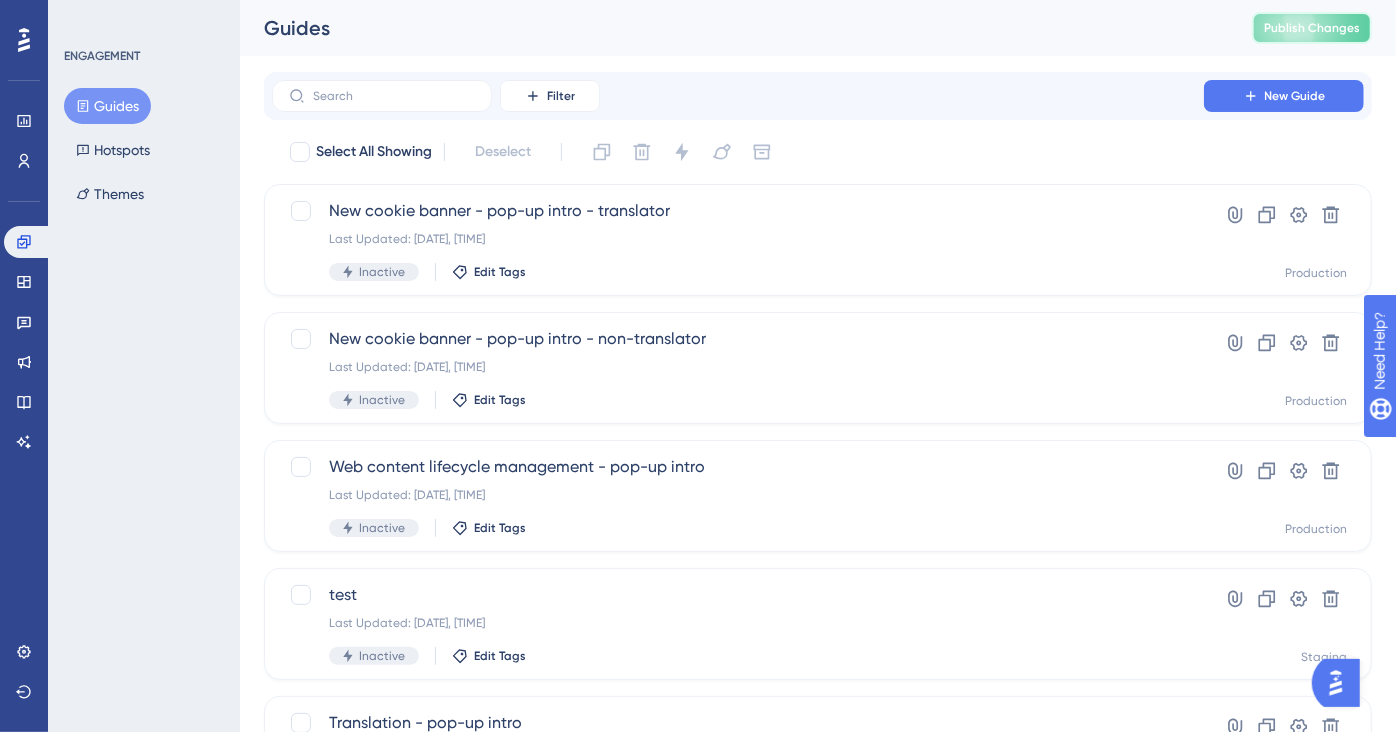 click on "Publish Changes" at bounding box center [1312, 28] 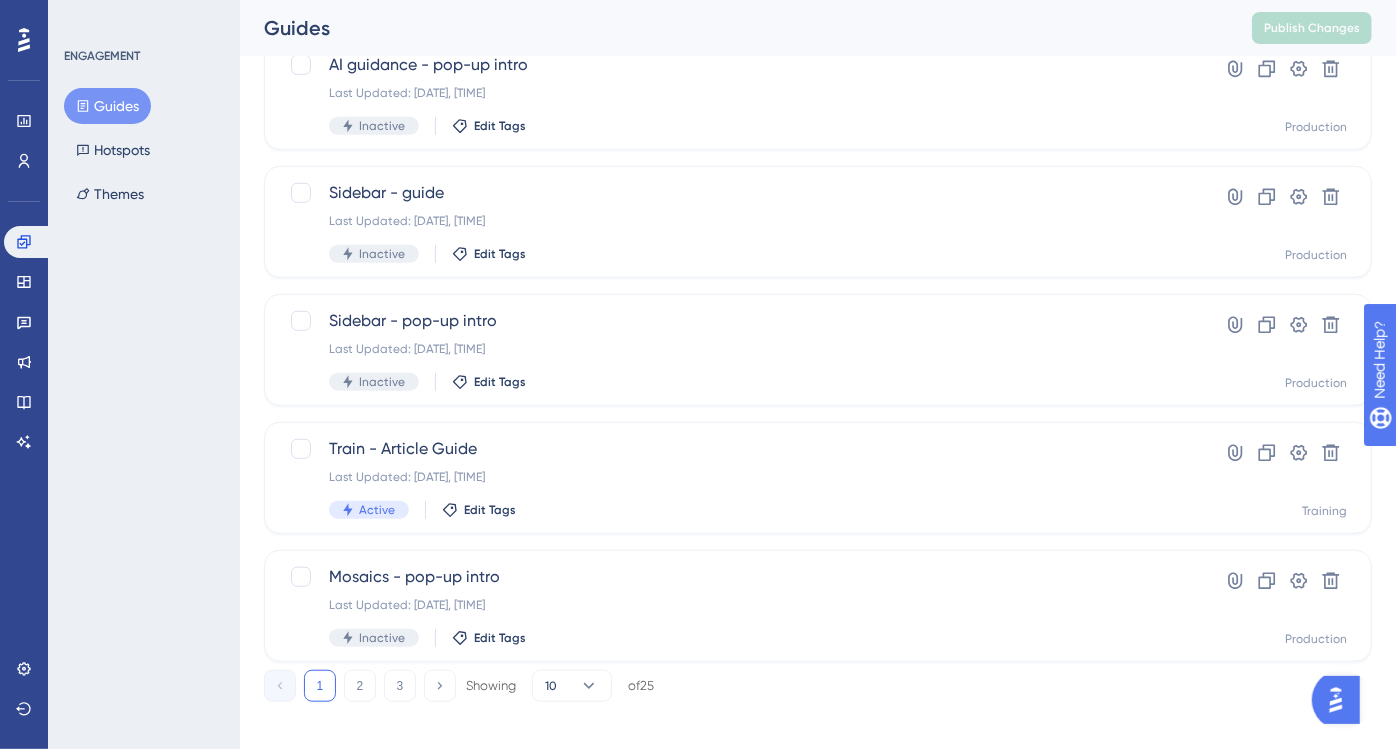 scroll, scrollTop: 802, scrollLeft: 0, axis: vertical 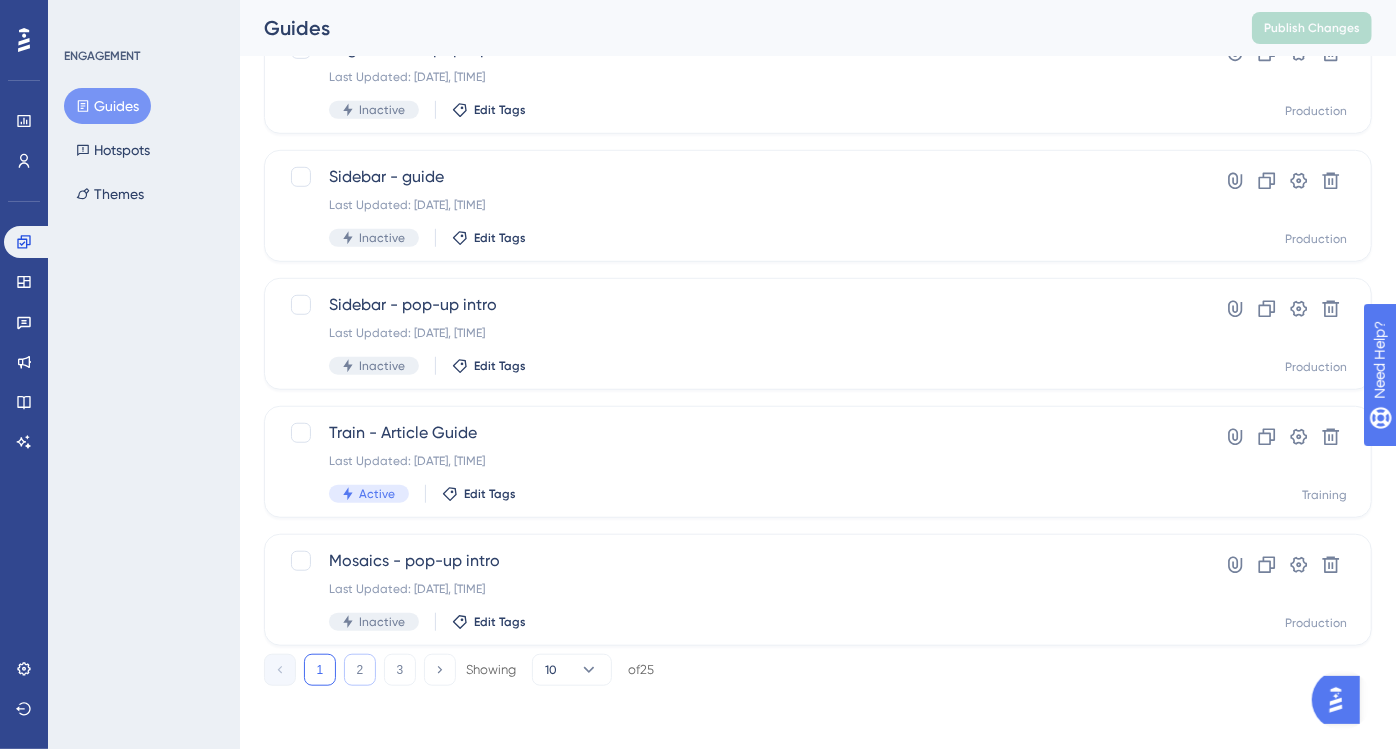click on "2" at bounding box center [360, 670] 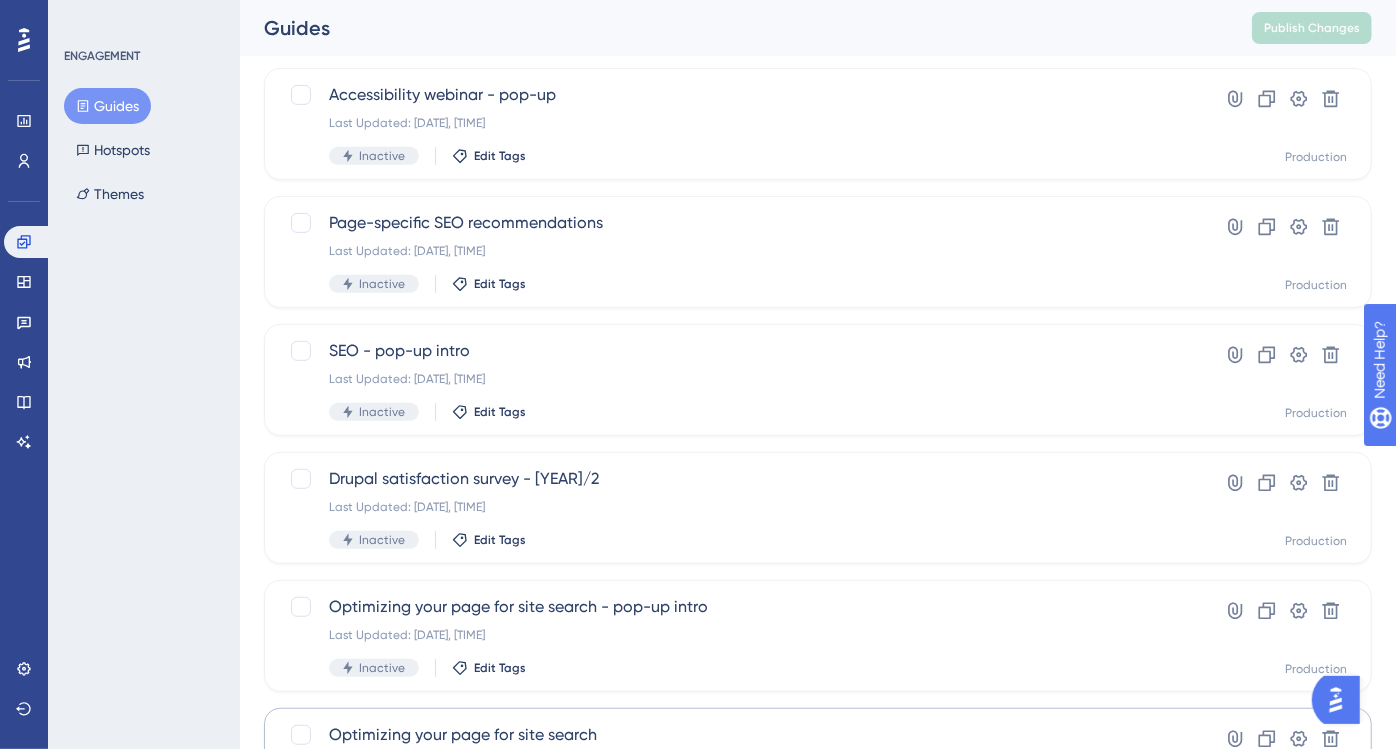 scroll, scrollTop: 495, scrollLeft: 0, axis: vertical 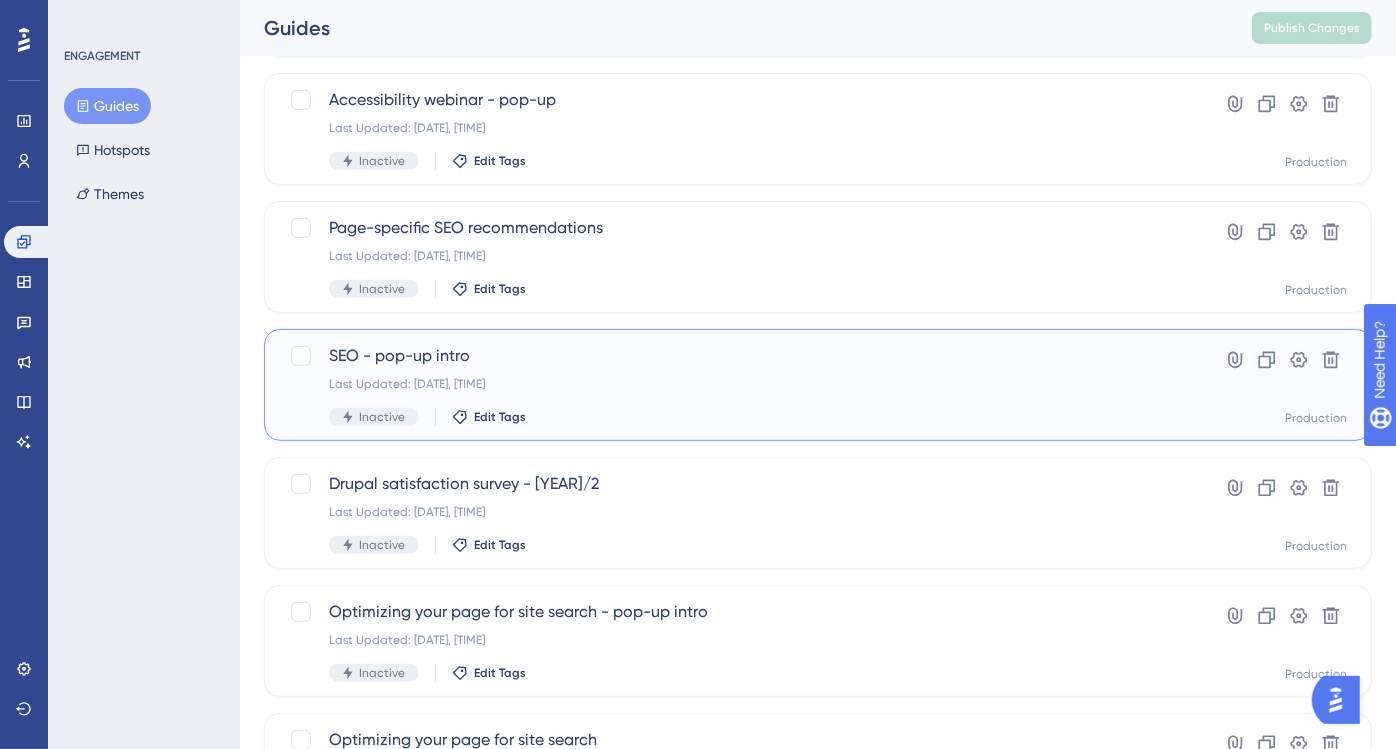 click on "Last Updated: Sep 30 2024, 05:29 PM" at bounding box center (738, 384) 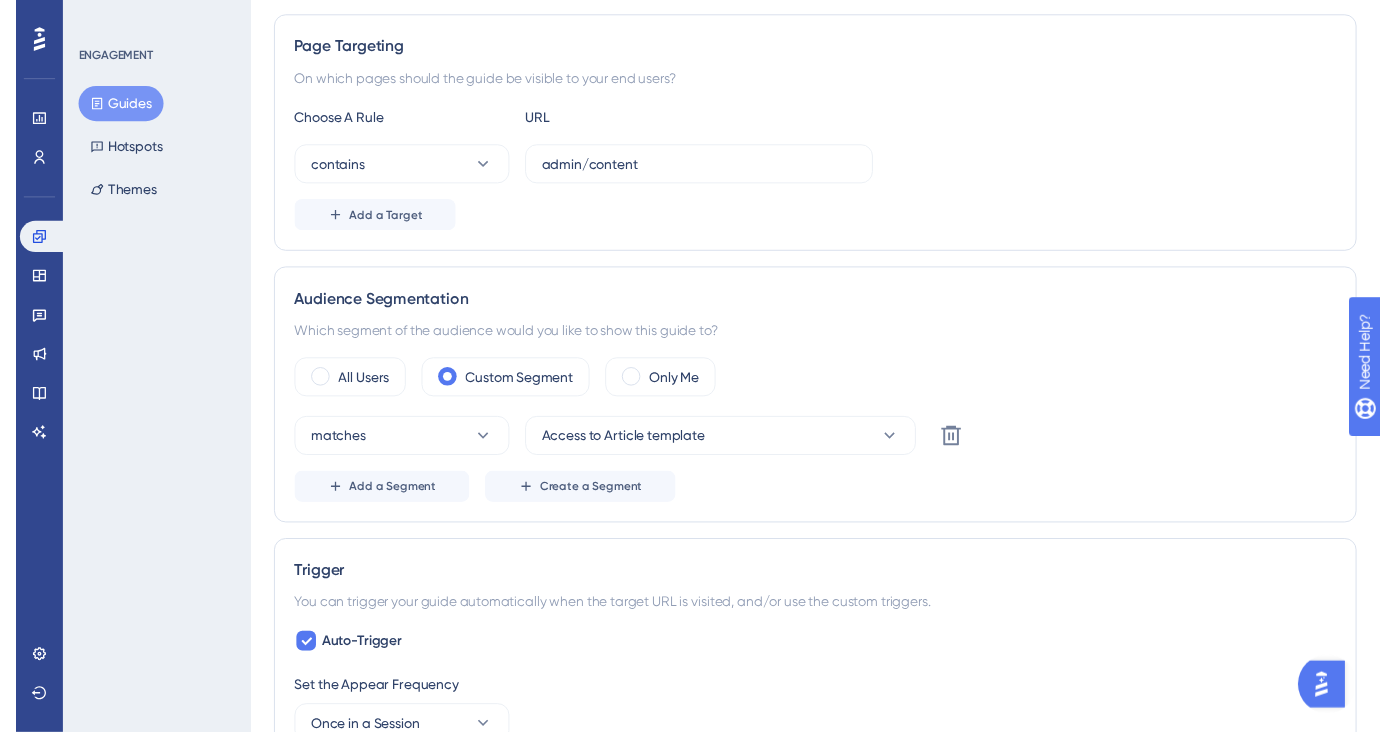 scroll, scrollTop: 0, scrollLeft: 0, axis: both 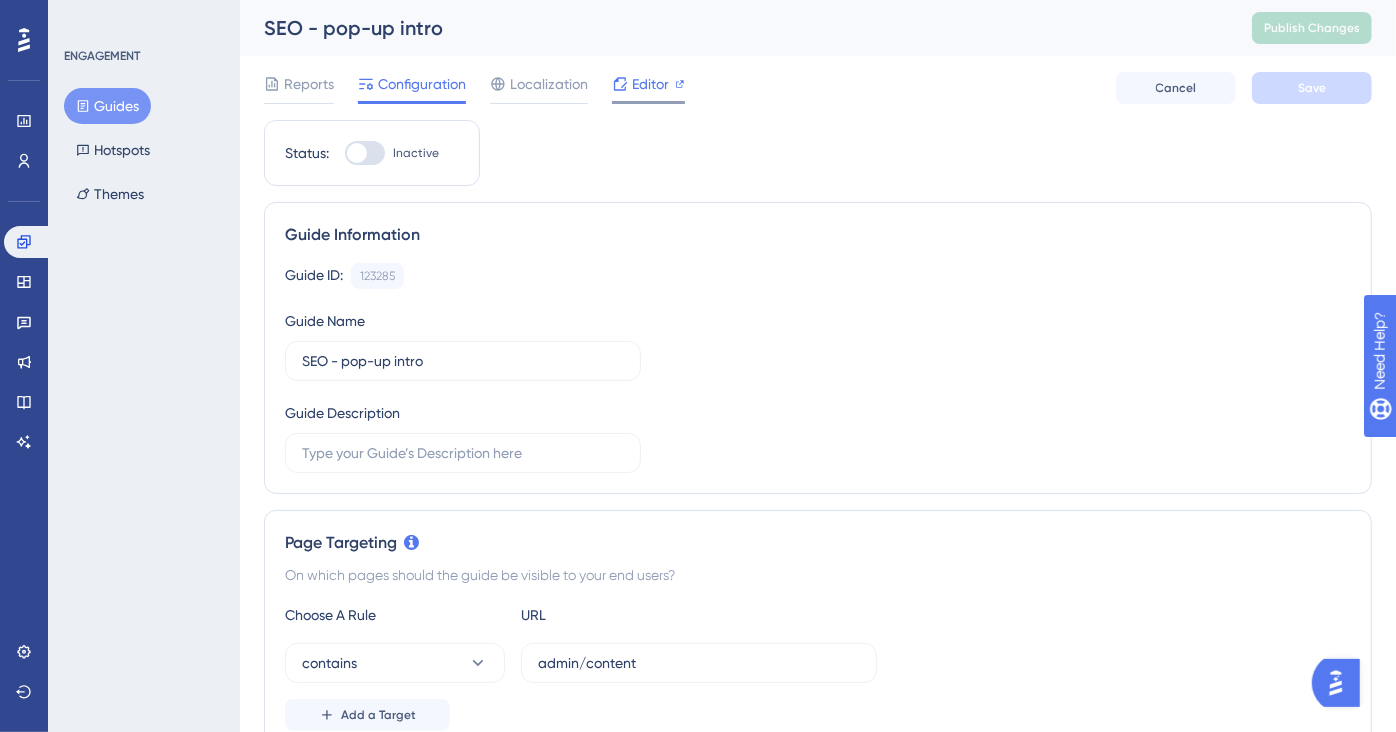 click on "Editor" at bounding box center (650, 84) 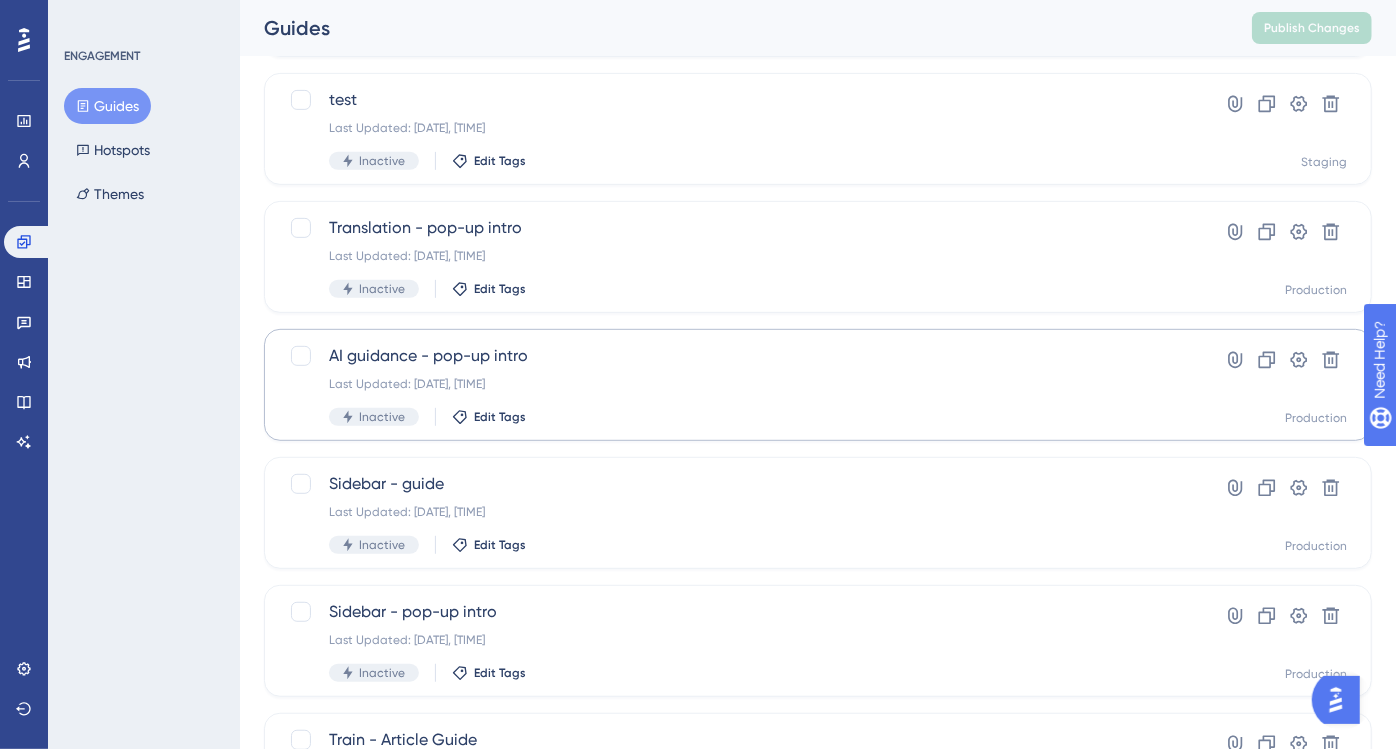 scroll, scrollTop: 802, scrollLeft: 0, axis: vertical 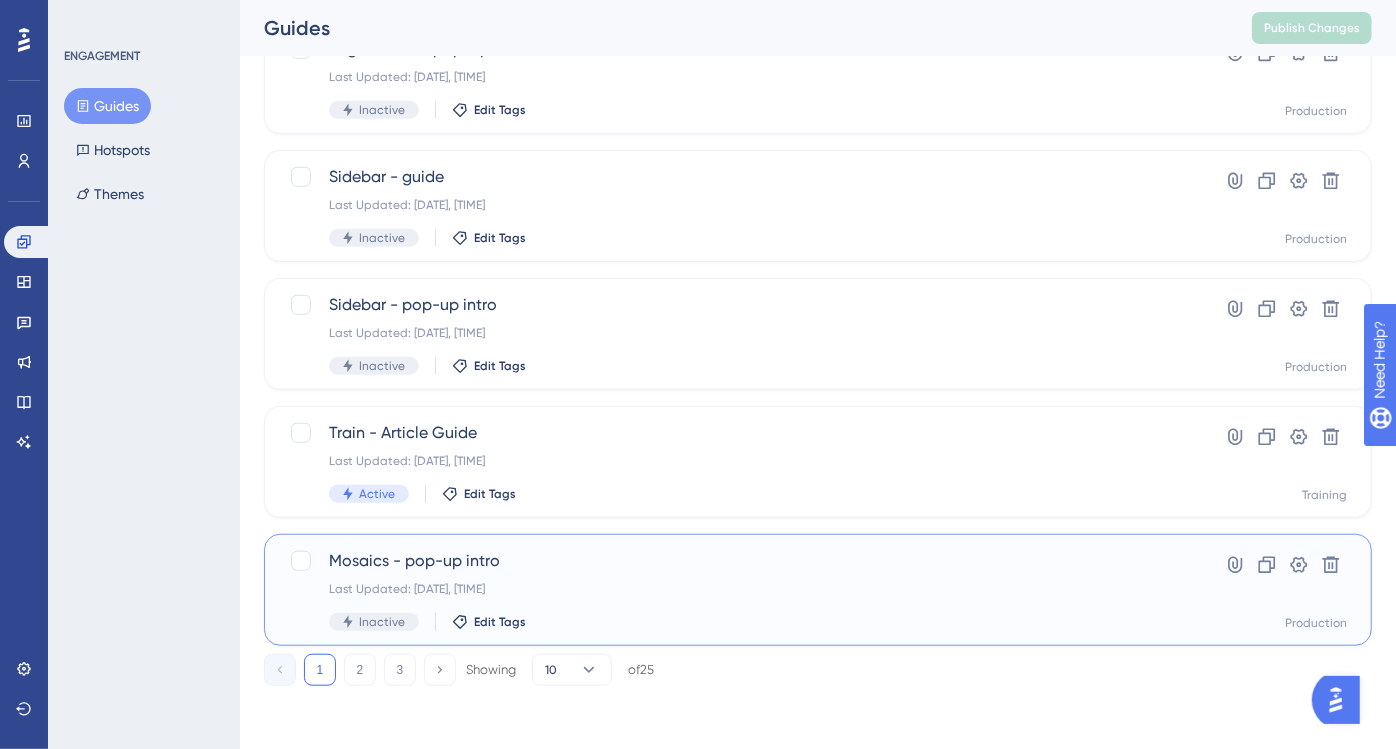 click on "Mosaics - pop-up intro" at bounding box center [738, 561] 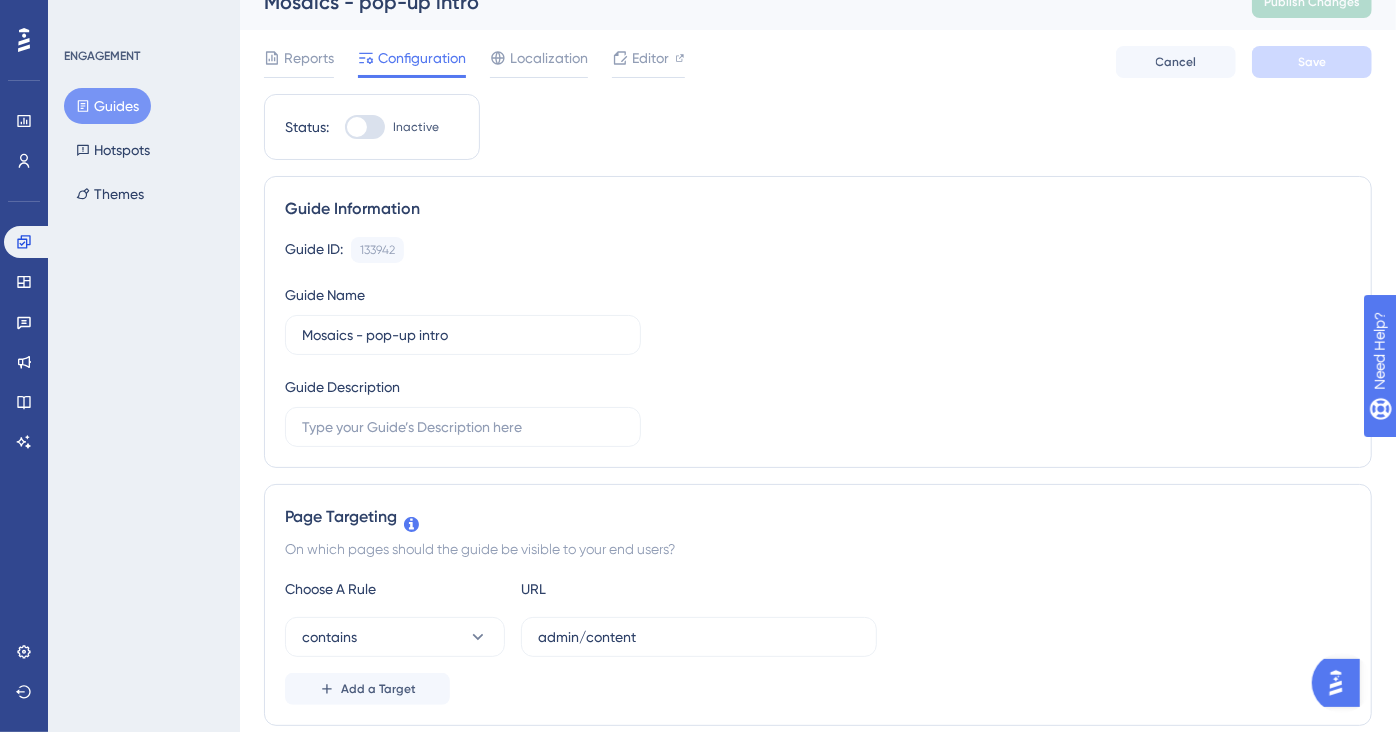 scroll, scrollTop: 0, scrollLeft: 0, axis: both 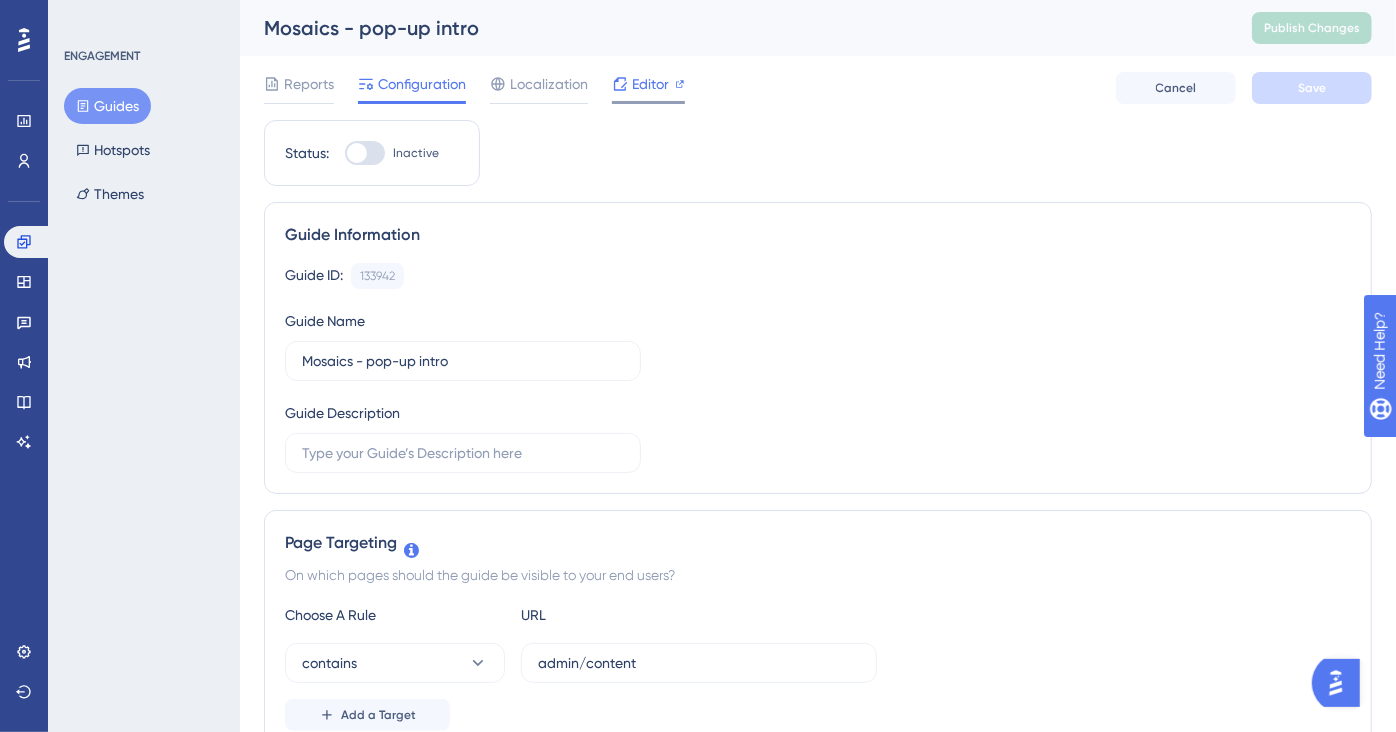 click on "Editor" at bounding box center [650, 84] 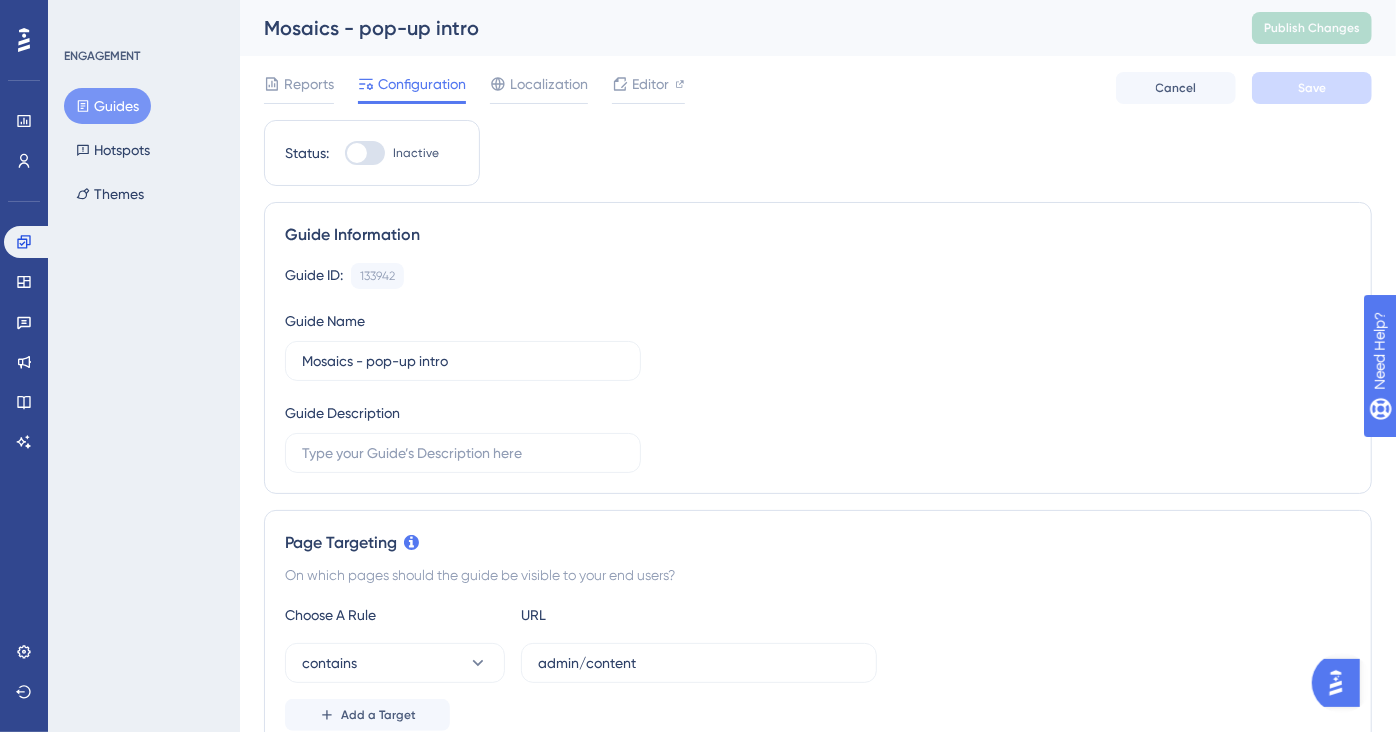click on "Guides" at bounding box center (107, 106) 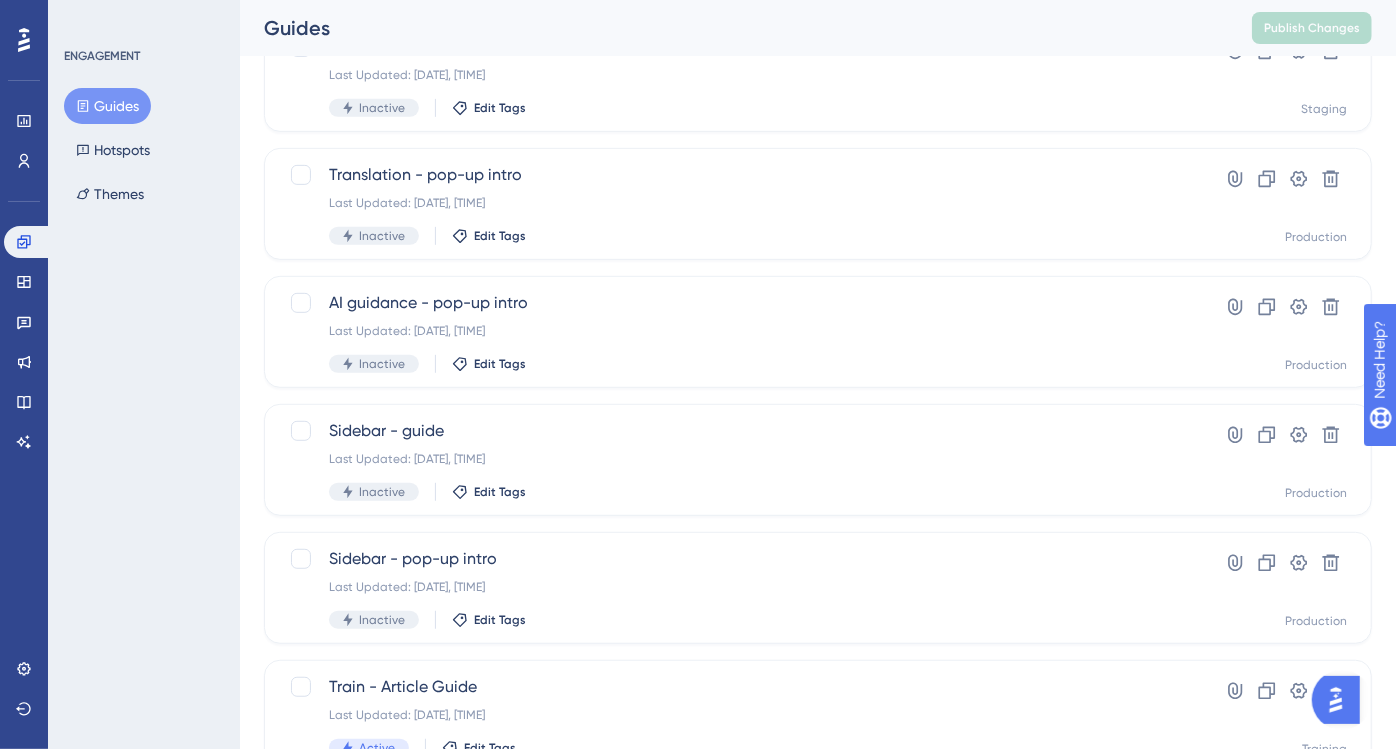 scroll, scrollTop: 562, scrollLeft: 0, axis: vertical 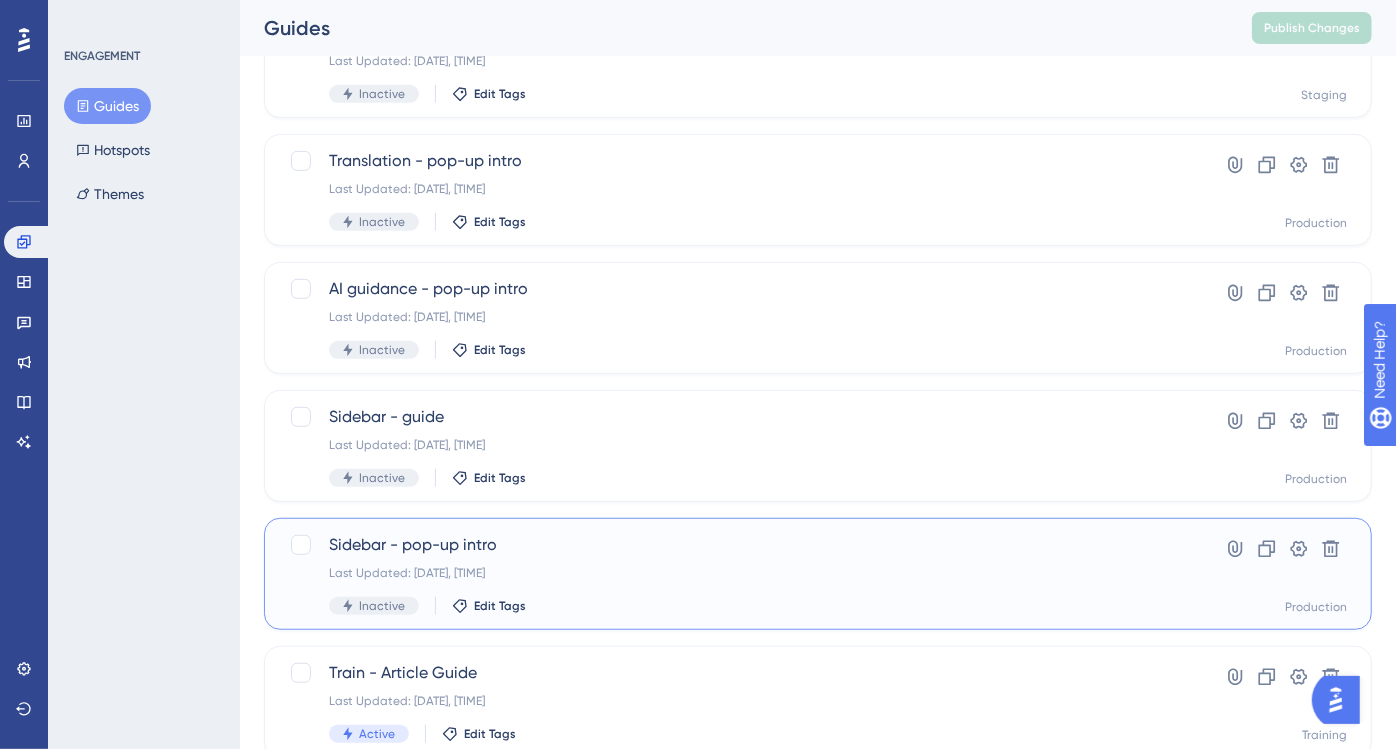 click on "Sidebar - pop-up intro" at bounding box center (738, 545) 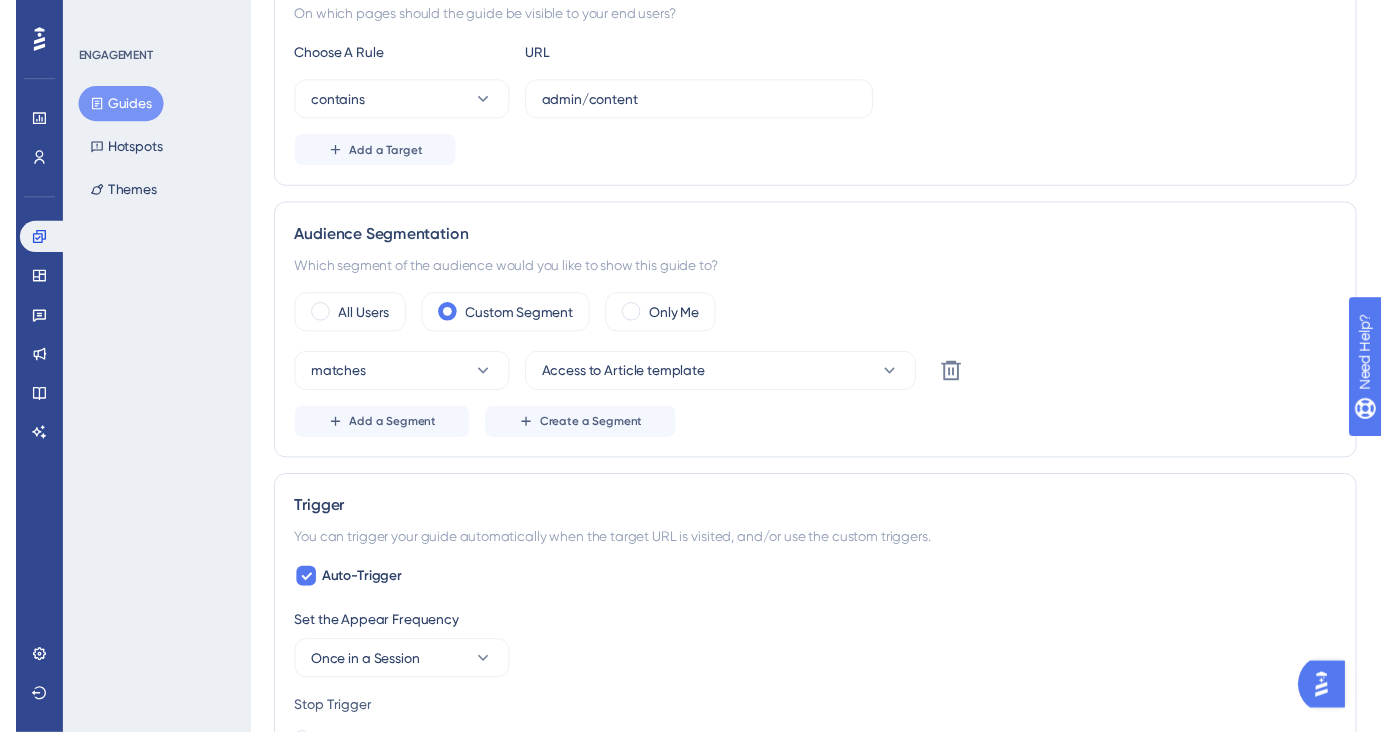 scroll, scrollTop: 0, scrollLeft: 0, axis: both 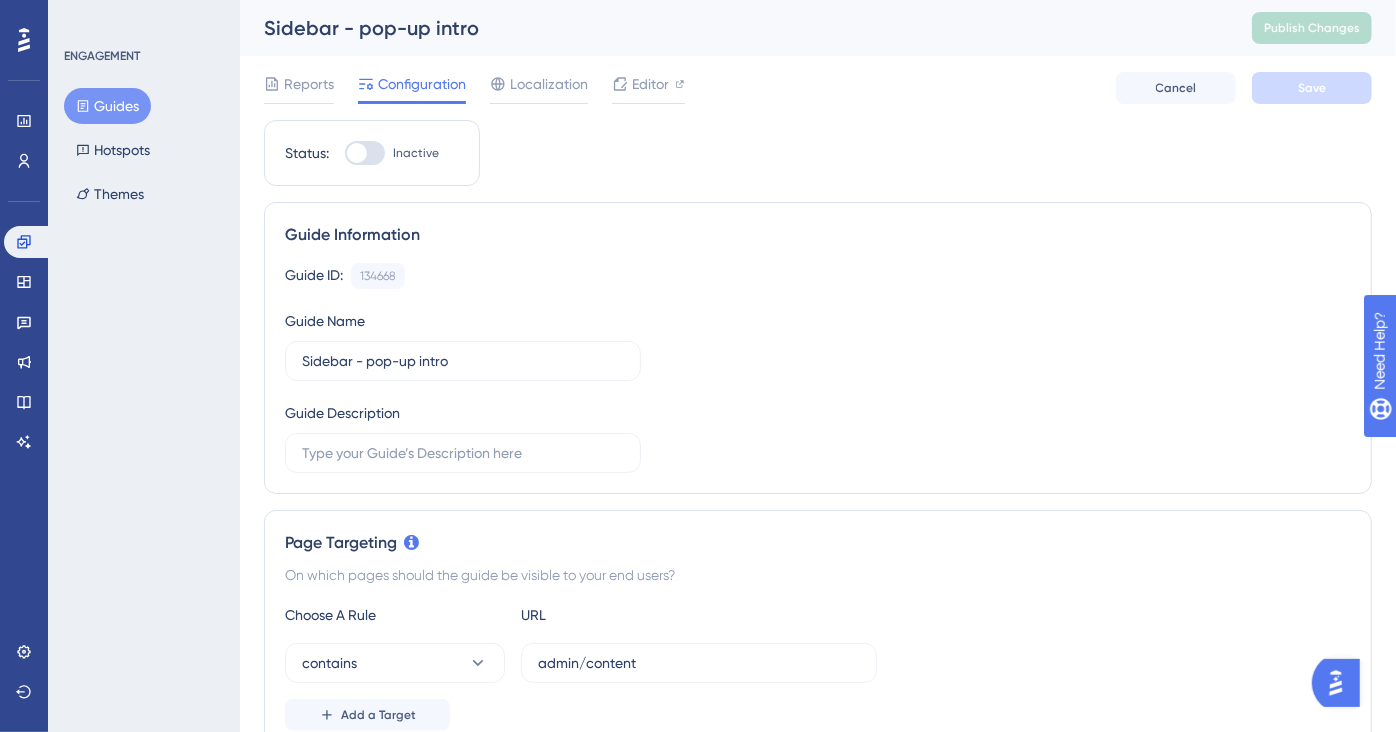 click at bounding box center (365, 153) 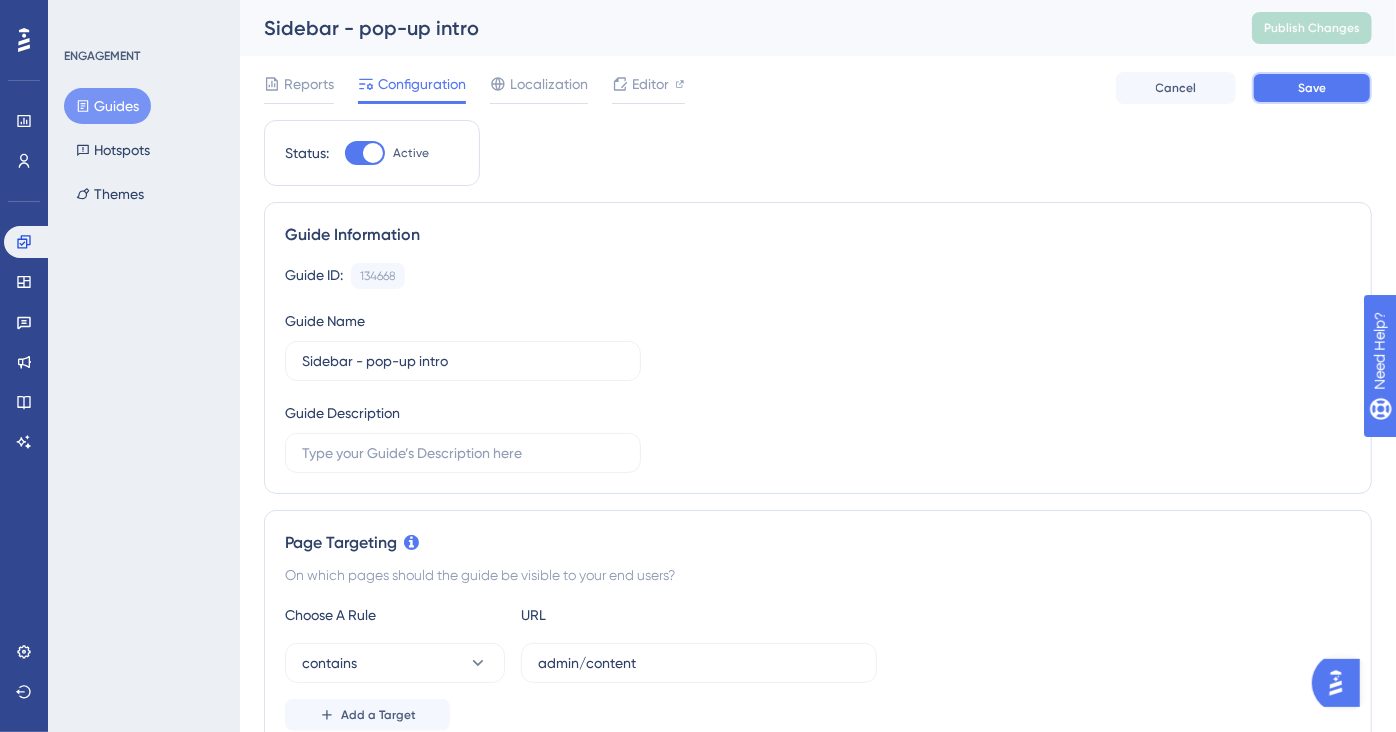 click on "Save" at bounding box center (1312, 88) 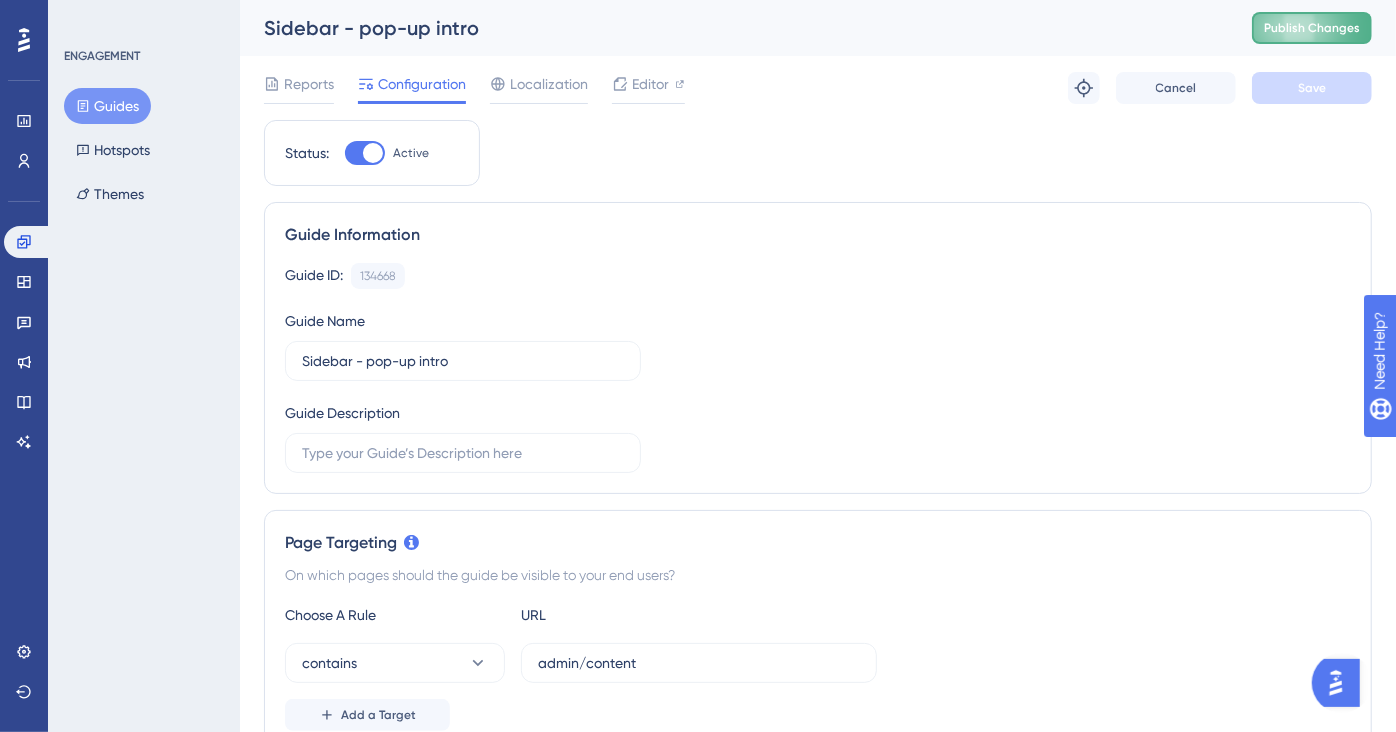 click on "Publish Changes" at bounding box center (1312, 28) 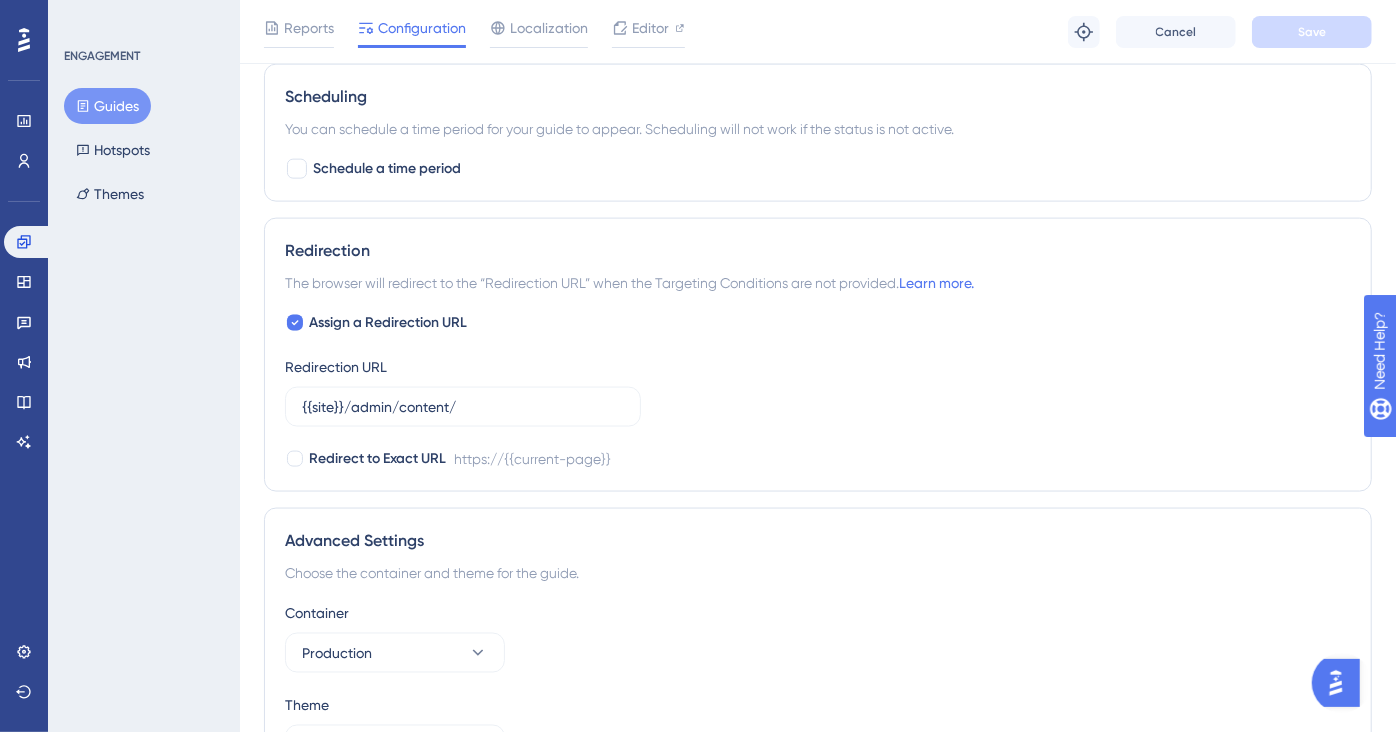 scroll, scrollTop: 1708, scrollLeft: 0, axis: vertical 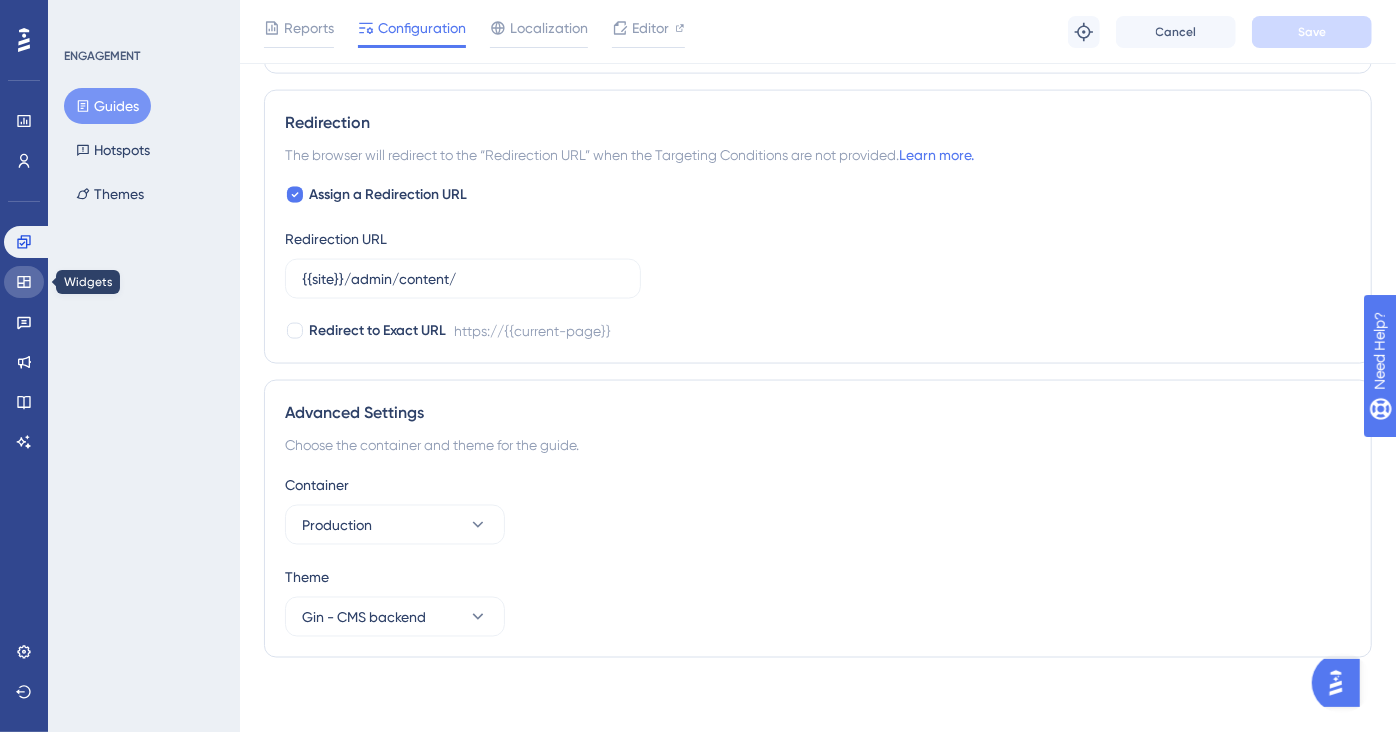 click 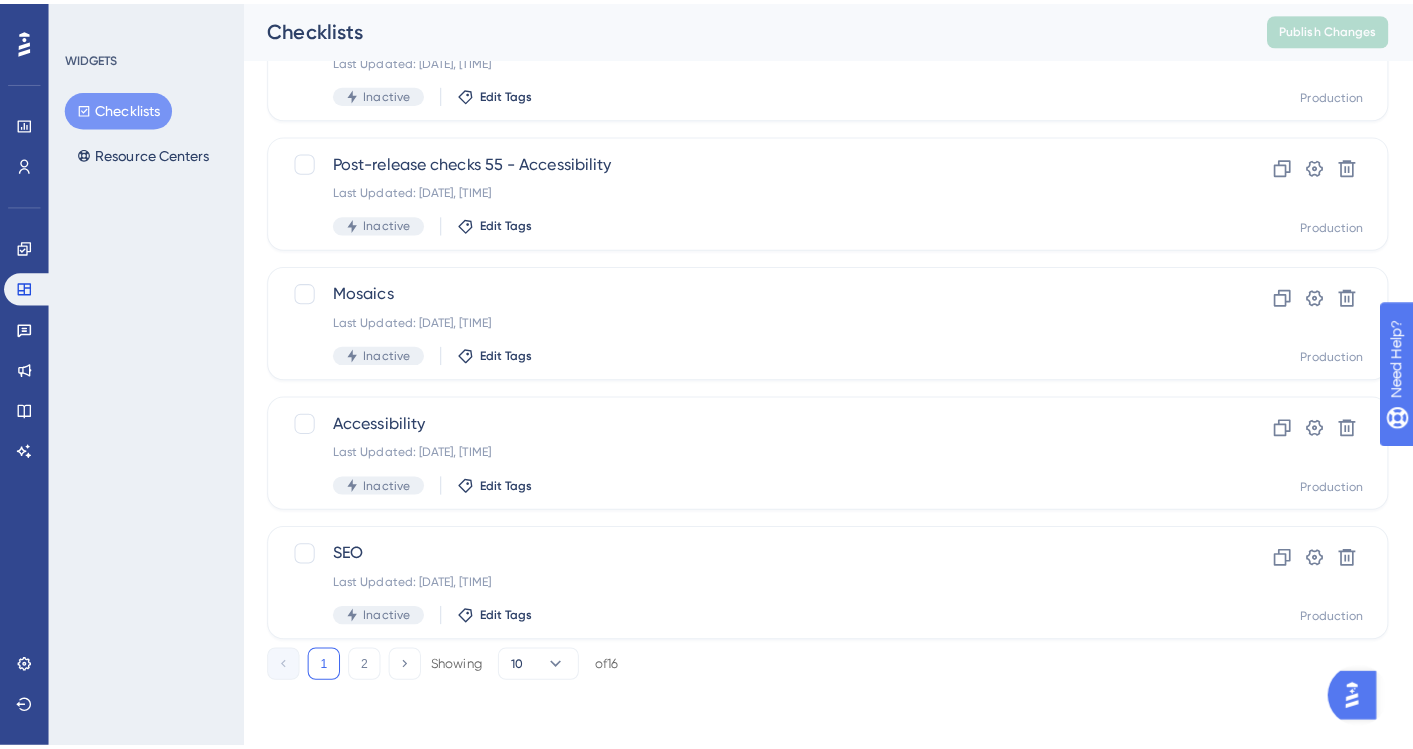 scroll, scrollTop: 0, scrollLeft: 0, axis: both 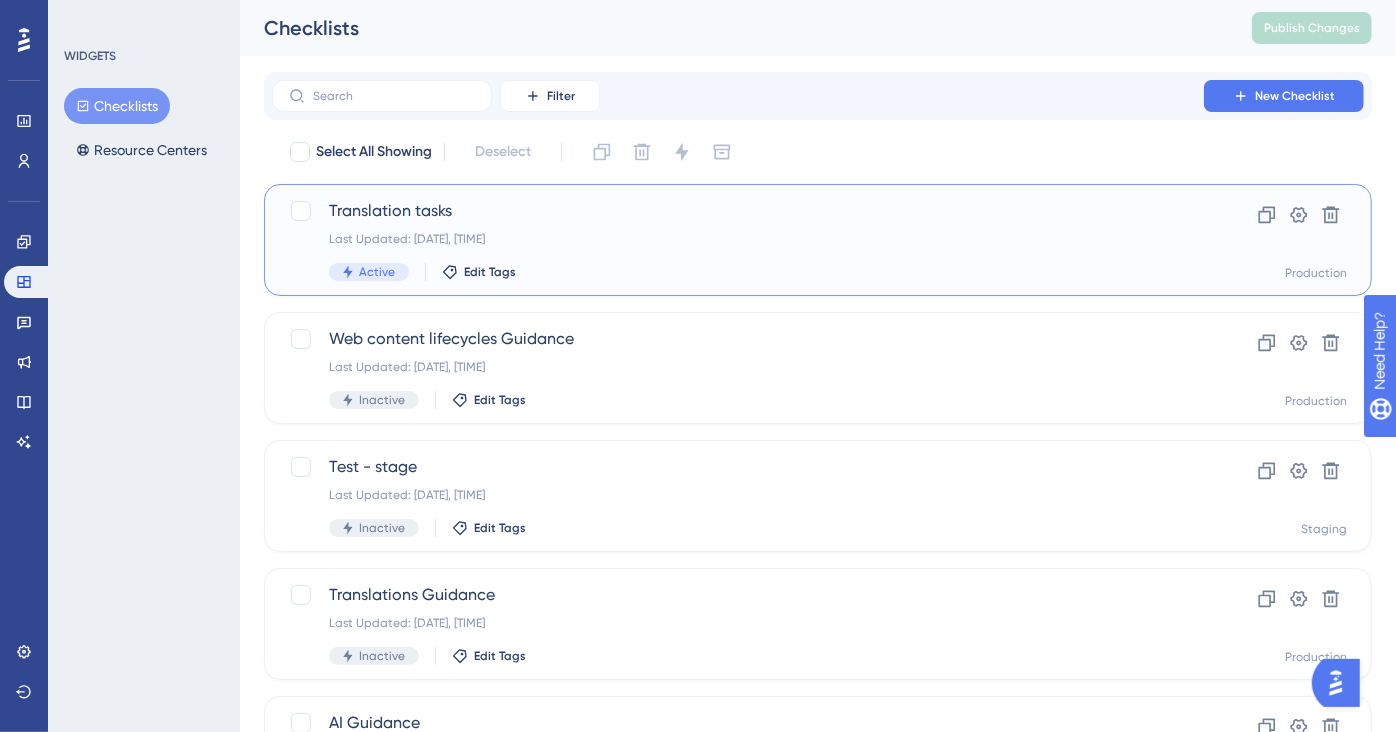 click on "Translation tasks Last Updated: Jul 11 2025, 03:46 PM Active Edit Tags" at bounding box center (738, 240) 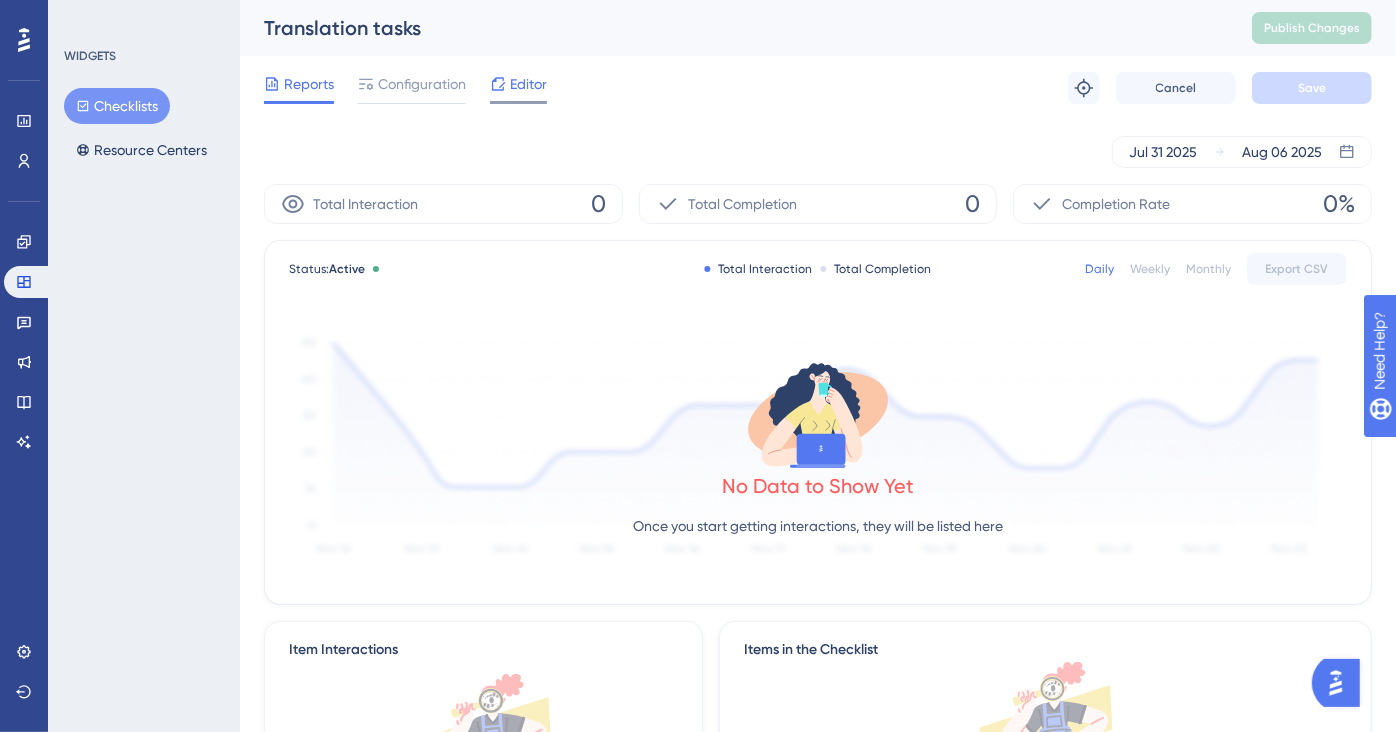 click on "Editor" at bounding box center [528, 84] 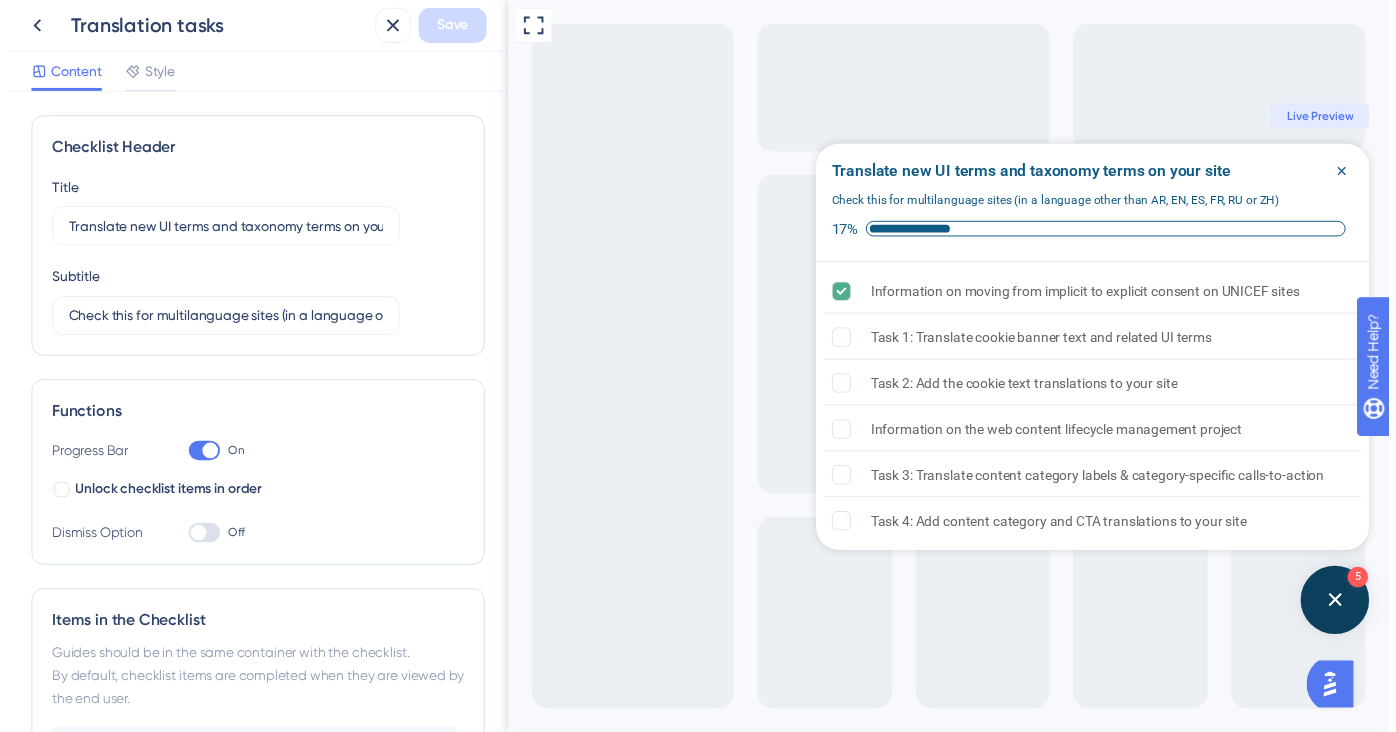 scroll, scrollTop: 0, scrollLeft: 0, axis: both 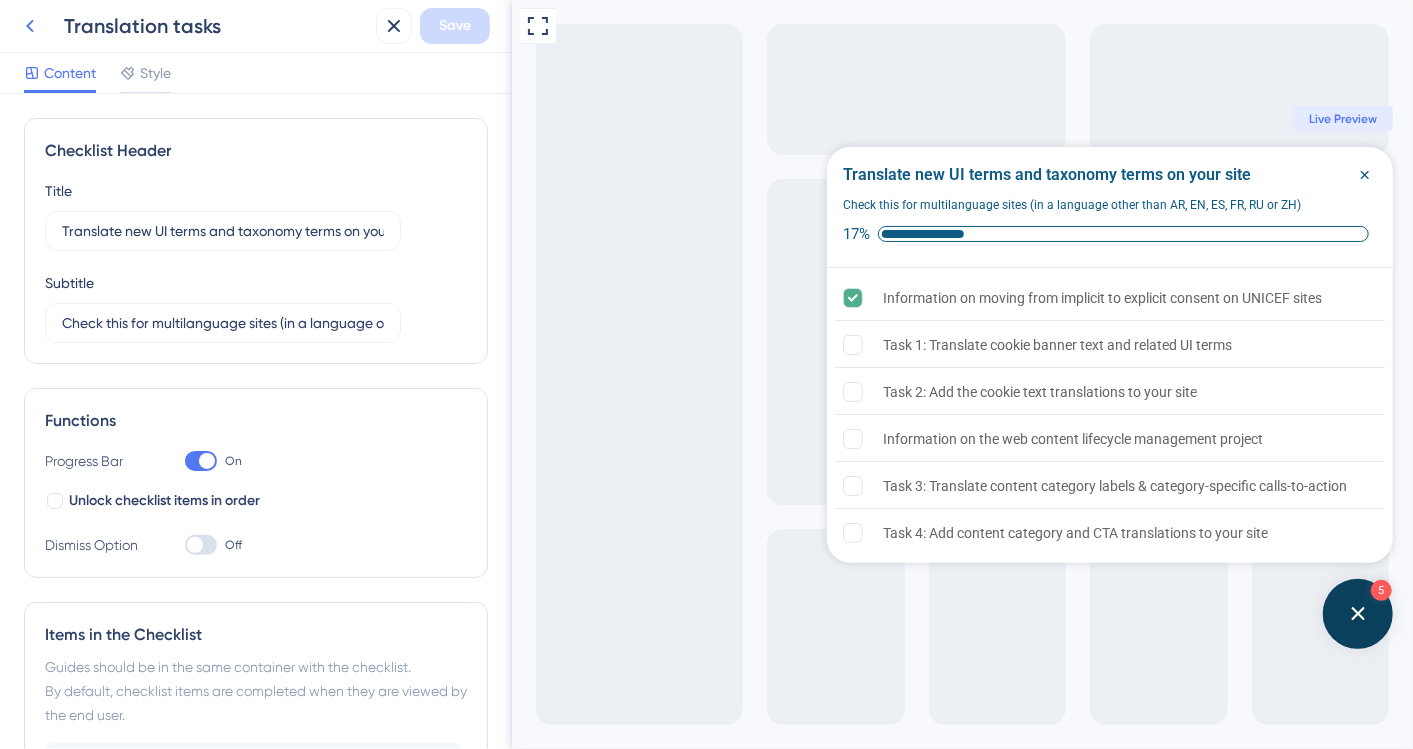 click 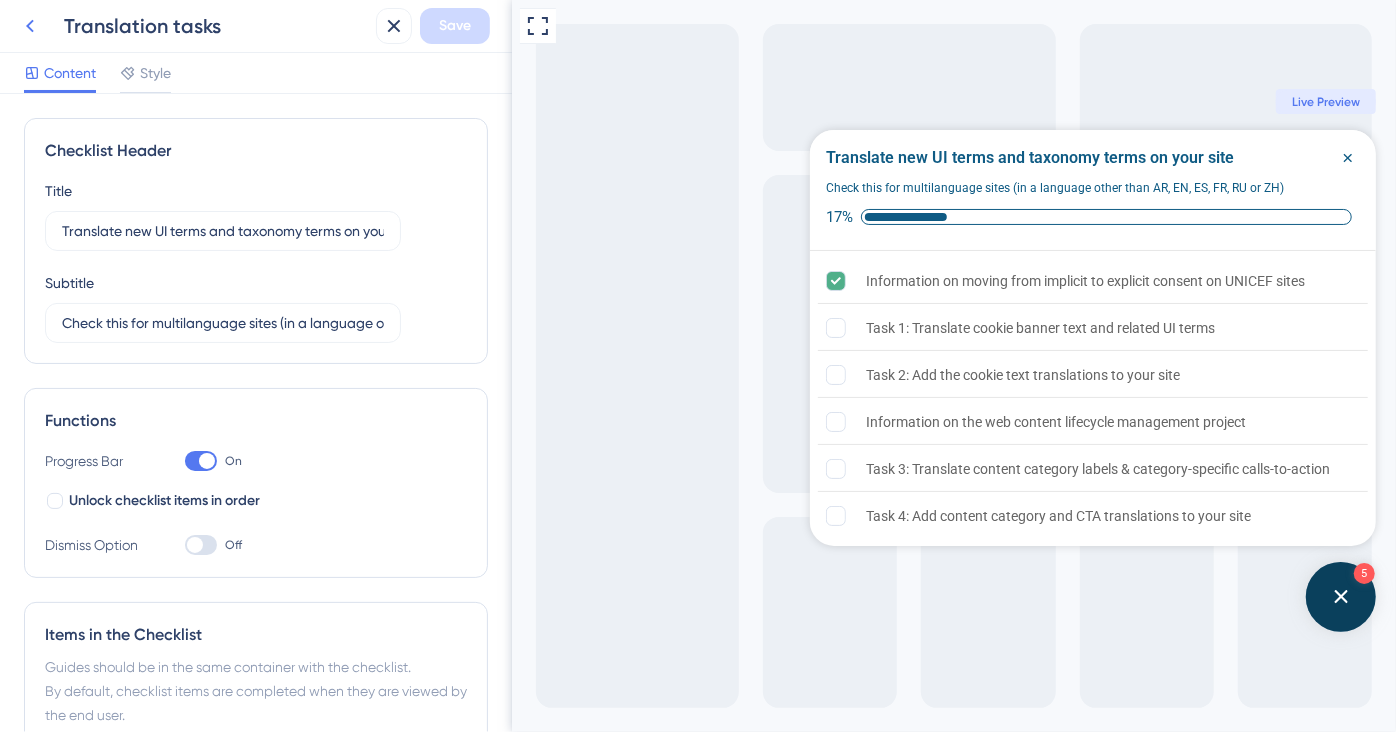 scroll, scrollTop: 0, scrollLeft: 0, axis: both 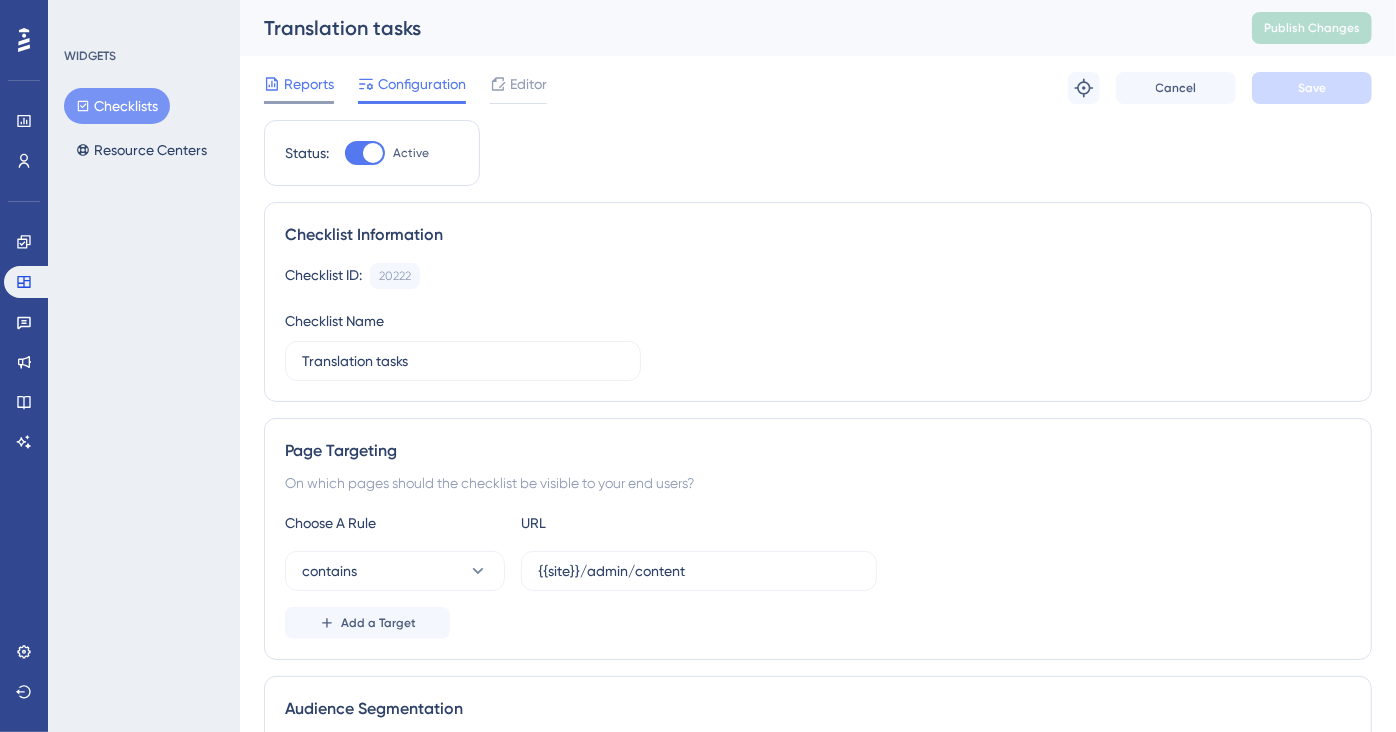 click on "Reports" at bounding box center [309, 84] 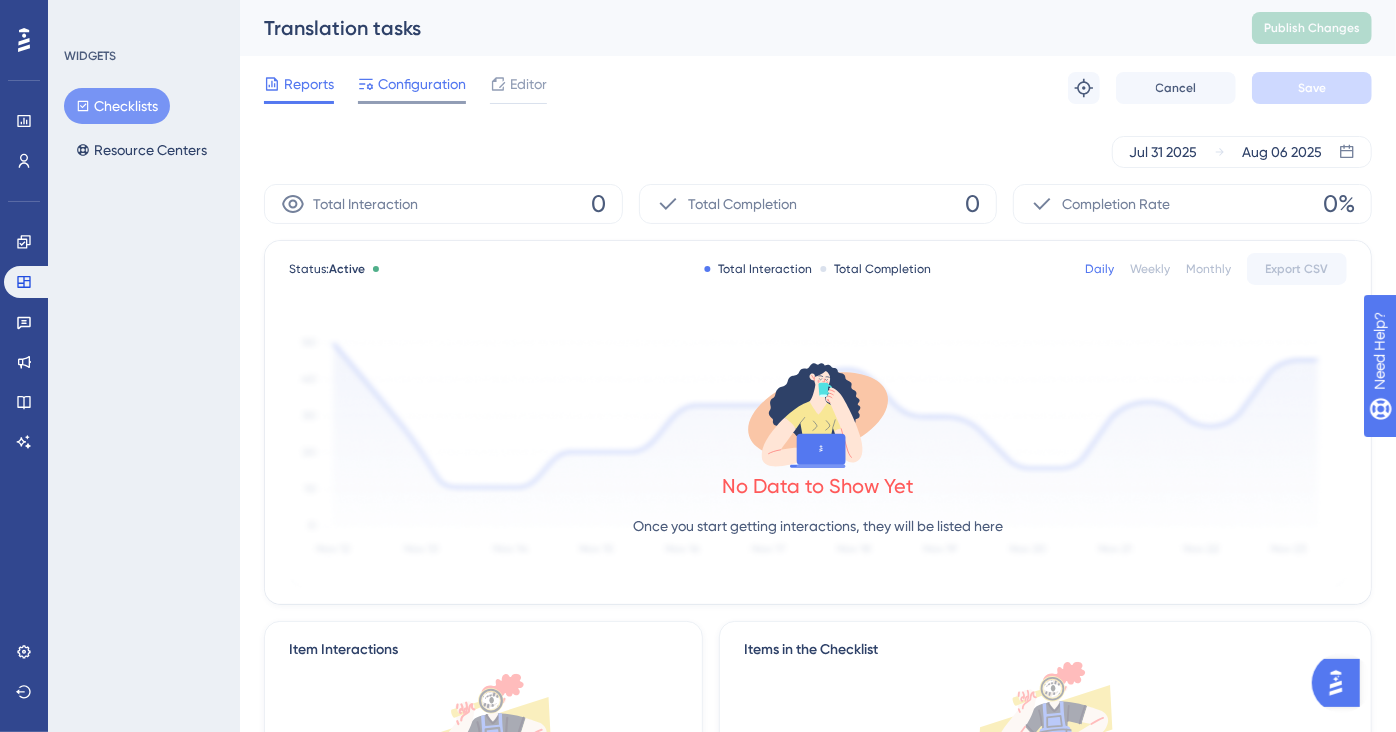 click on "Configuration" at bounding box center (412, 88) 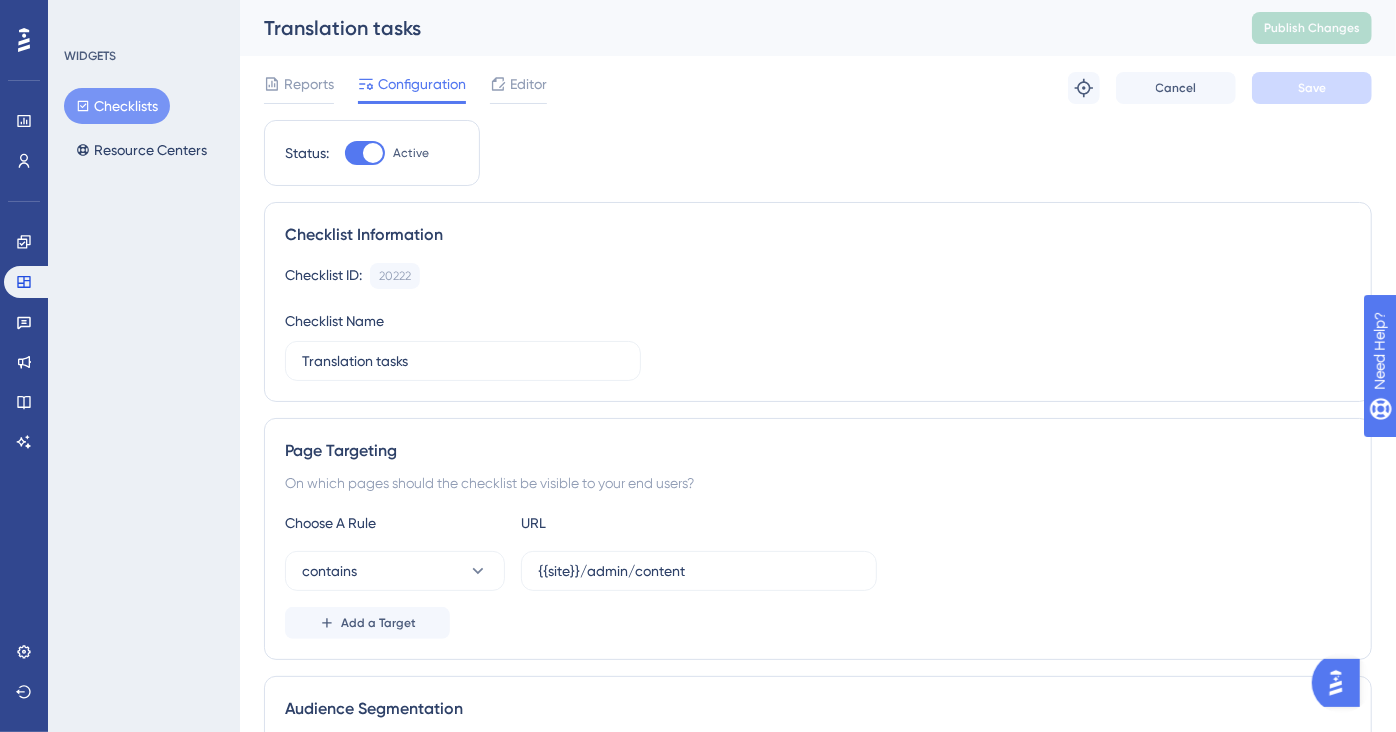click at bounding box center (365, 153) 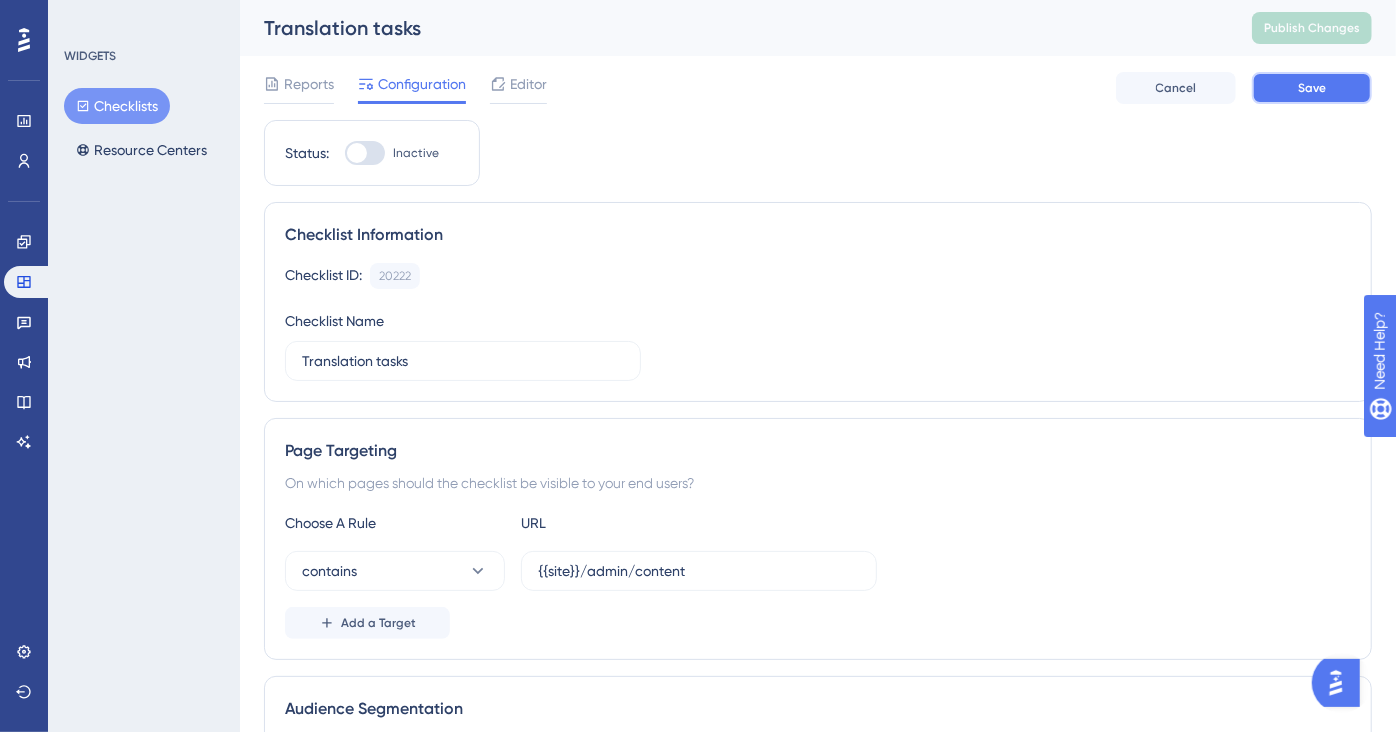 click on "Save" at bounding box center (1312, 88) 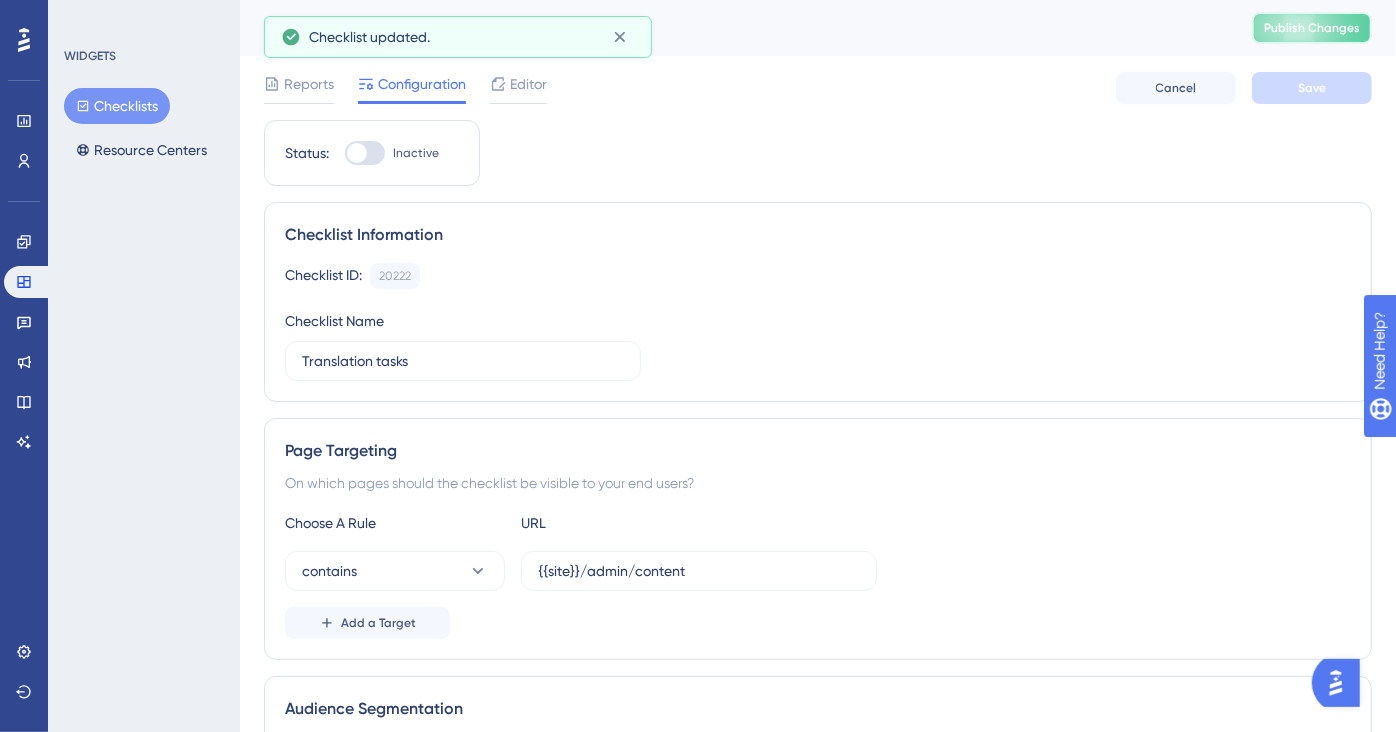 click on "Publish Changes" at bounding box center [1312, 28] 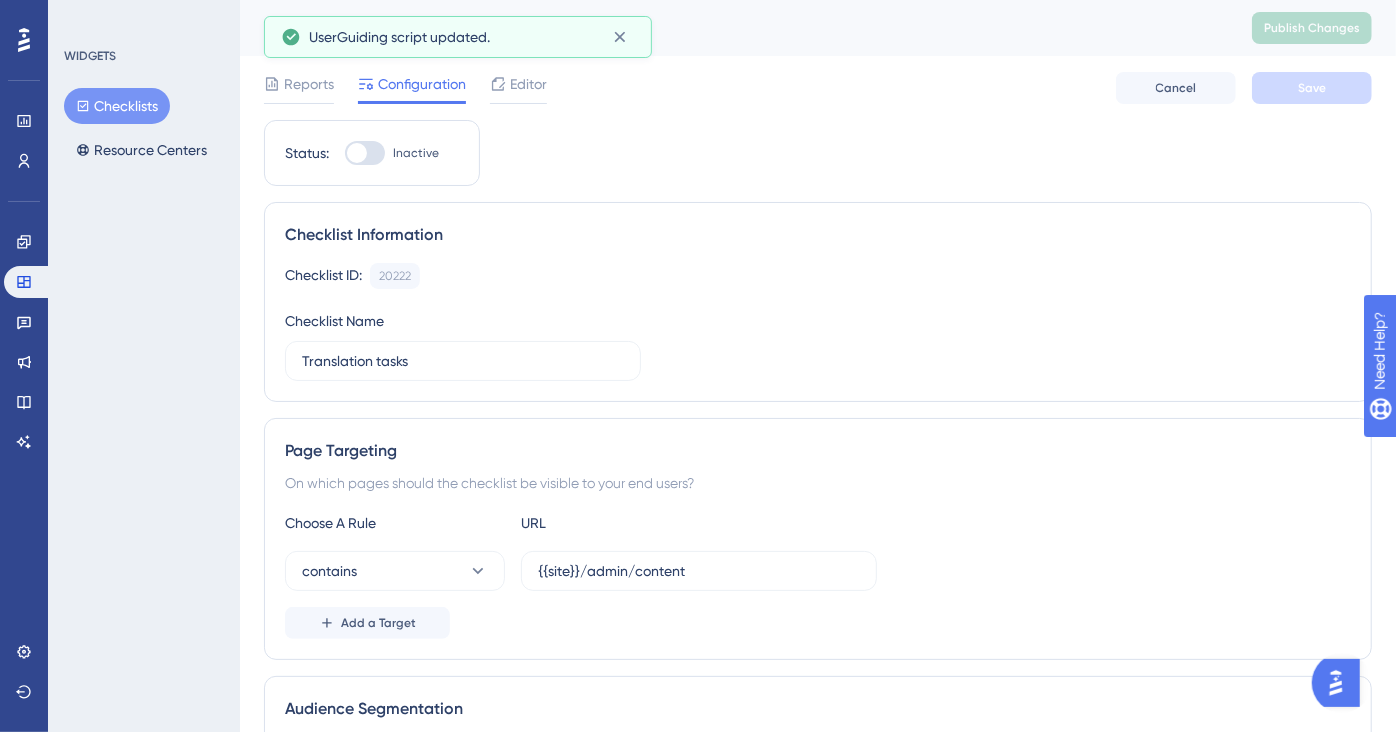click on "Checklists" at bounding box center [117, 106] 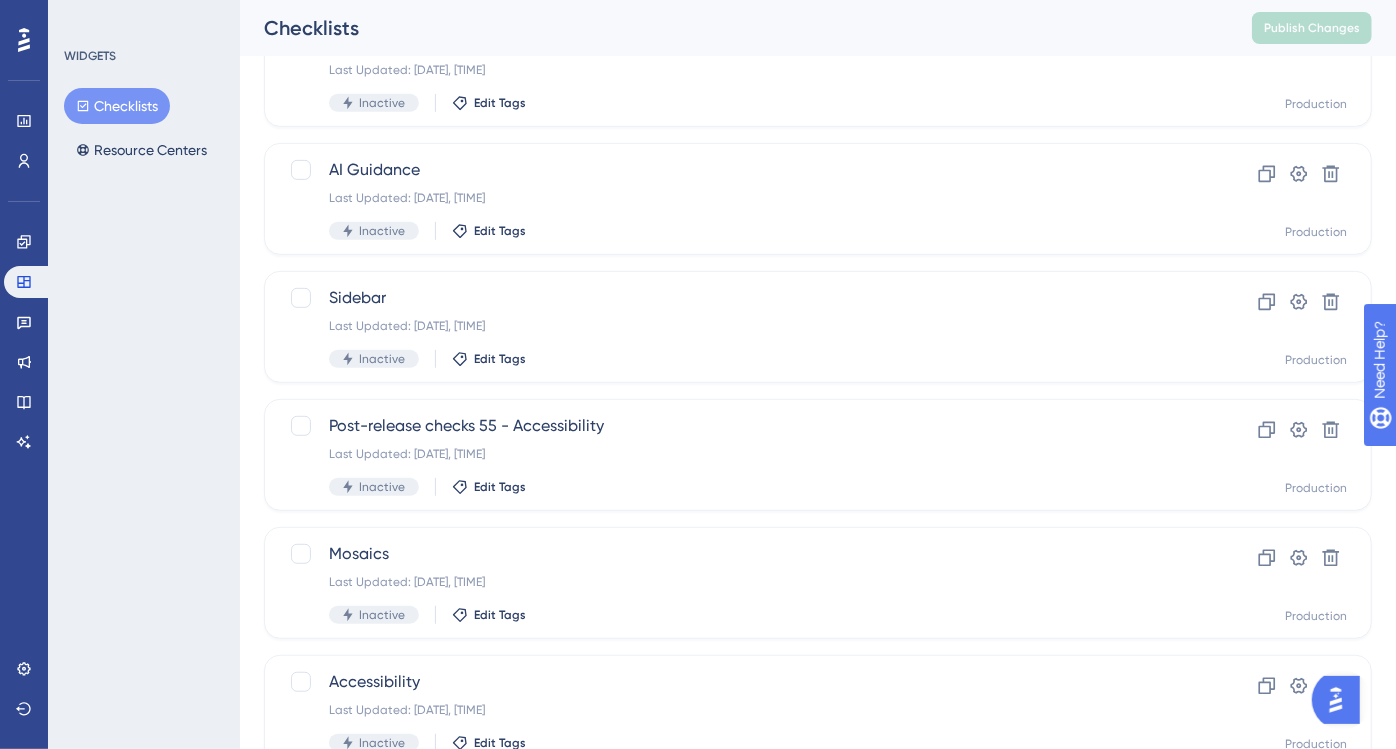 scroll, scrollTop: 571, scrollLeft: 0, axis: vertical 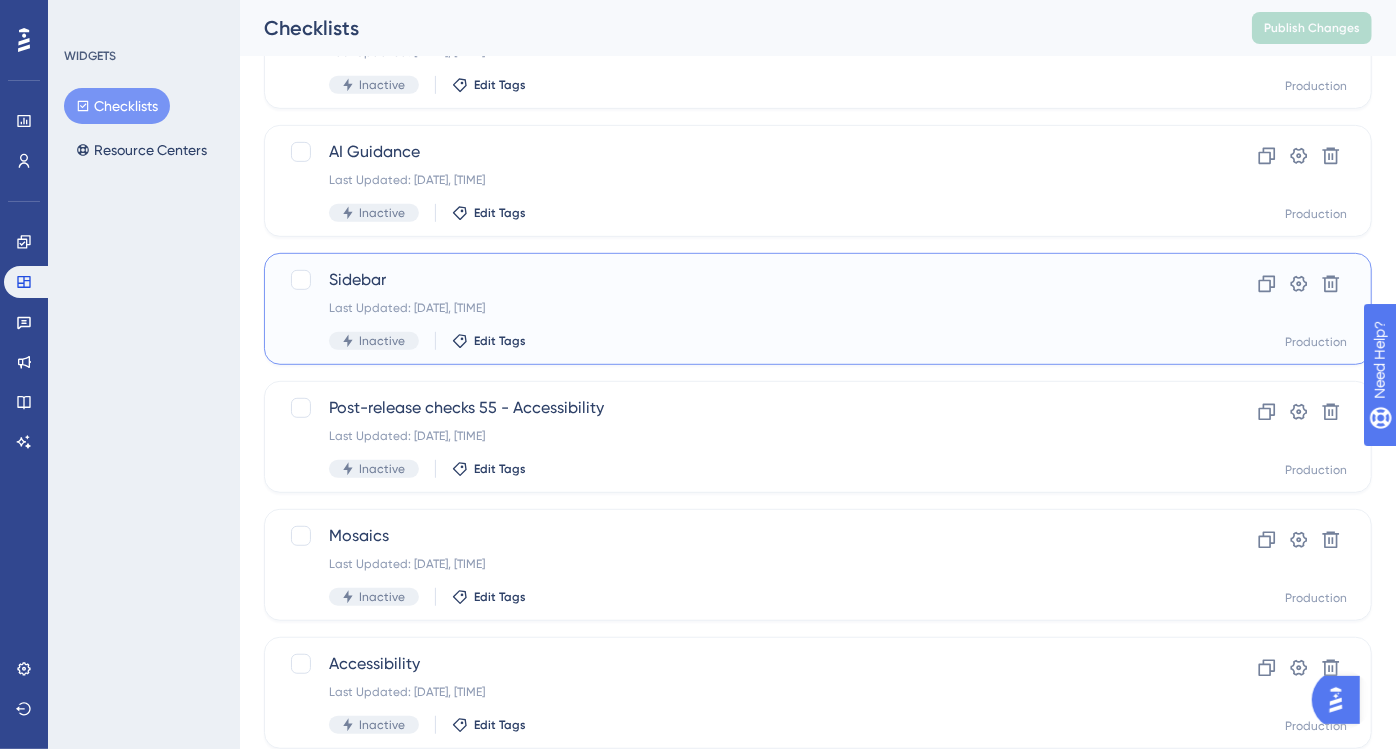 click on "Last Updated: Apr 14 2025, 12:39 PM" at bounding box center (738, 308) 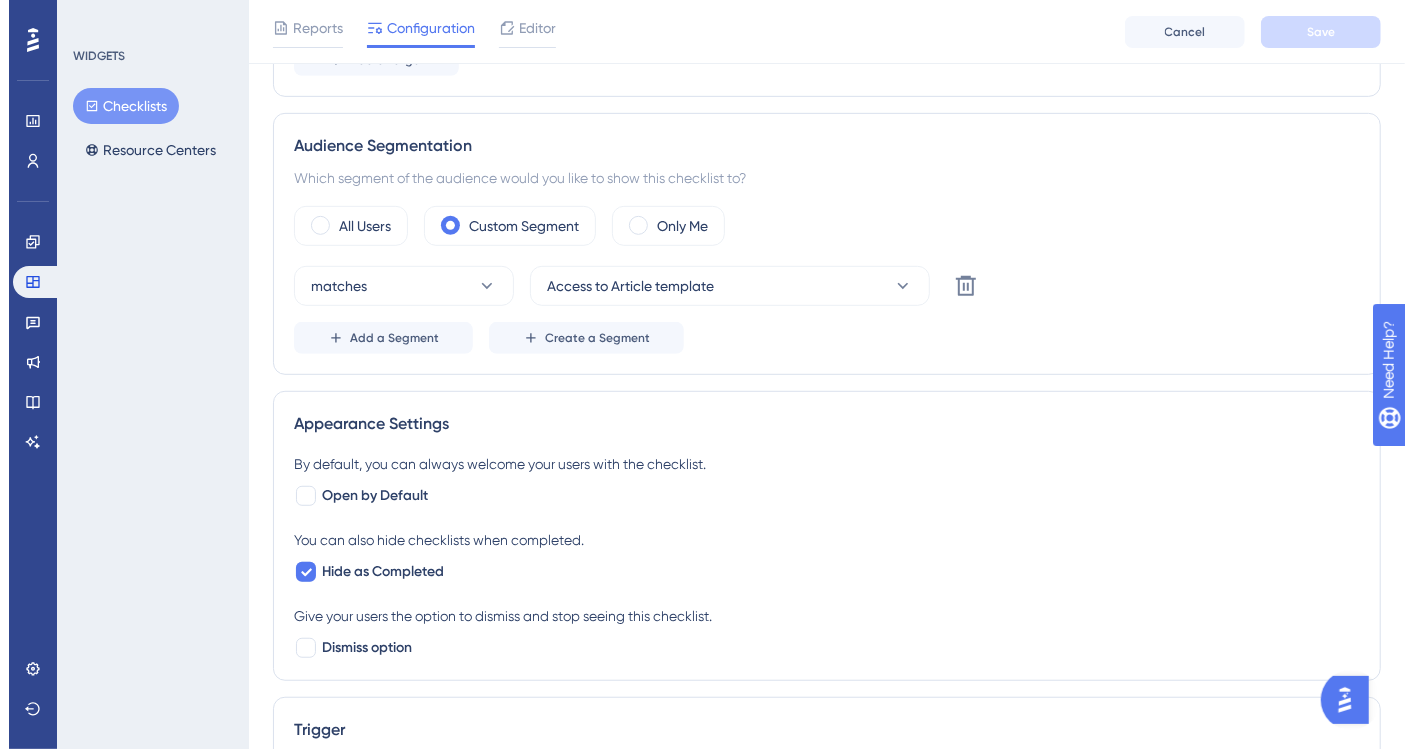 scroll, scrollTop: 0, scrollLeft: 0, axis: both 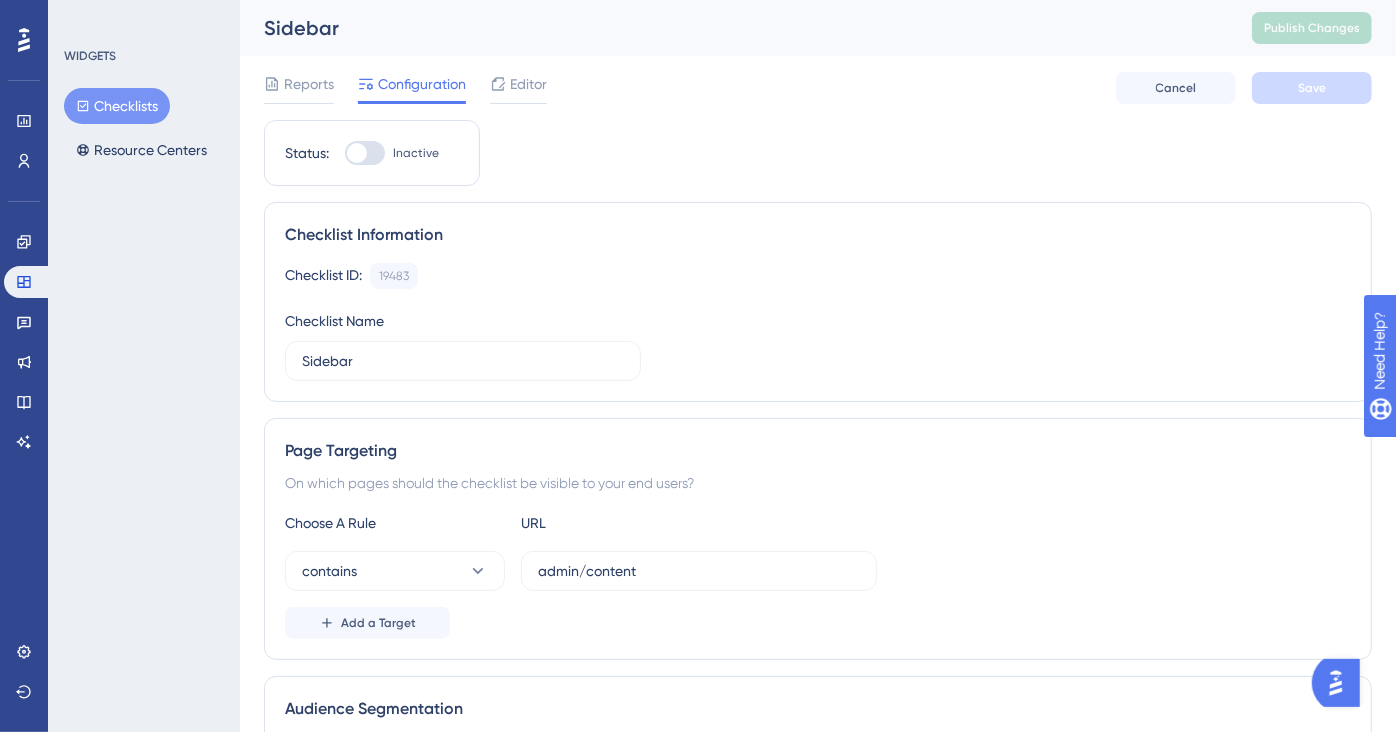 click at bounding box center [365, 153] 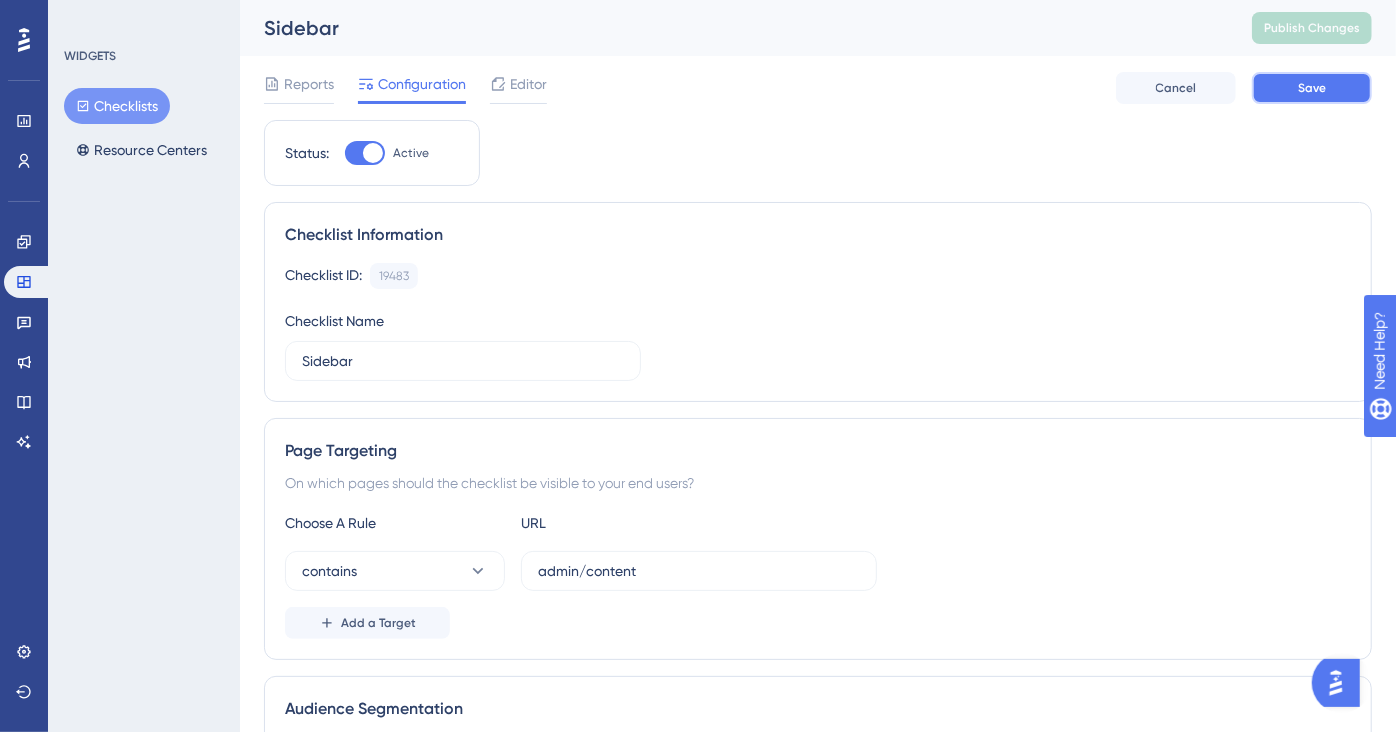 click on "Save" at bounding box center (1312, 88) 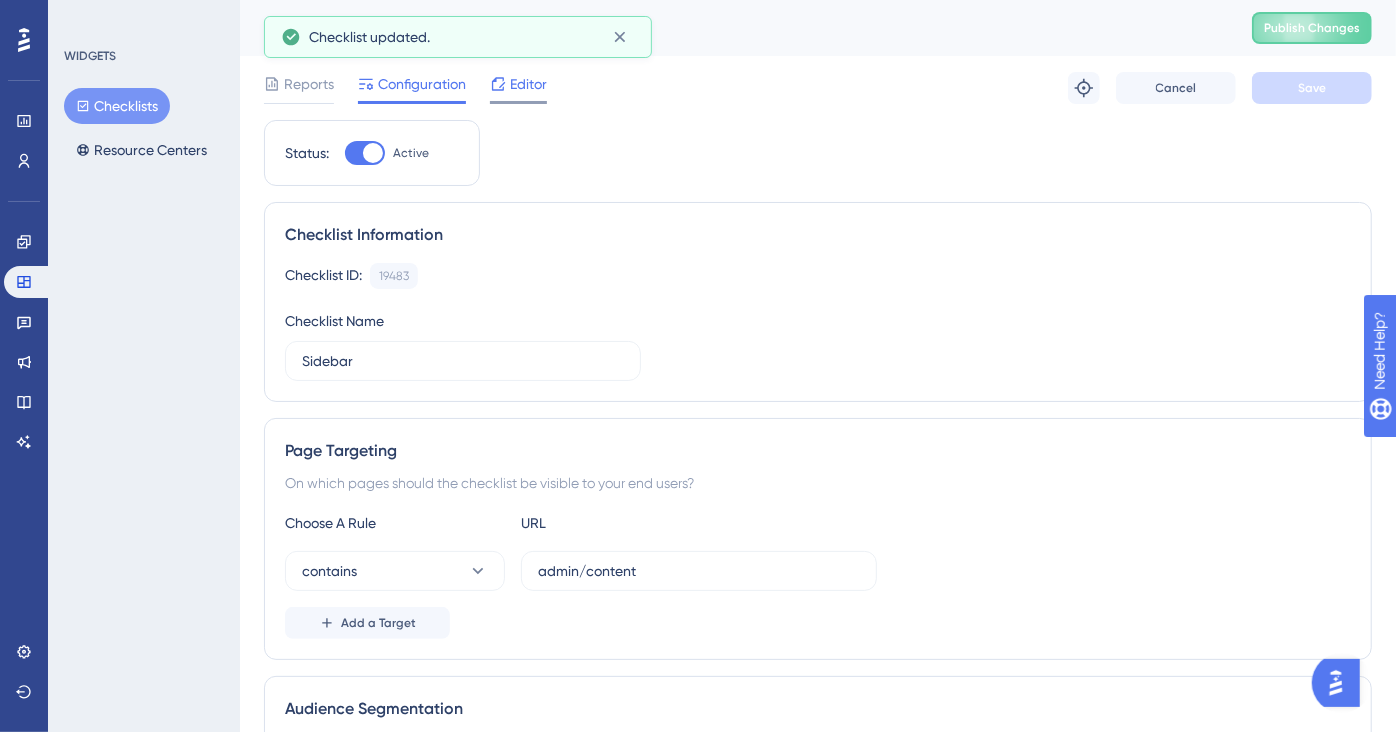 click on "Editor" at bounding box center [528, 84] 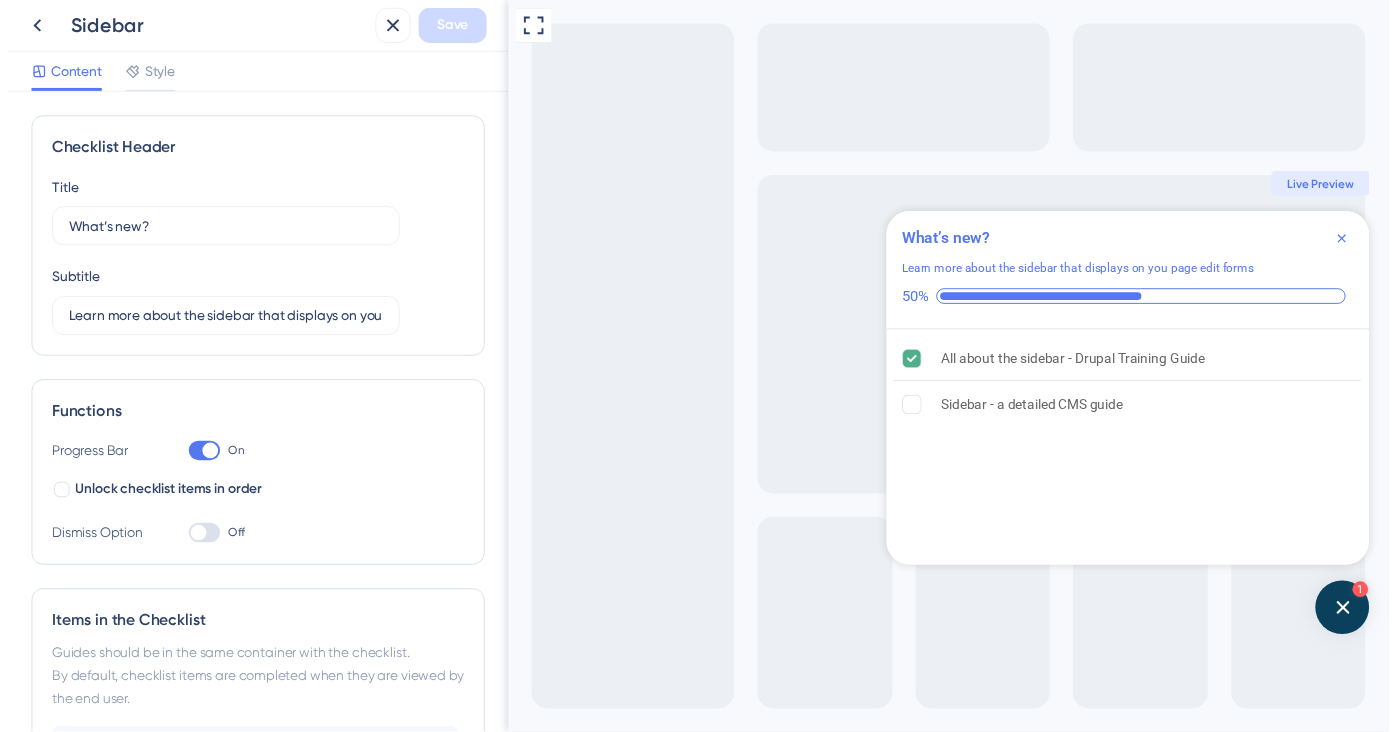 scroll, scrollTop: 0, scrollLeft: 0, axis: both 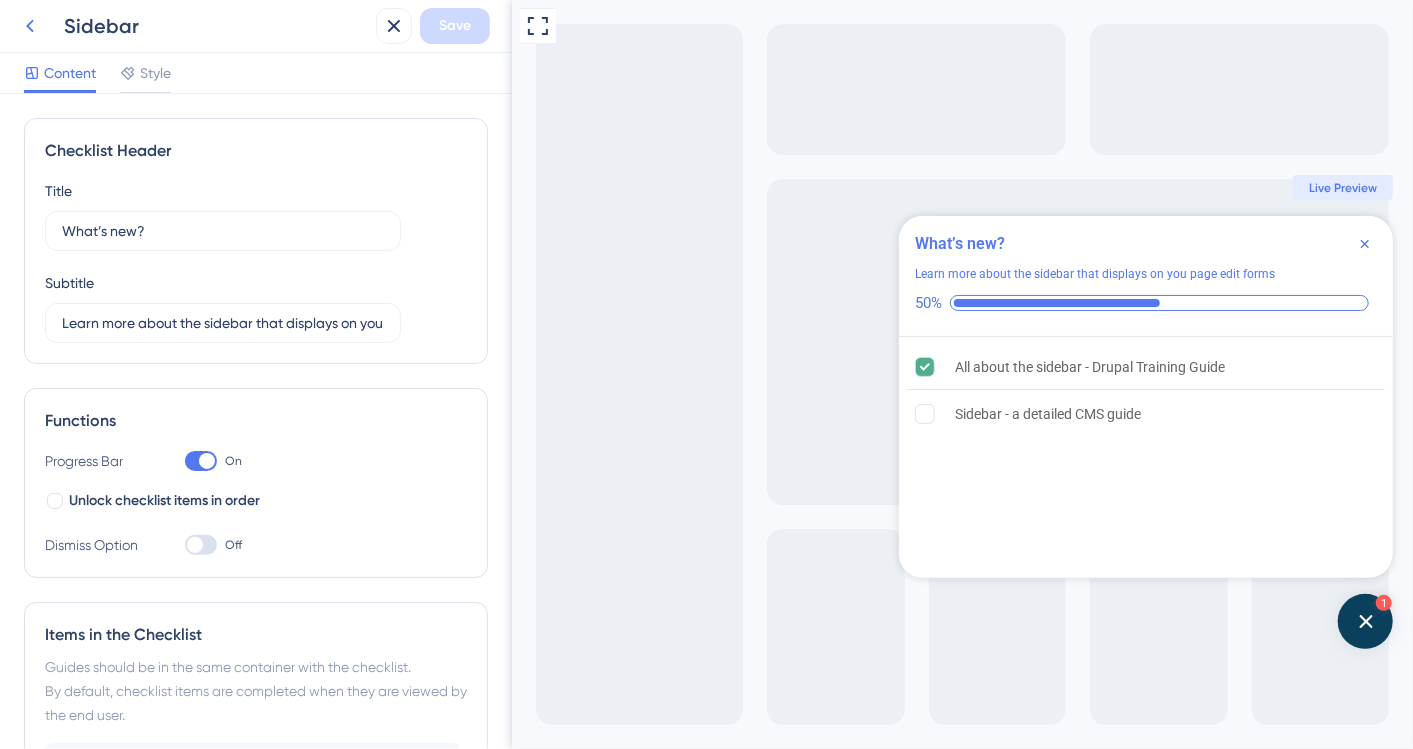 click 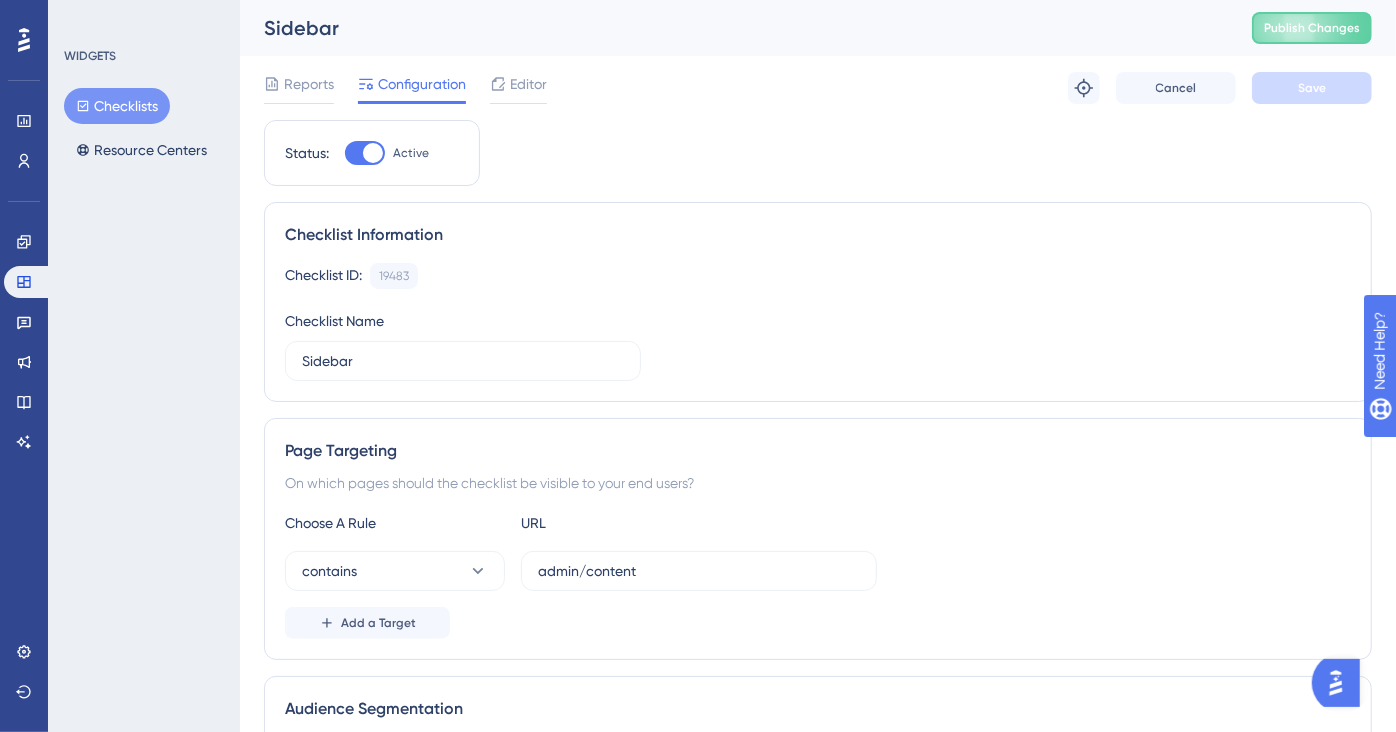 scroll, scrollTop: 0, scrollLeft: 0, axis: both 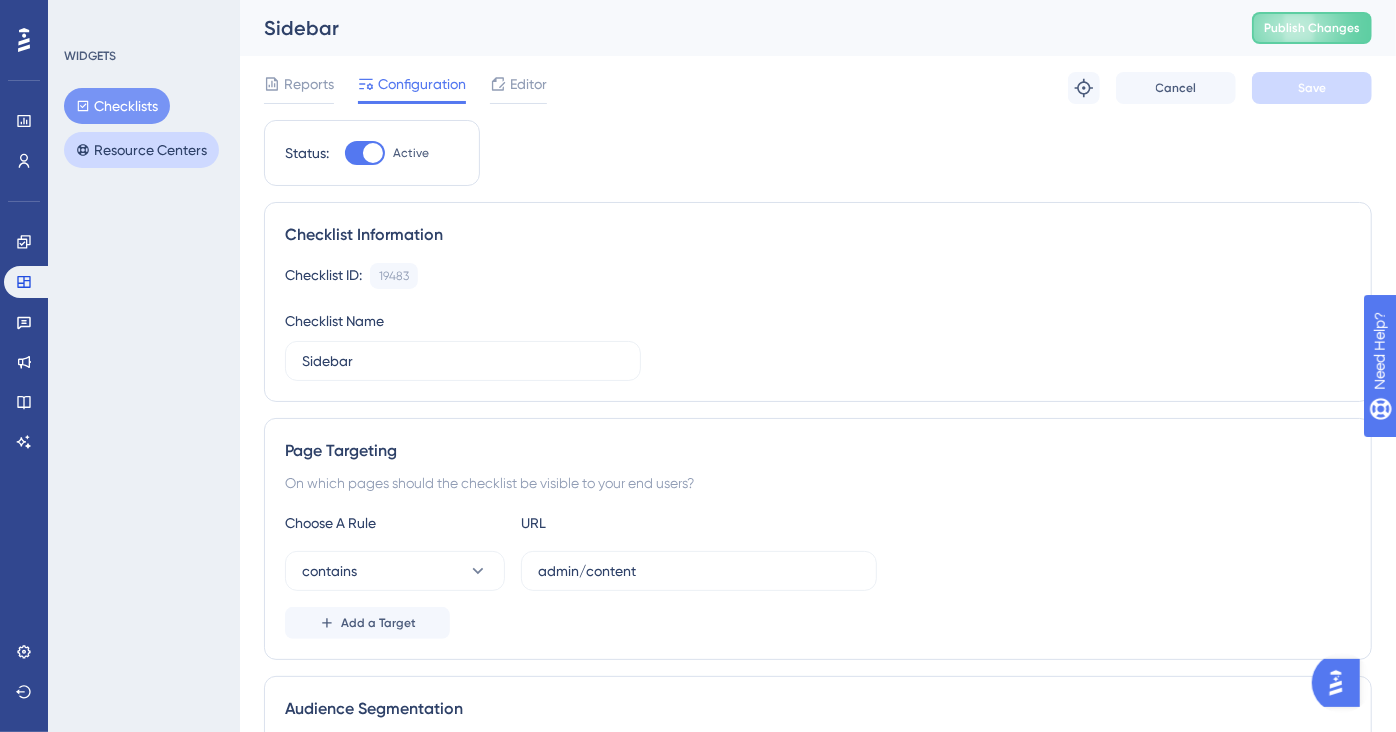 click on "Resource Centers" at bounding box center [141, 150] 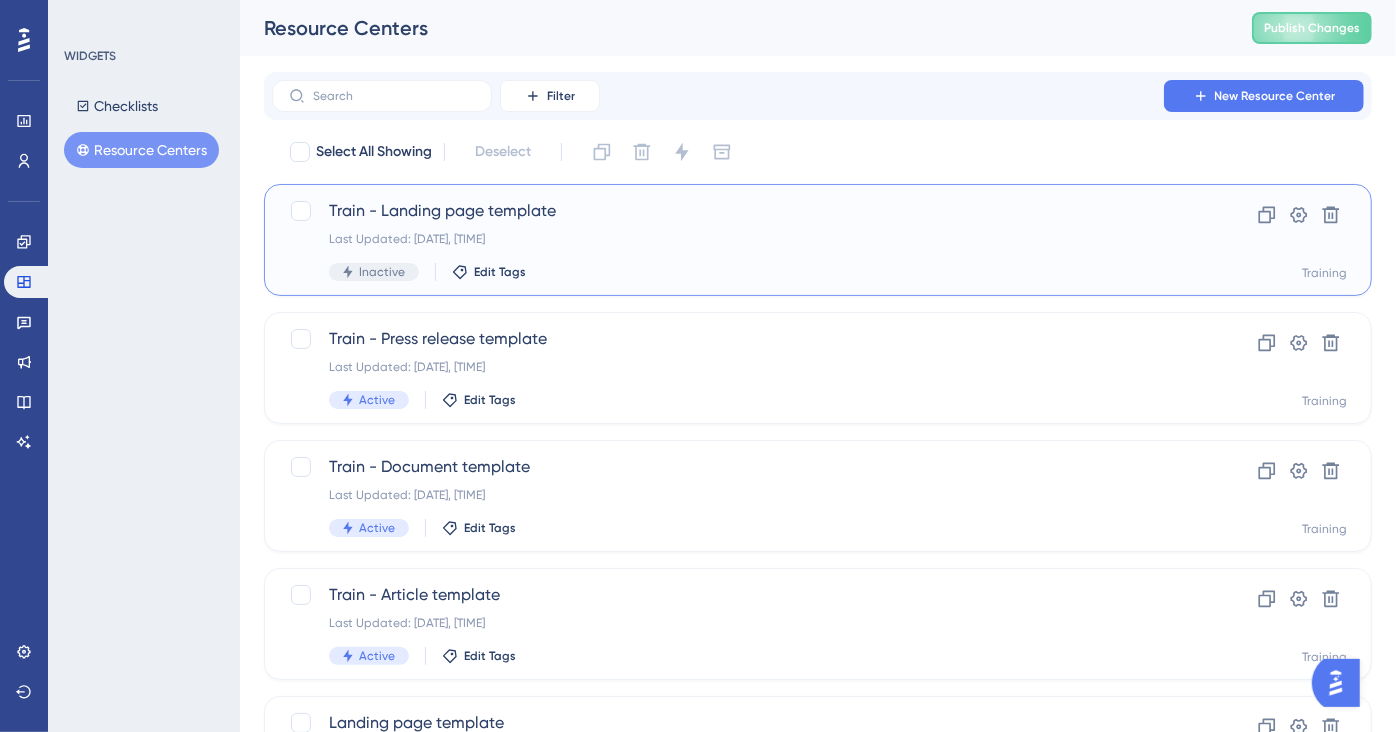 click on "Train - Landing page template" at bounding box center (738, 211) 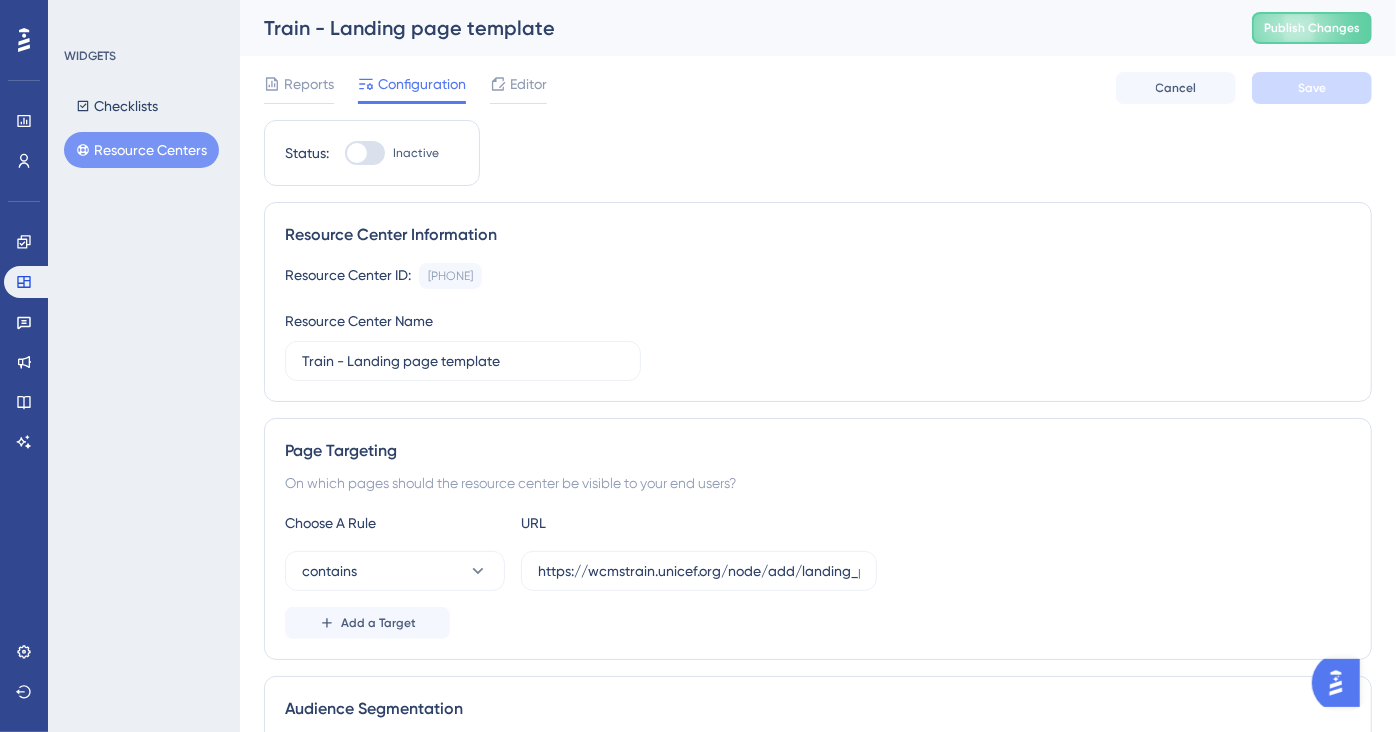 click at bounding box center (365, 153) 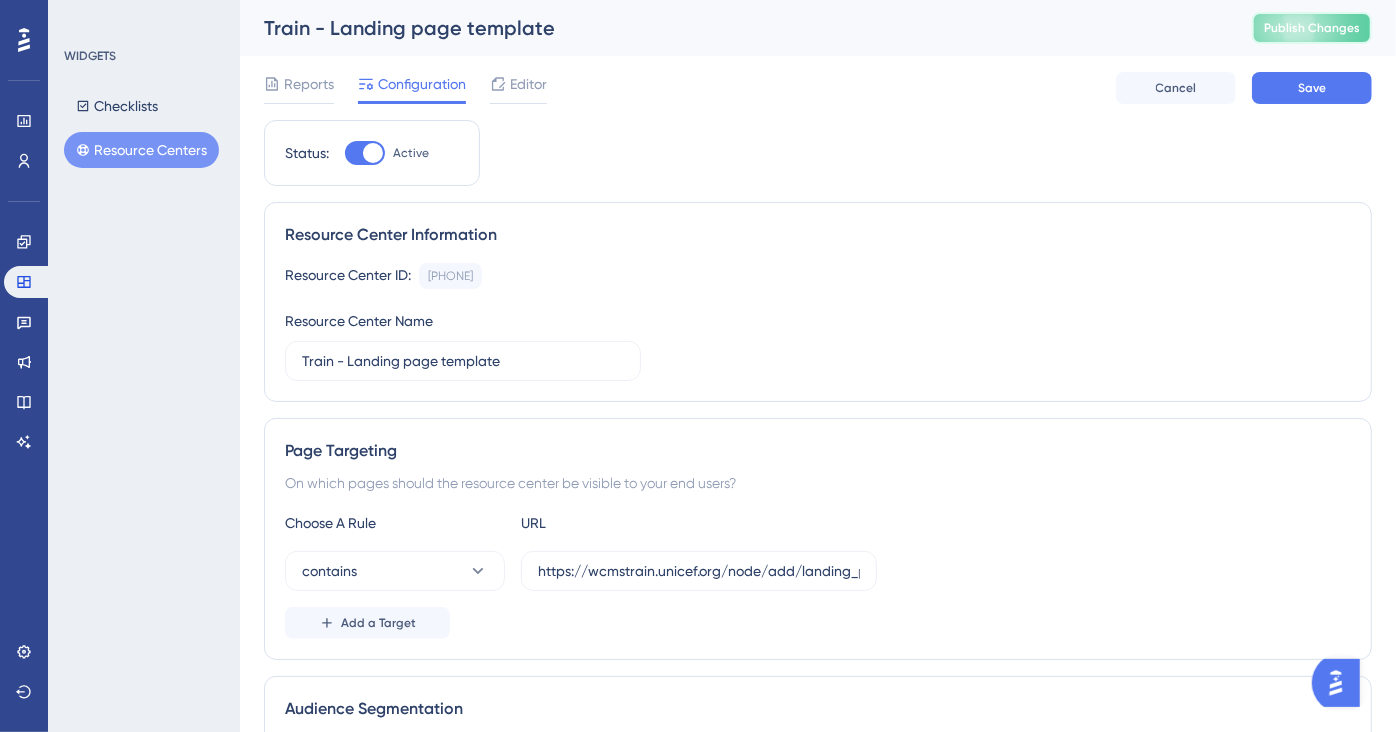click on "Publish Changes" at bounding box center [1312, 28] 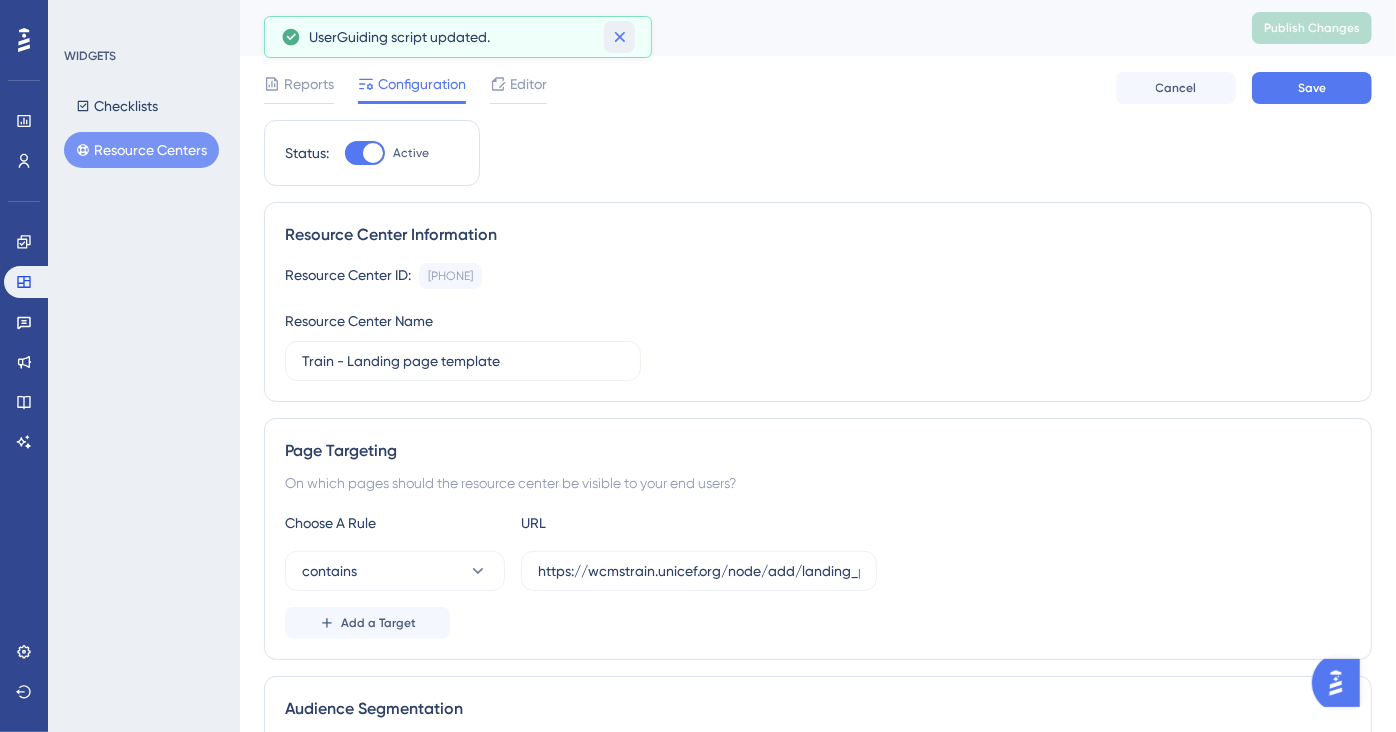 click 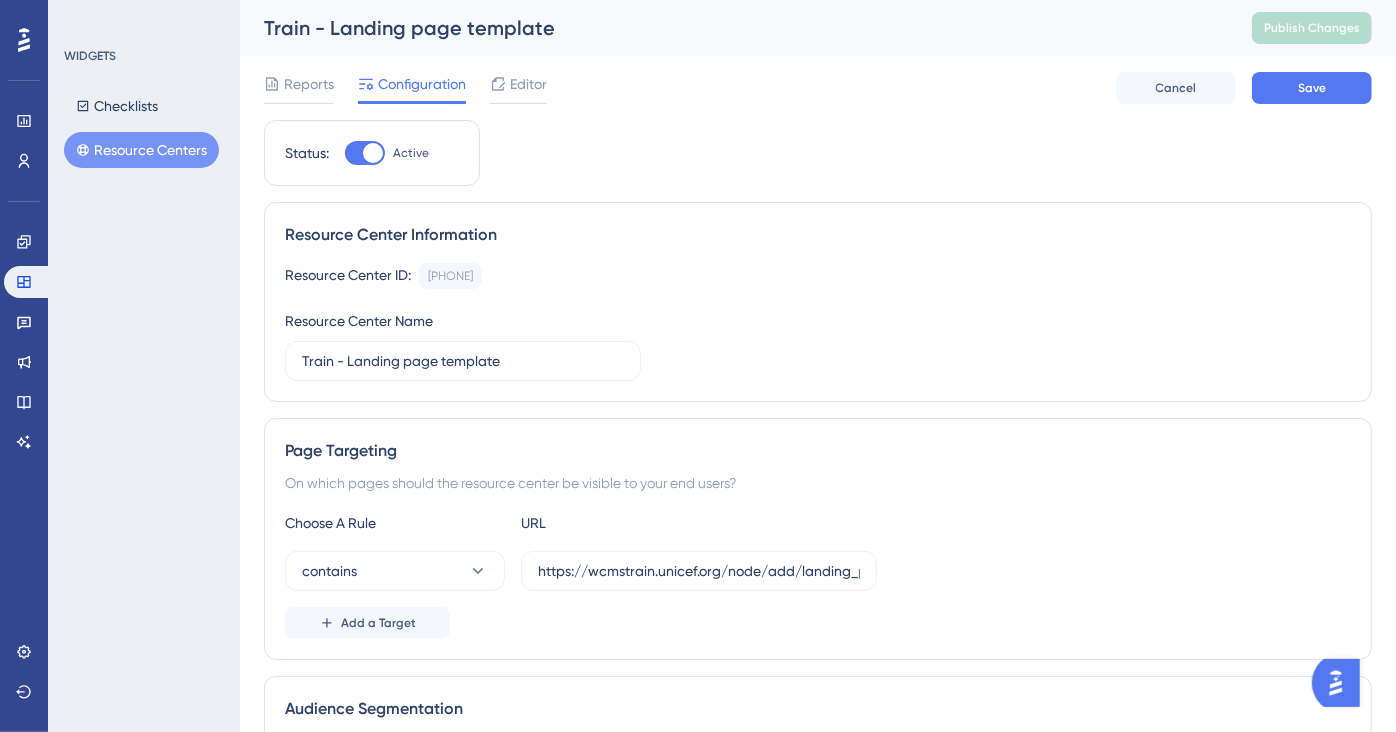 click on "Resource Centers" at bounding box center [141, 150] 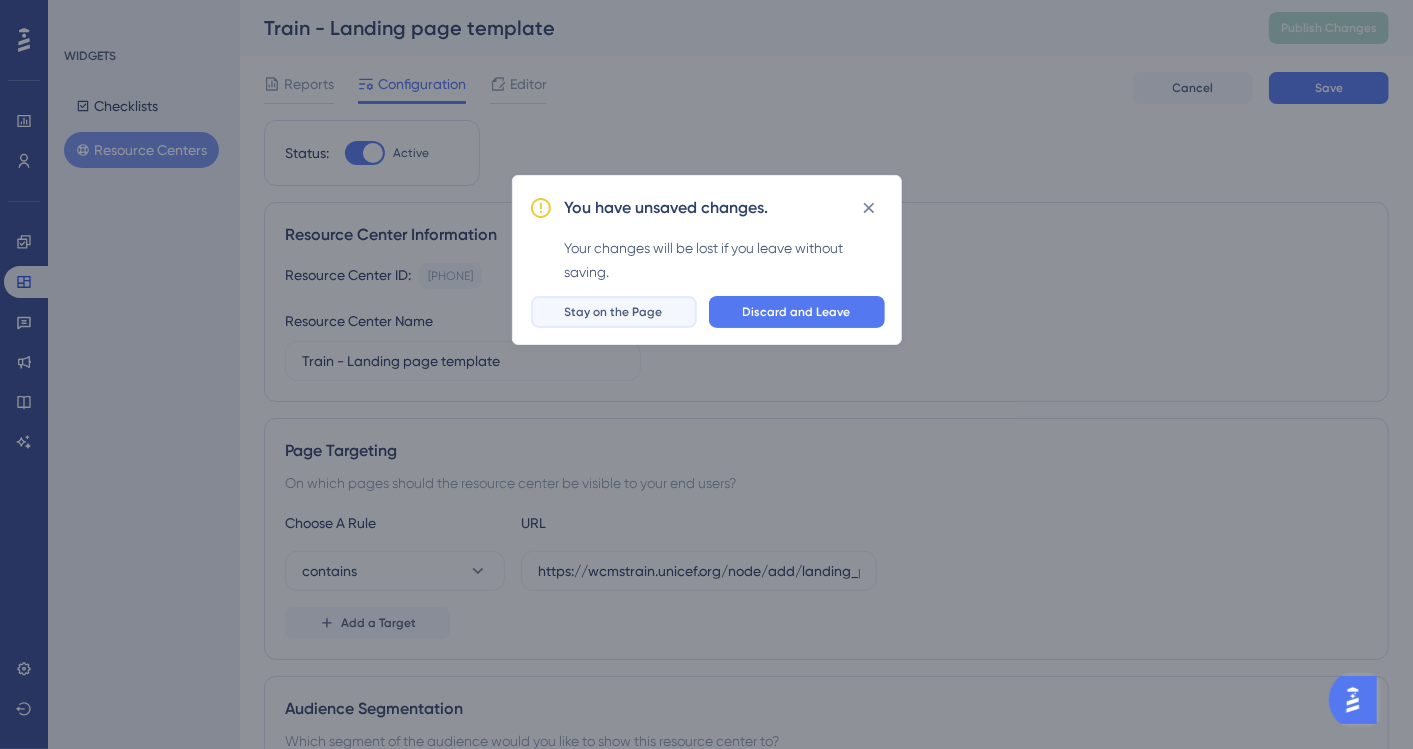 click on "Stay on the Page" at bounding box center [614, 312] 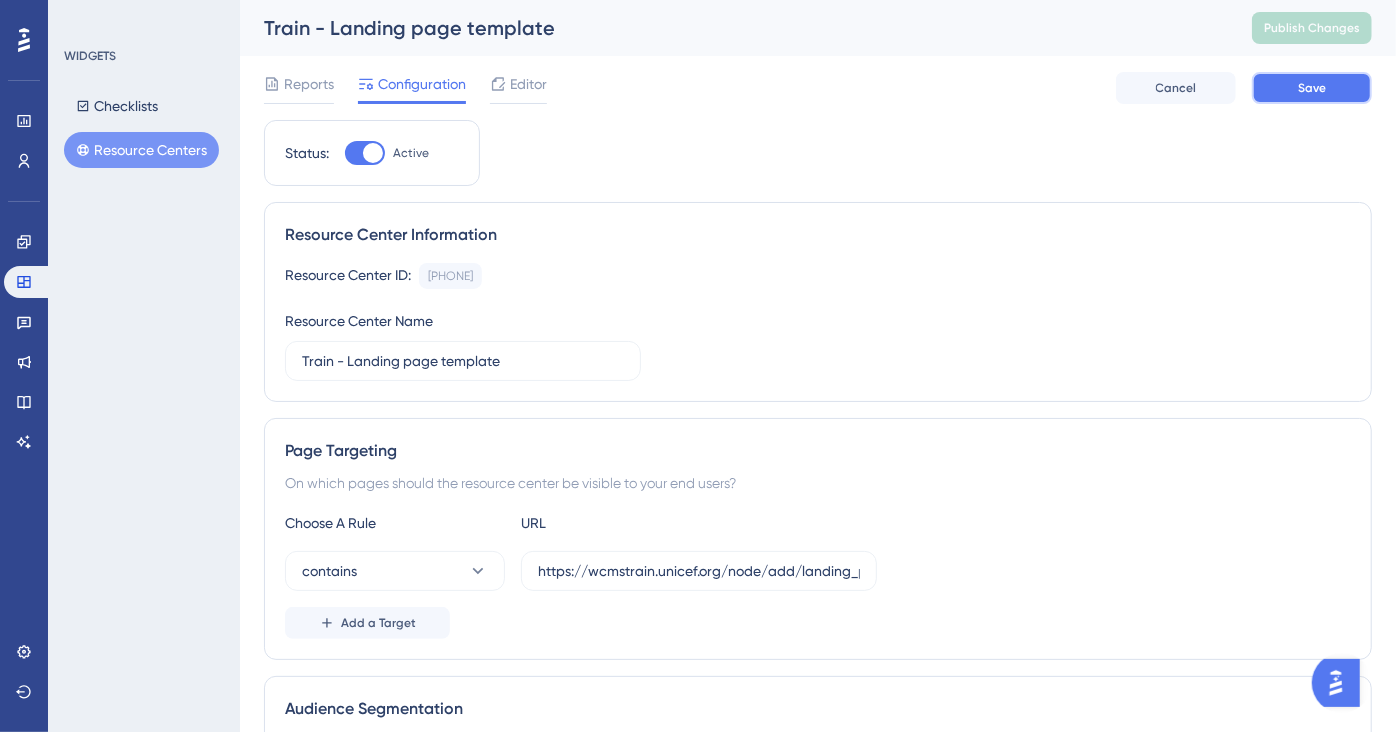 click on "Save" at bounding box center [1312, 88] 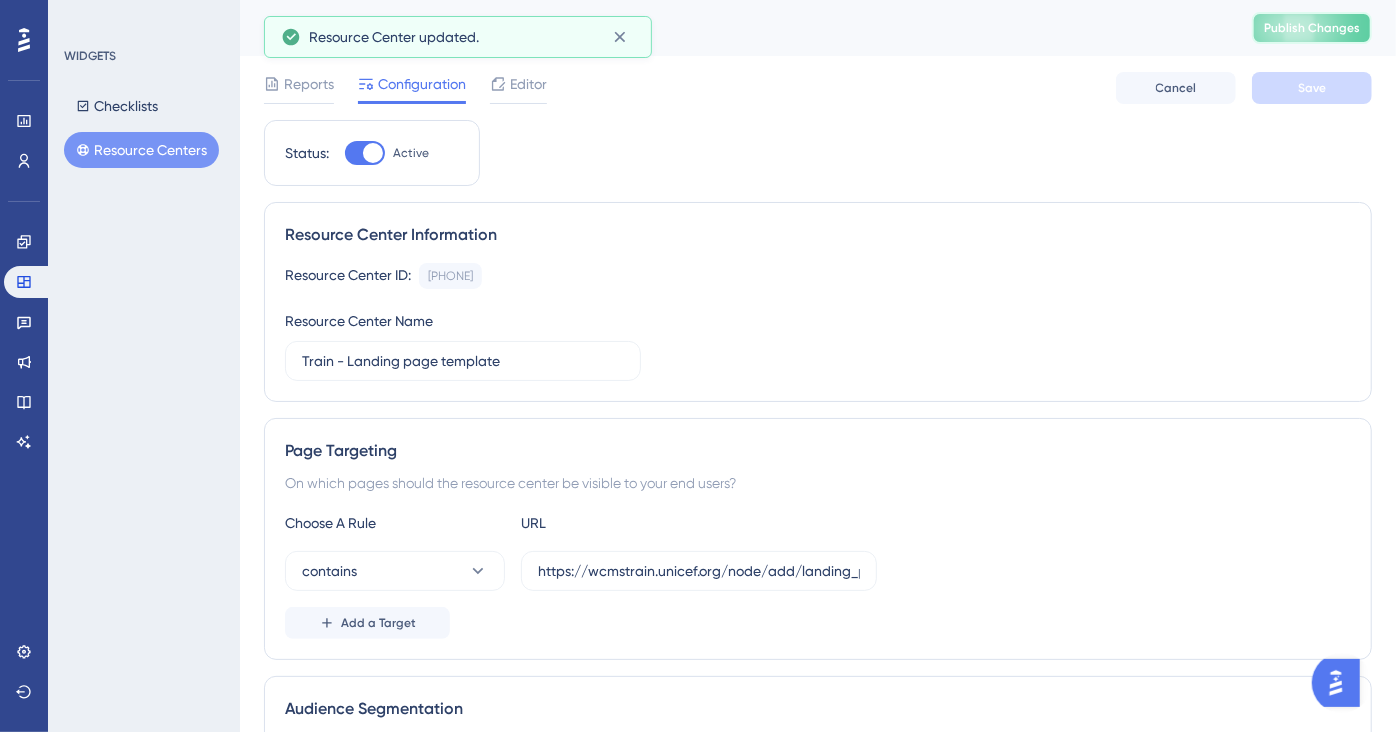 click on "Publish Changes" at bounding box center [1312, 28] 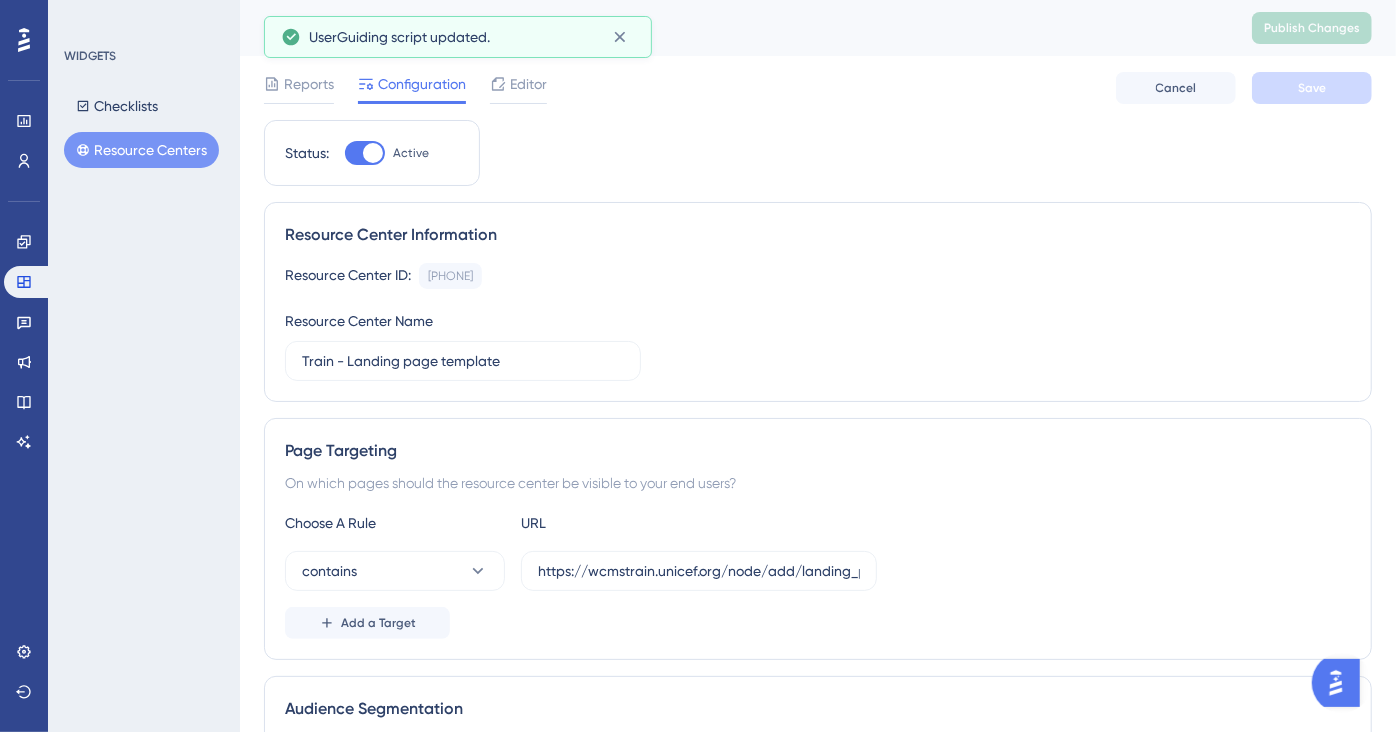 click on "Resource Centers" at bounding box center [141, 150] 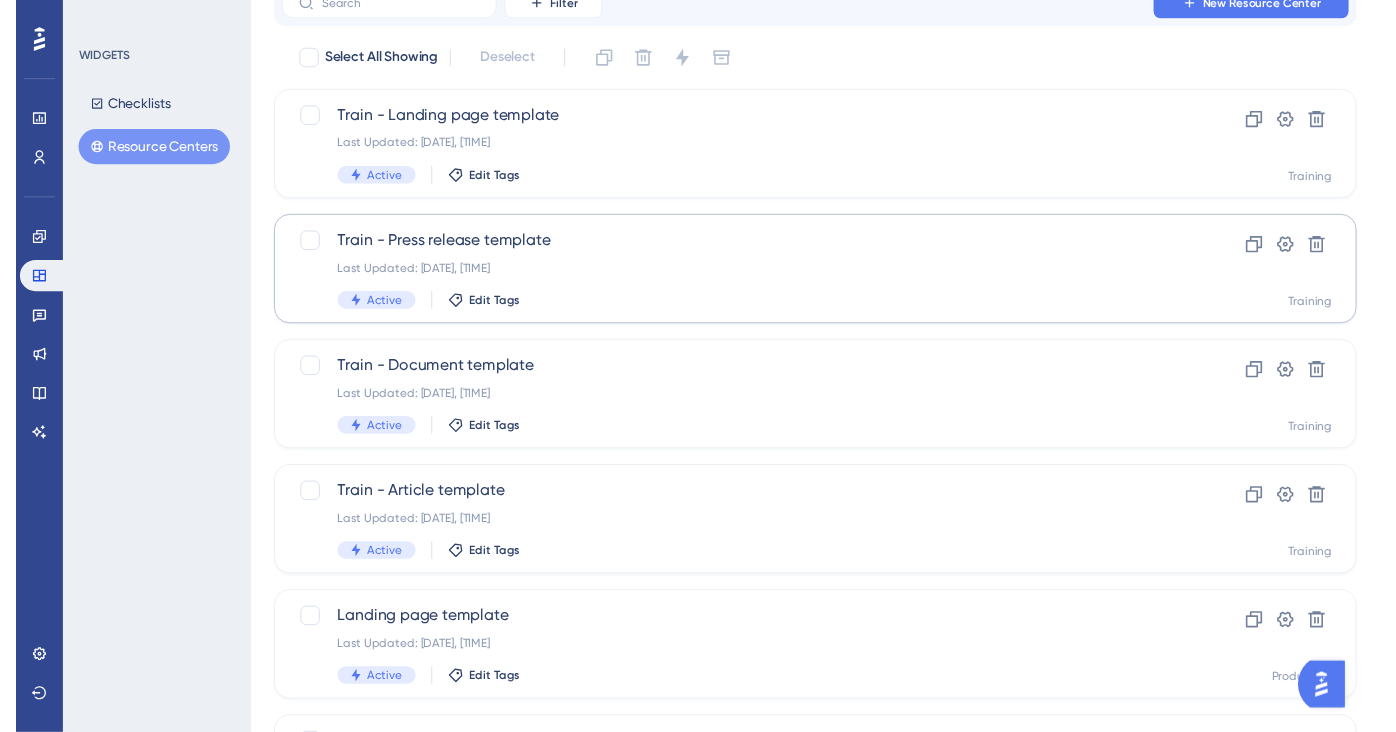 scroll, scrollTop: 0, scrollLeft: 0, axis: both 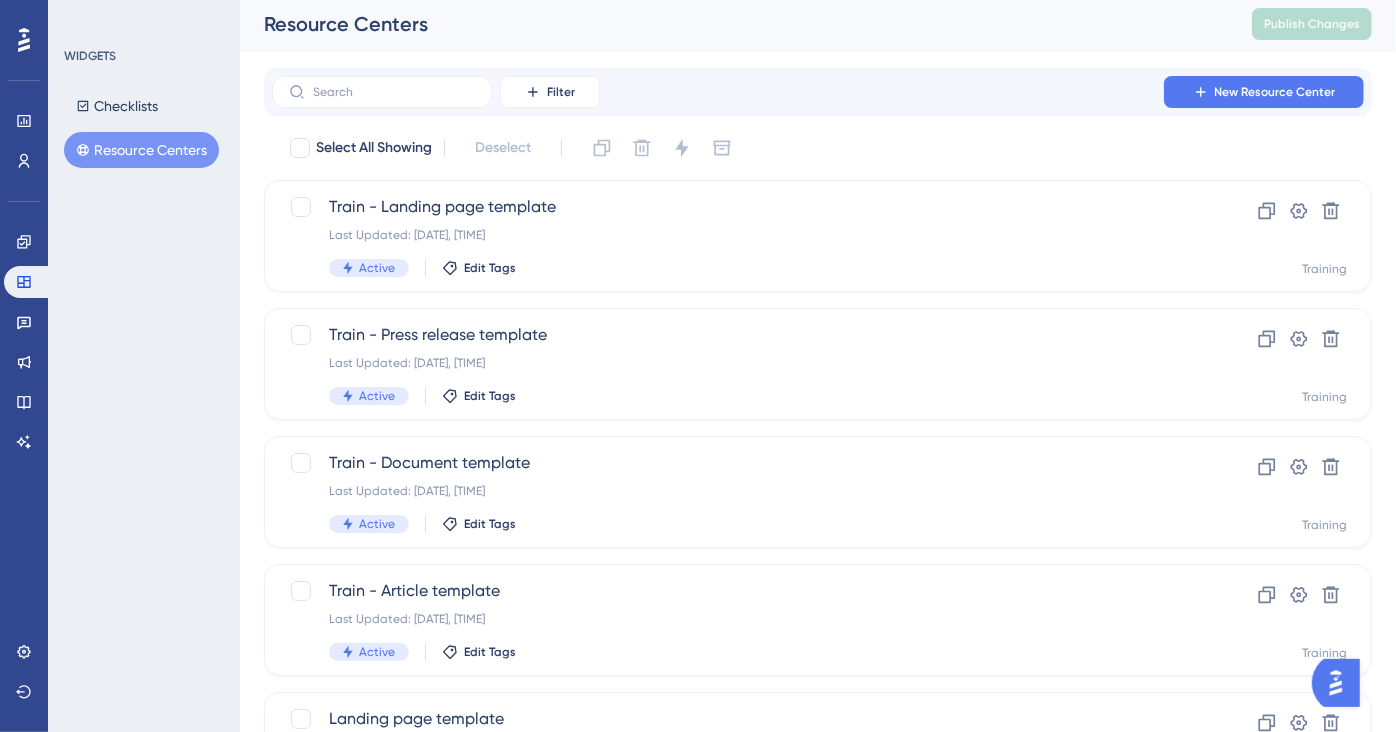 type 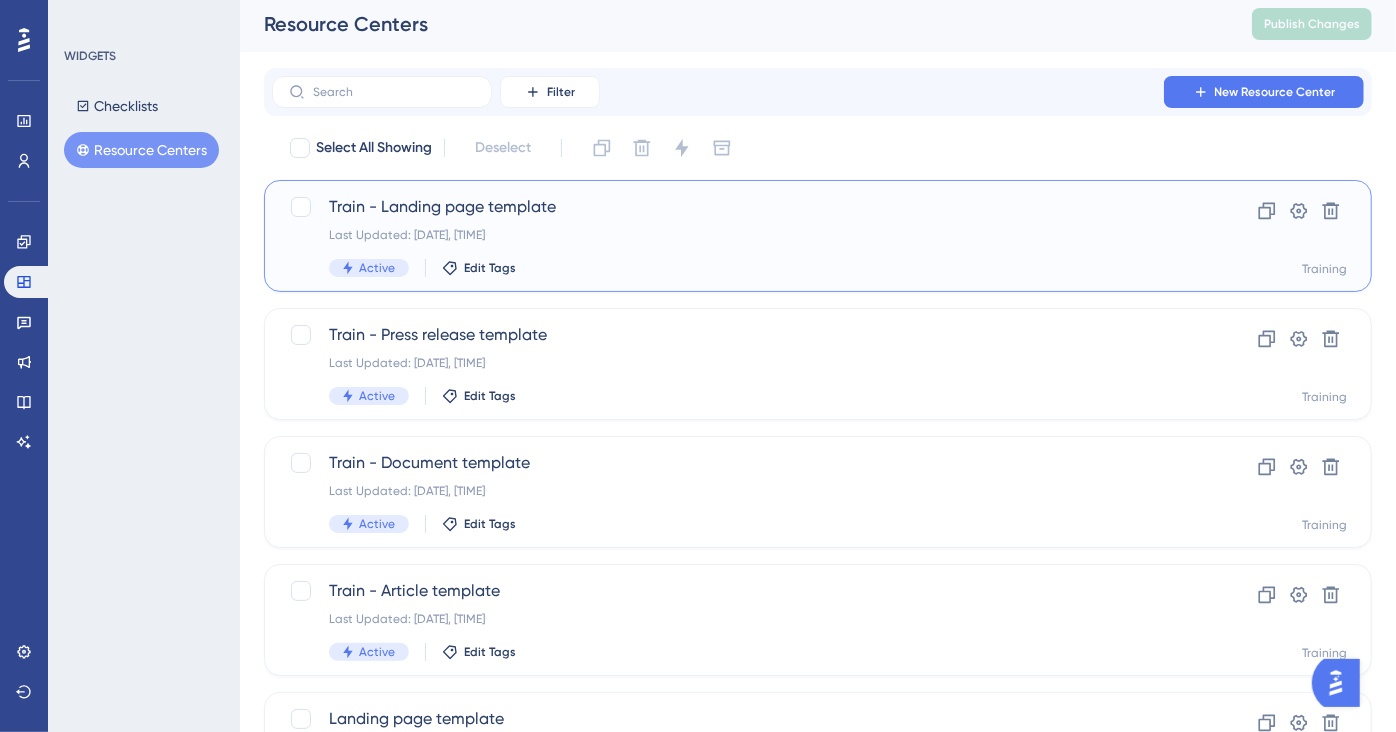 click on "Train - Landing page template" at bounding box center [738, 207] 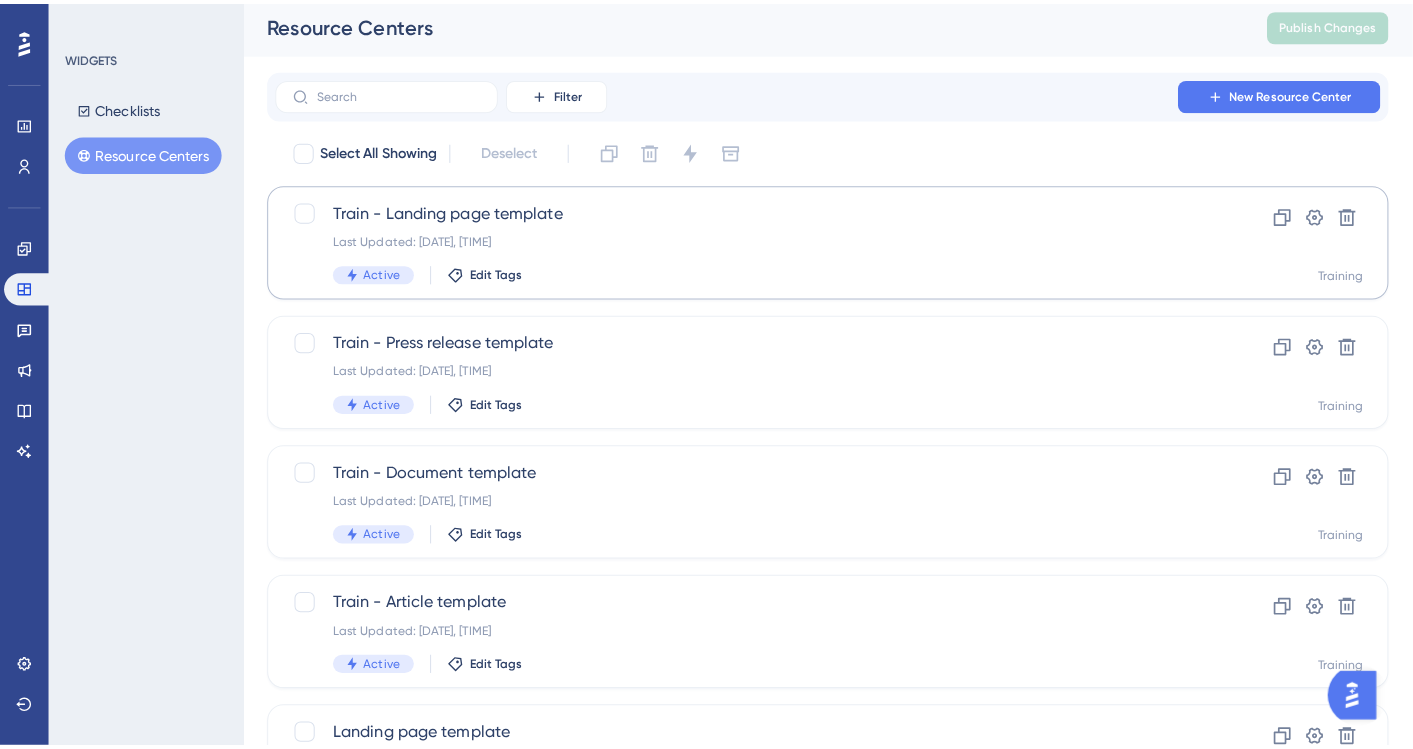 scroll, scrollTop: 0, scrollLeft: 0, axis: both 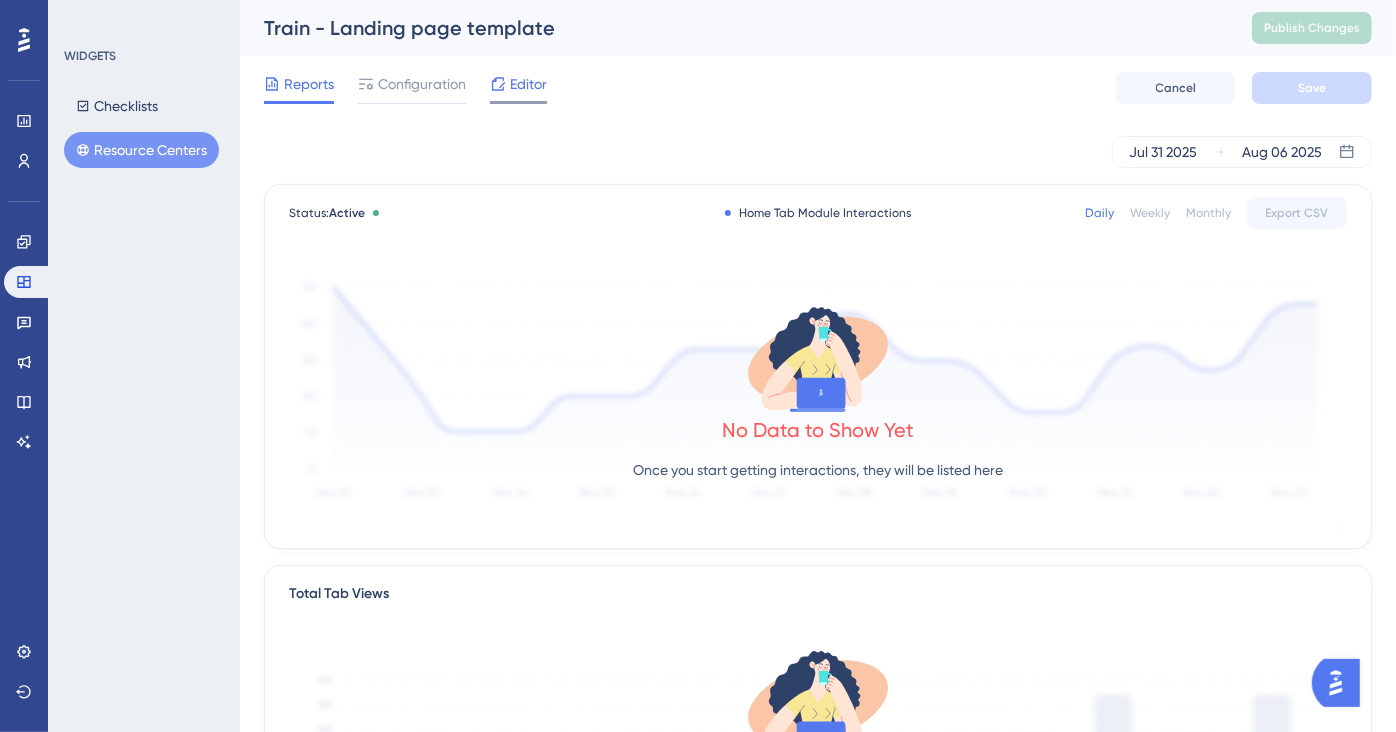 click on "Editor" at bounding box center [528, 84] 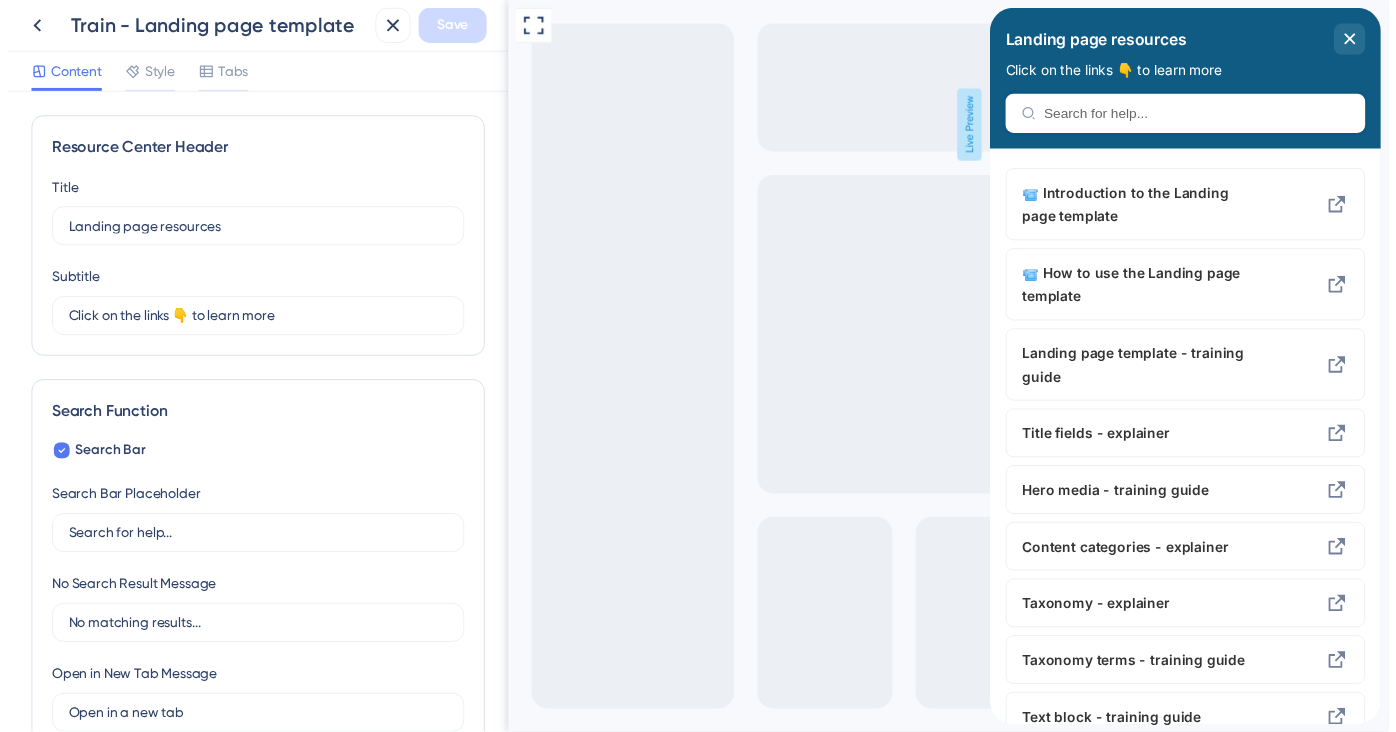 scroll, scrollTop: 0, scrollLeft: 0, axis: both 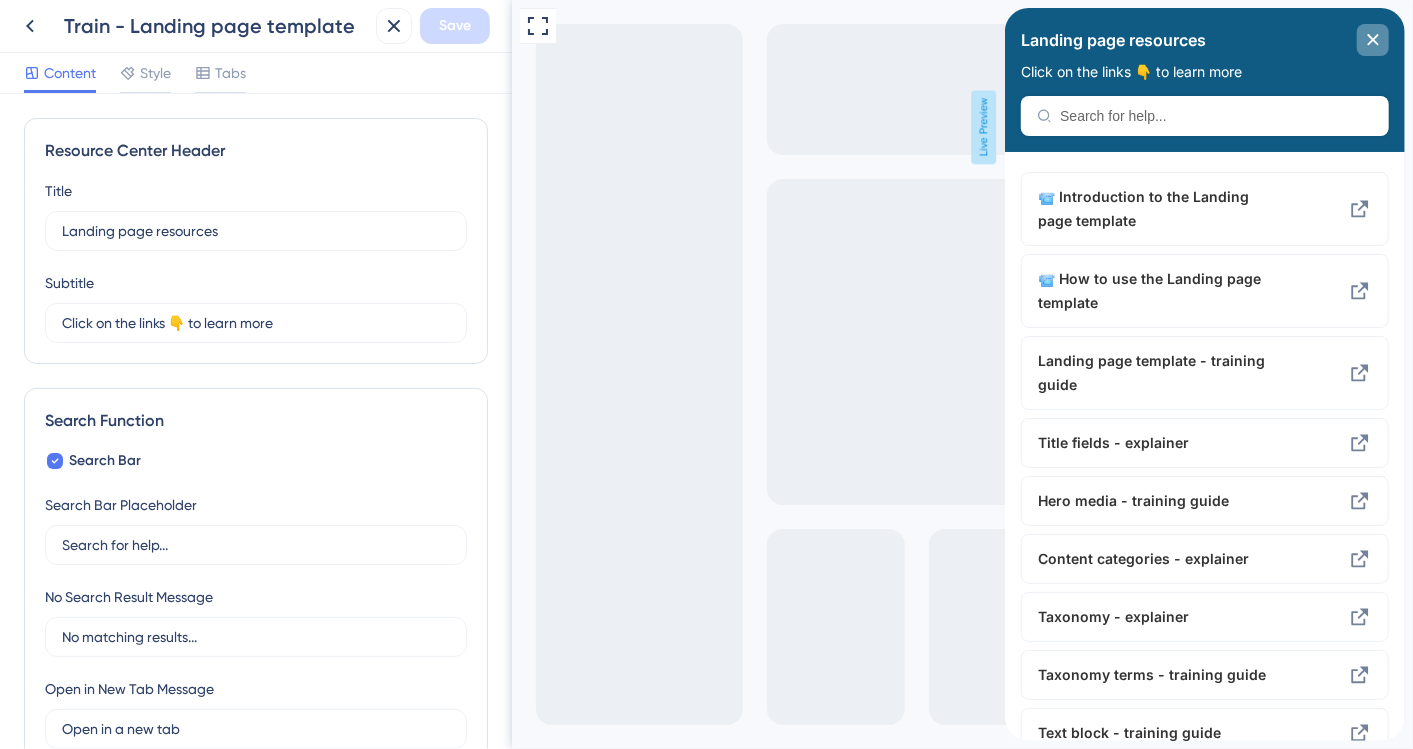 click 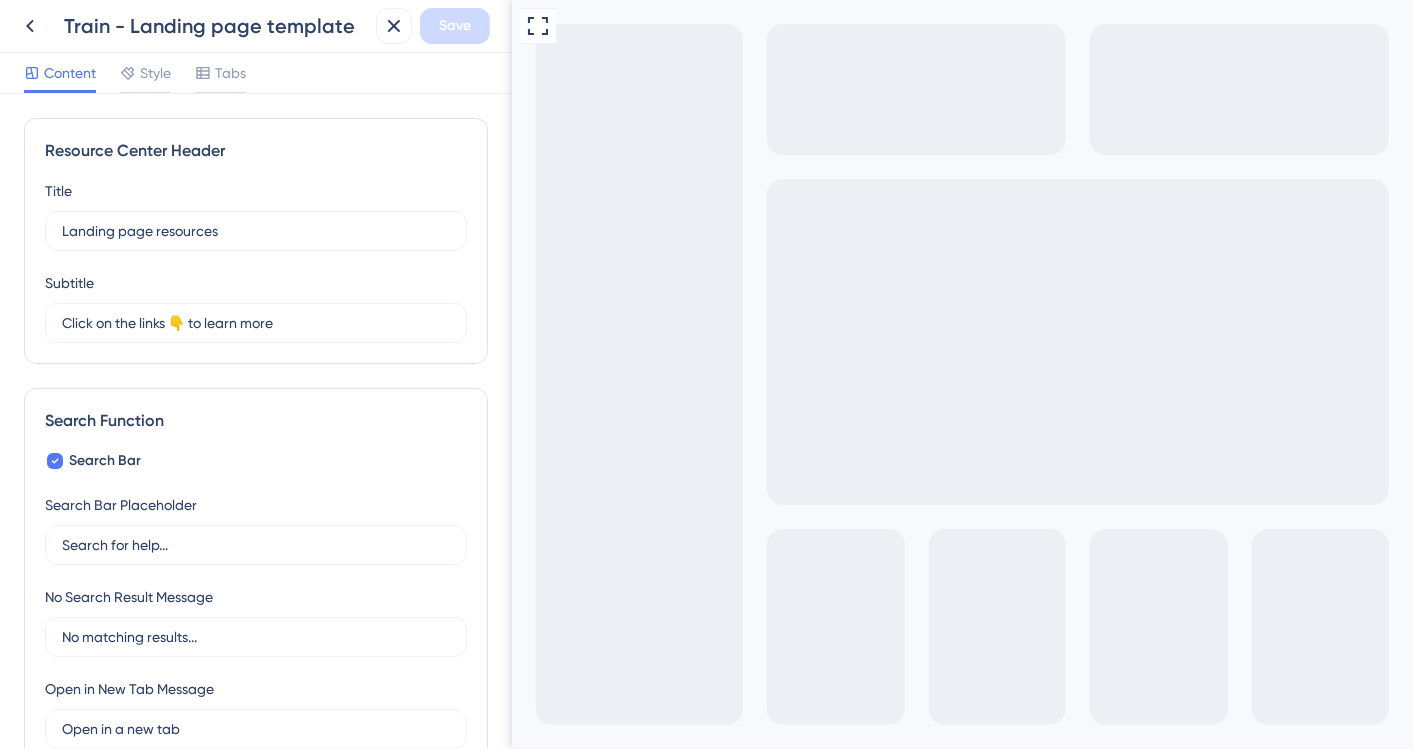 click on "Template resources" at bounding box center (1048, 877) 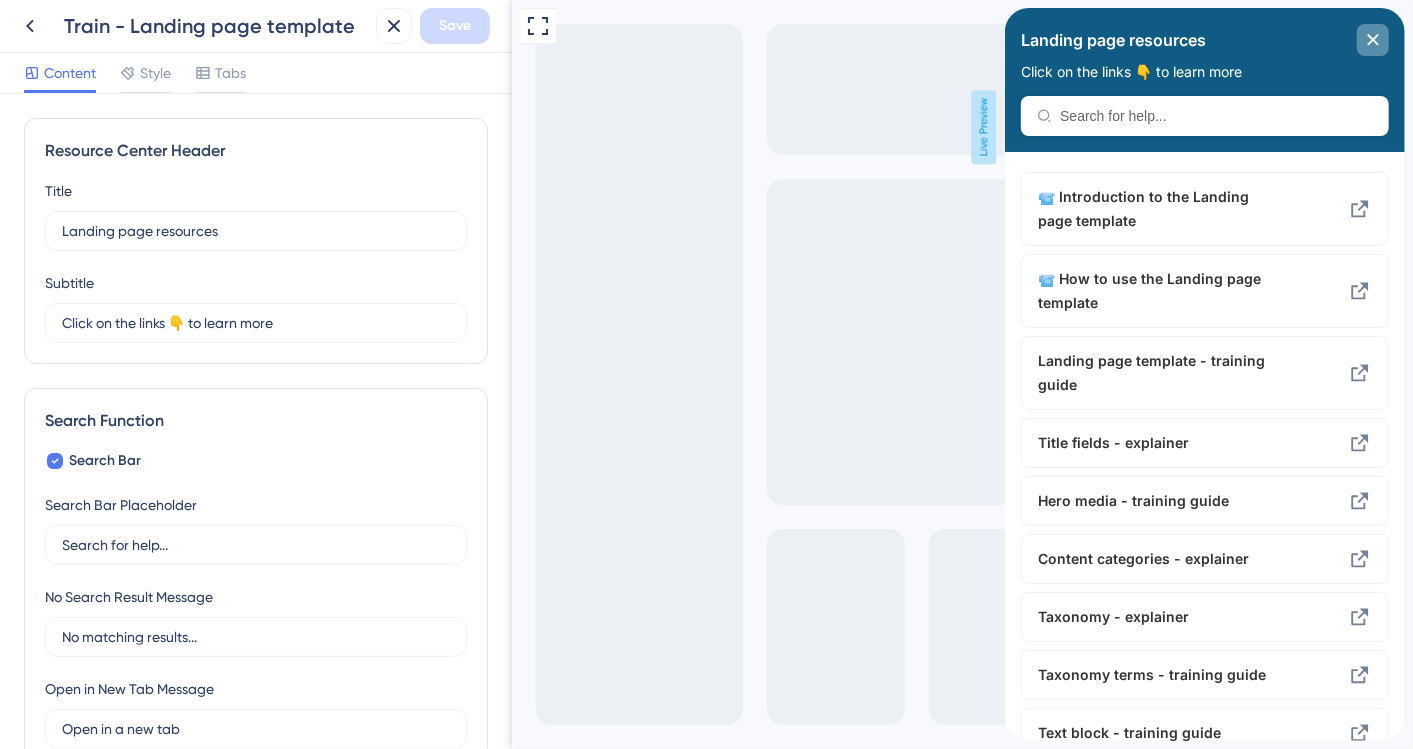 click 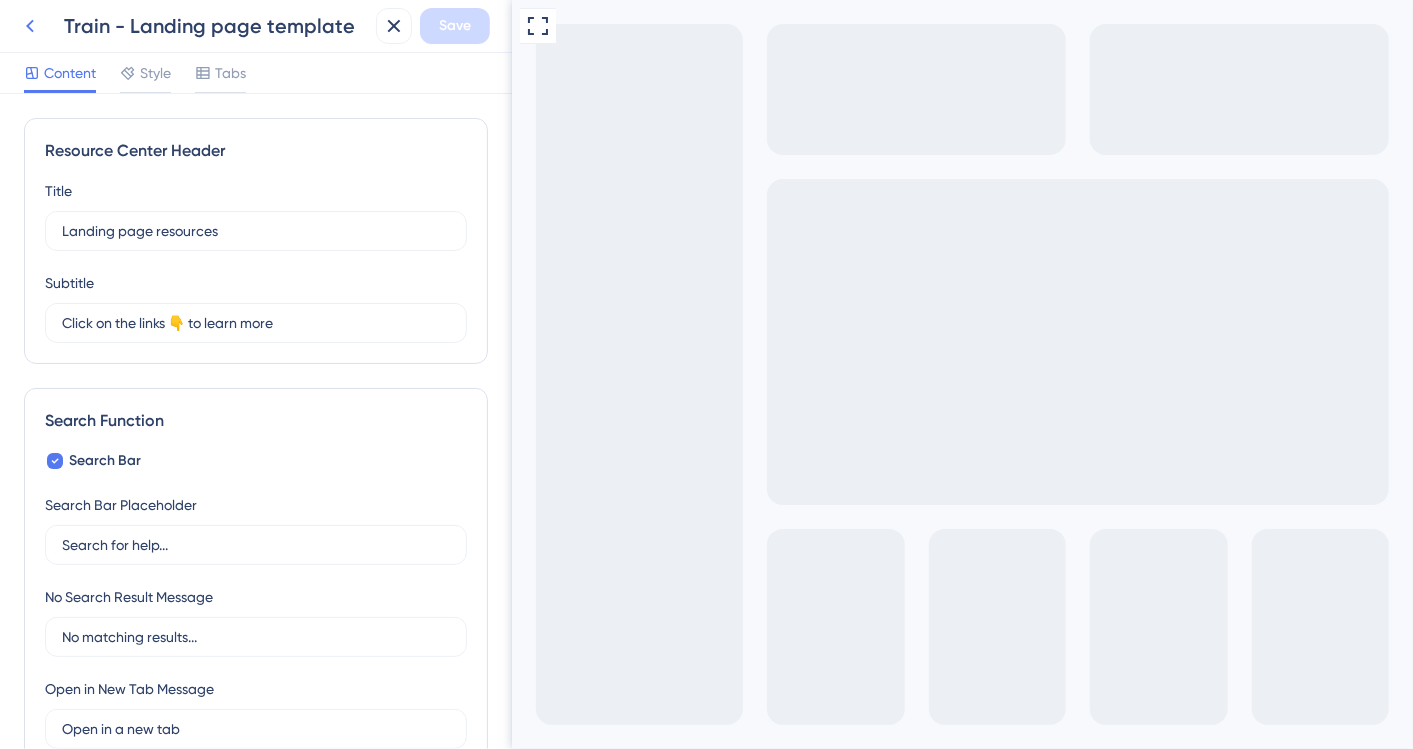 click 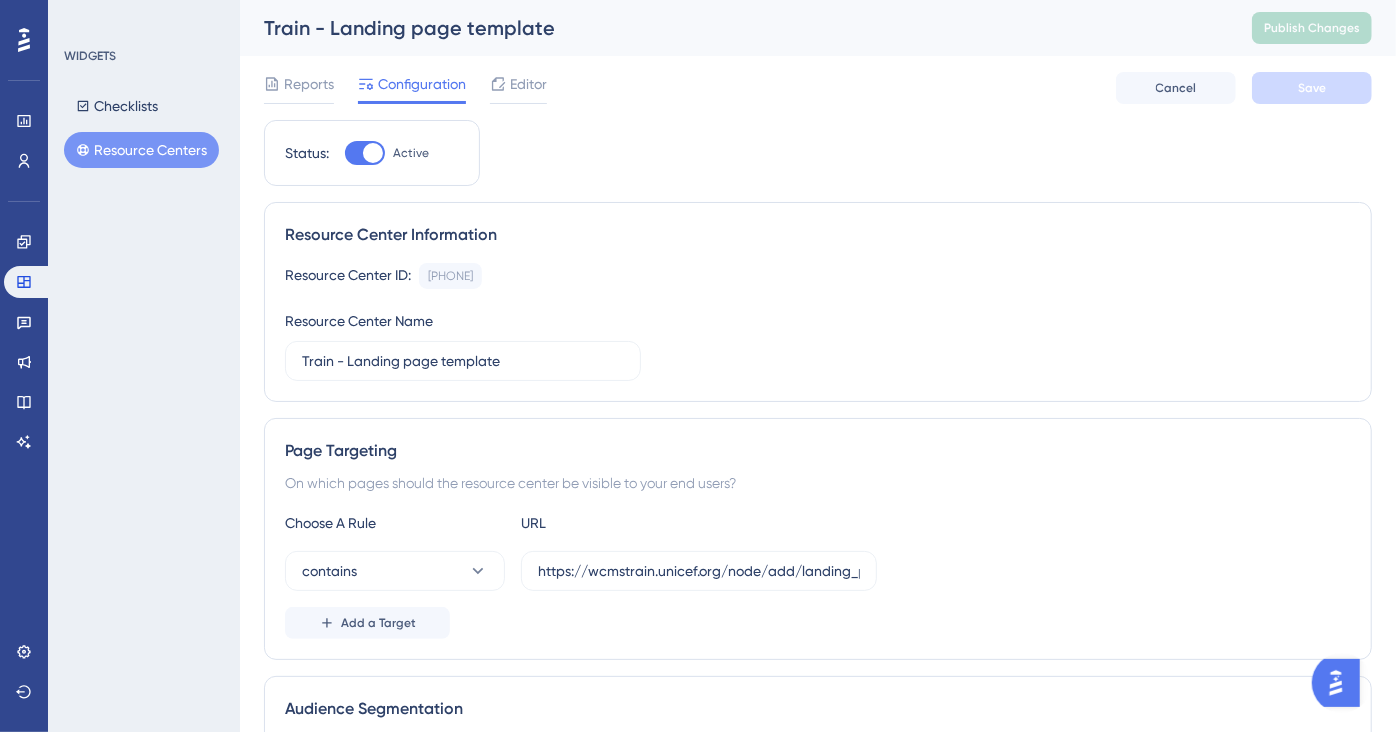 click on "Resource Centers" at bounding box center (141, 150) 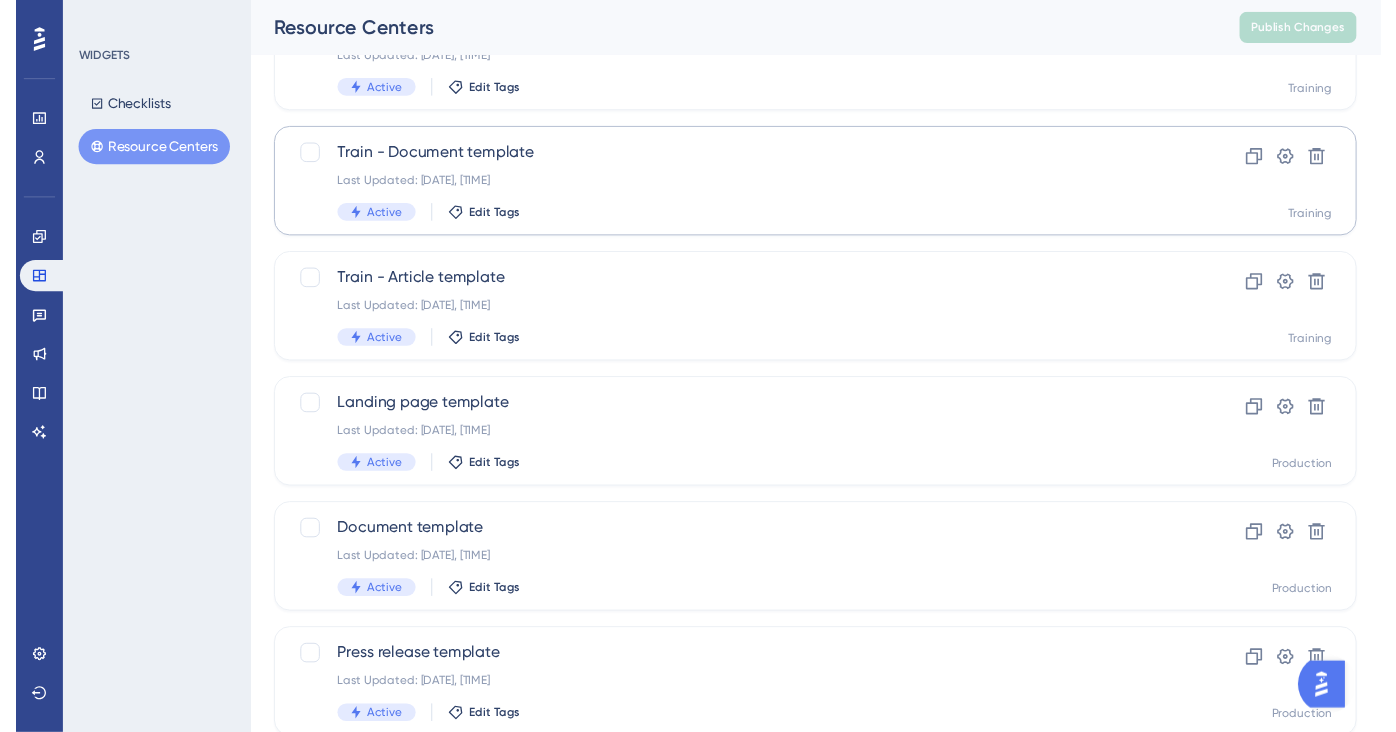 scroll, scrollTop: 0, scrollLeft: 0, axis: both 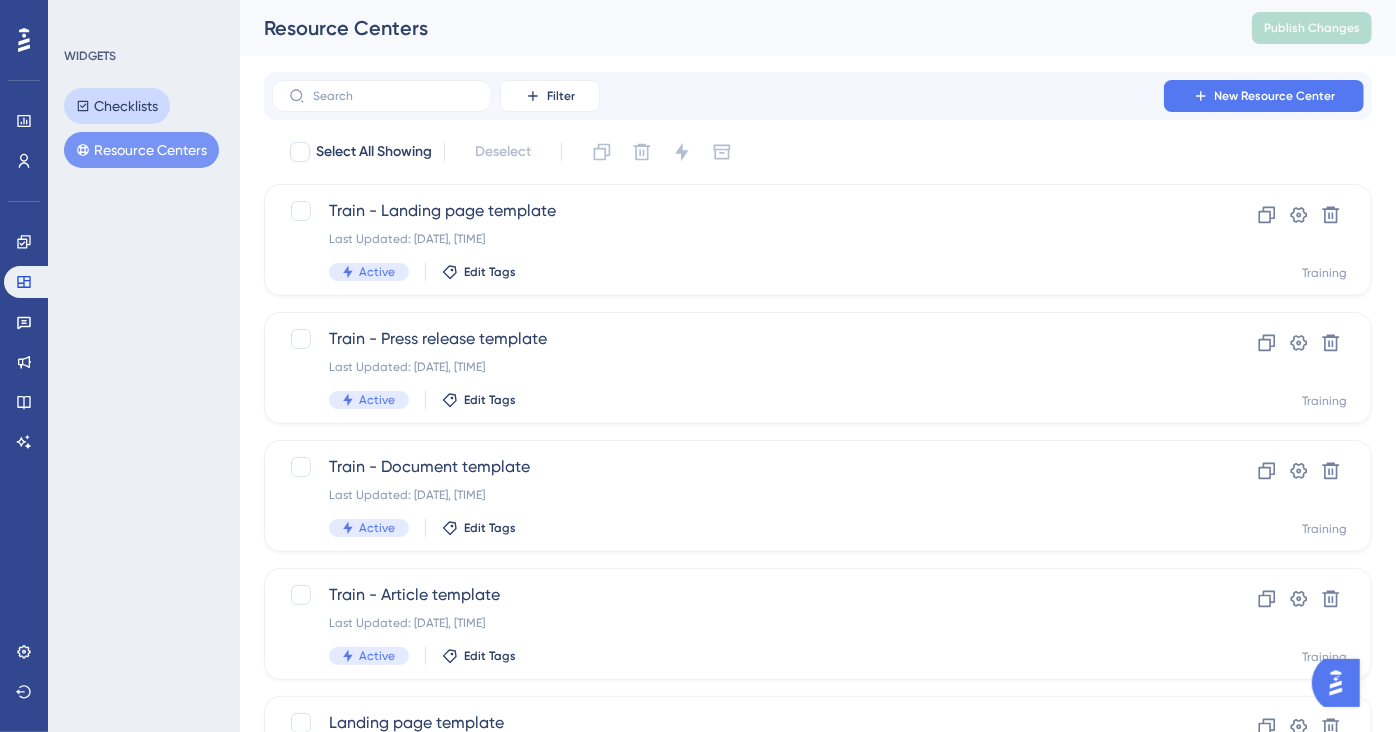 click on "Checklists" at bounding box center [117, 106] 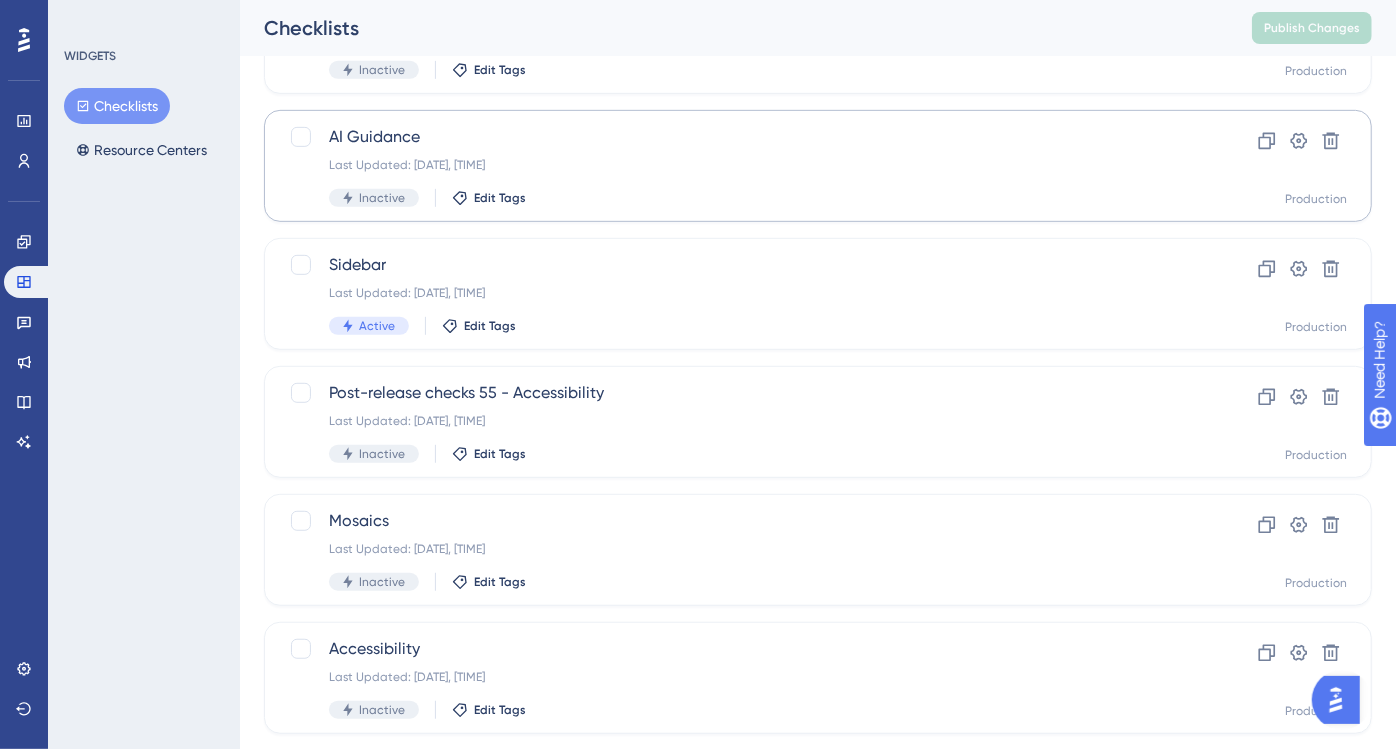 scroll, scrollTop: 588, scrollLeft: 0, axis: vertical 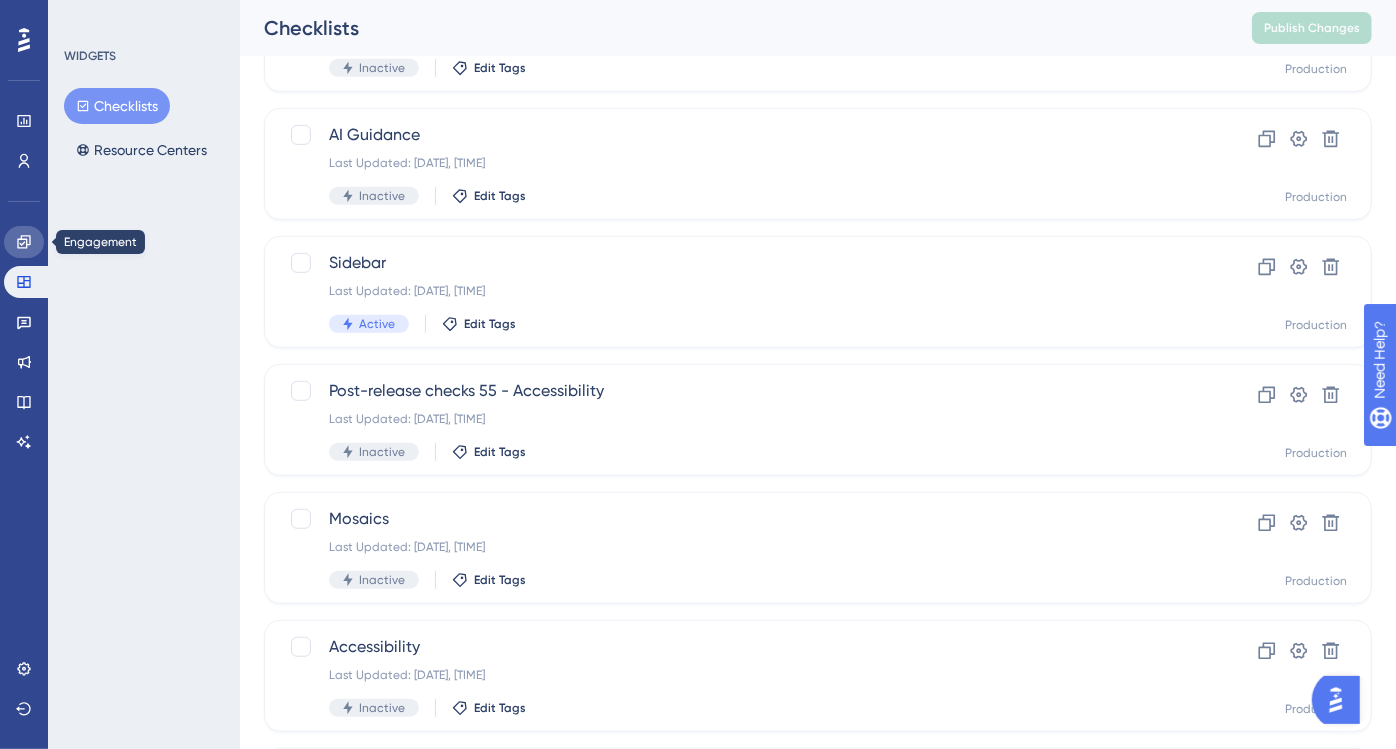 click 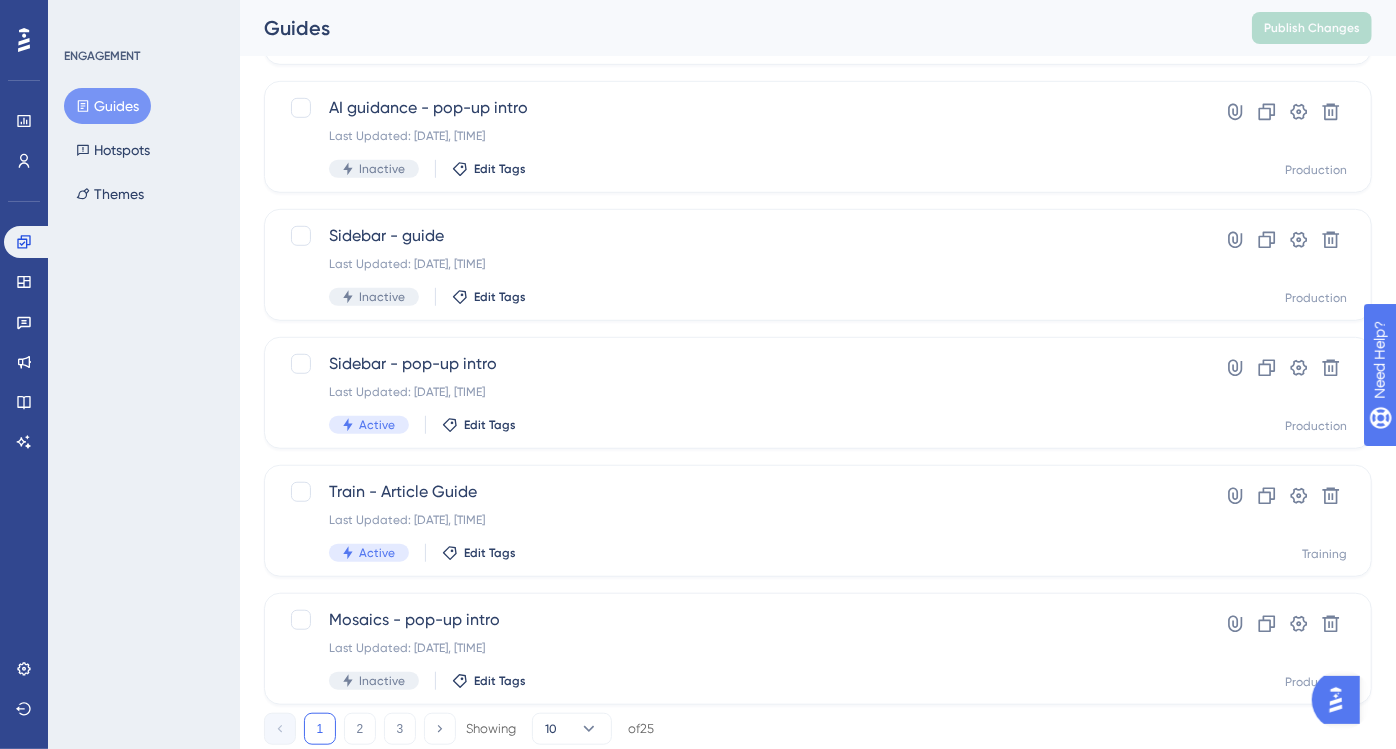 scroll, scrollTop: 802, scrollLeft: 0, axis: vertical 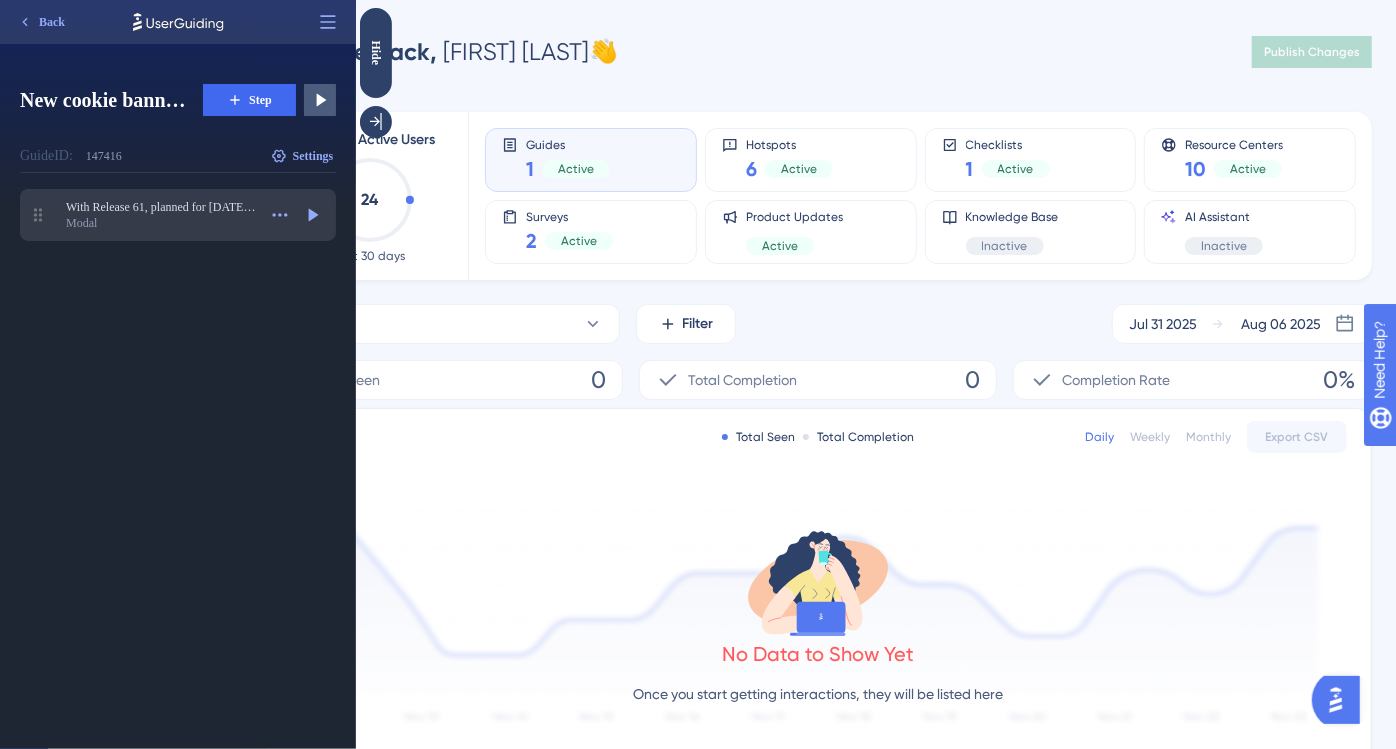 click on "Modal" at bounding box center [161, 223] 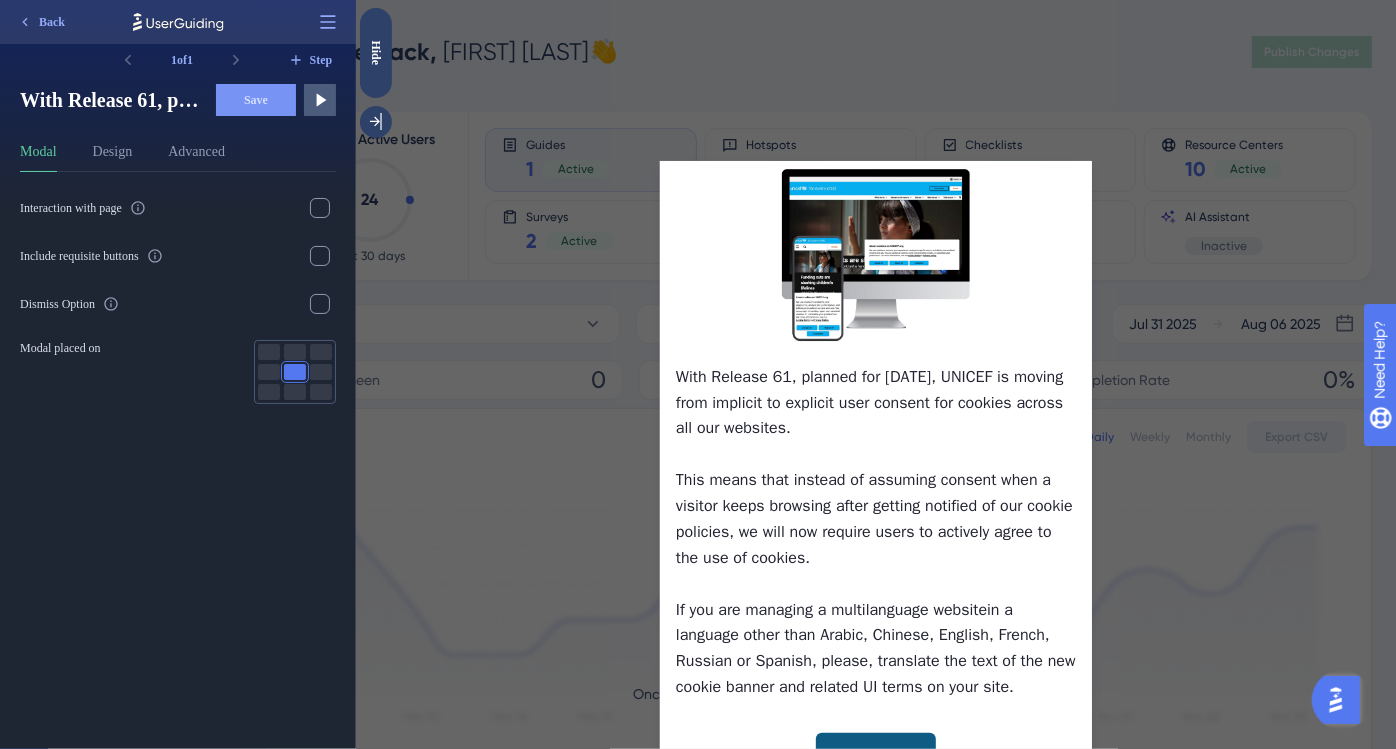 scroll, scrollTop: 89, scrollLeft: 0, axis: vertical 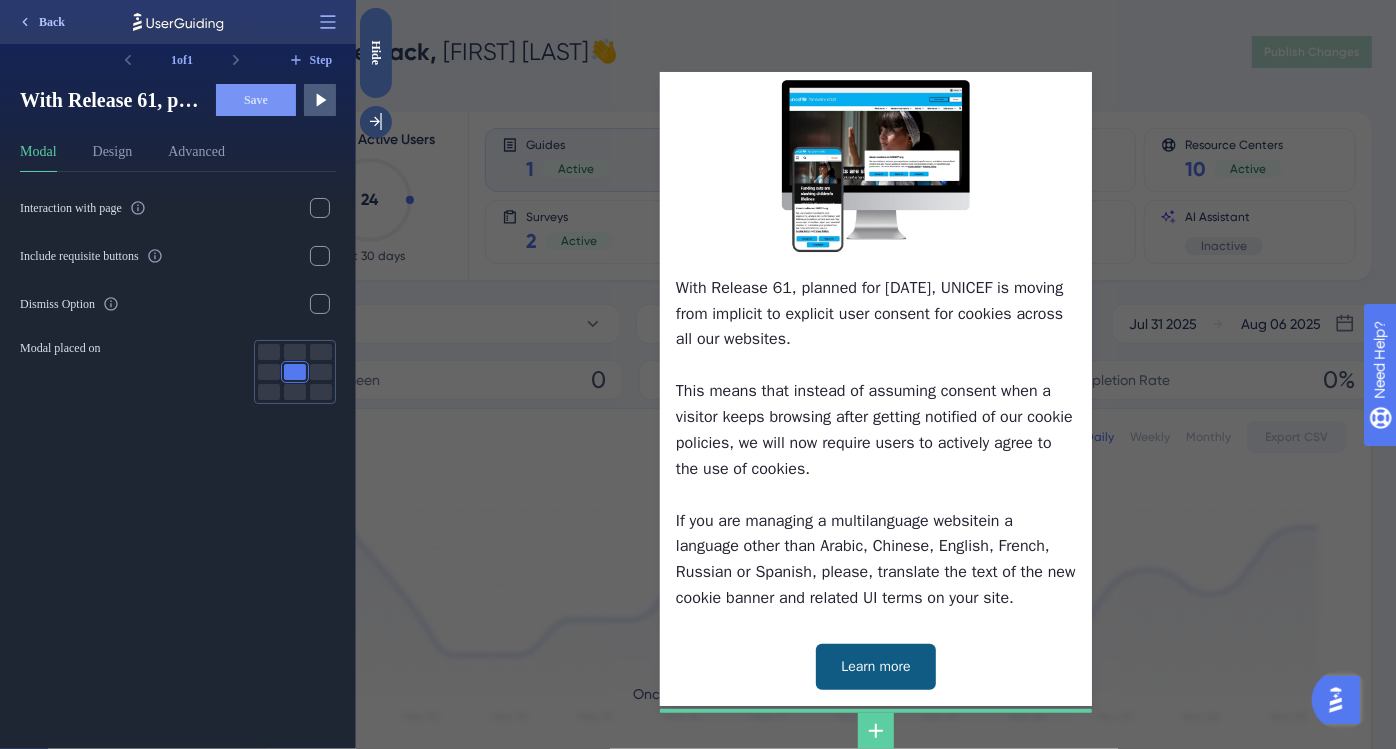 click 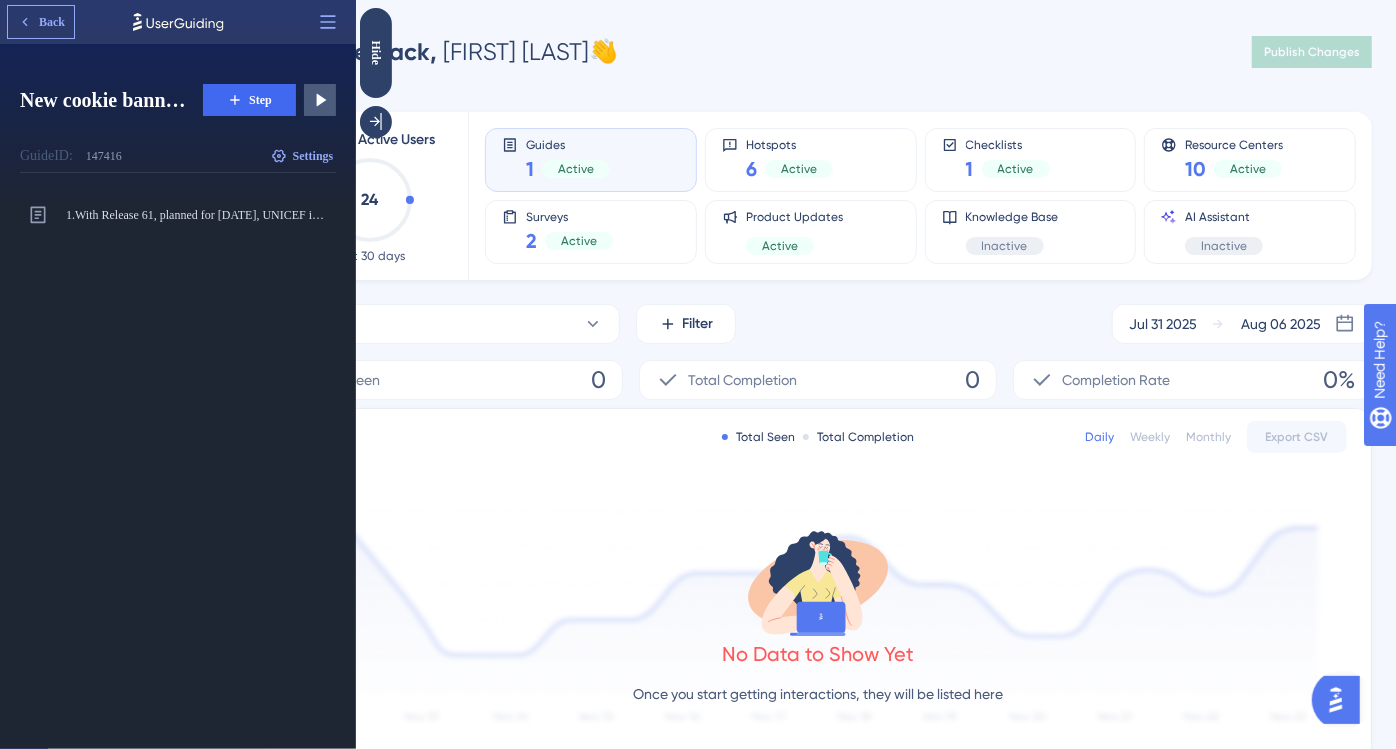 click 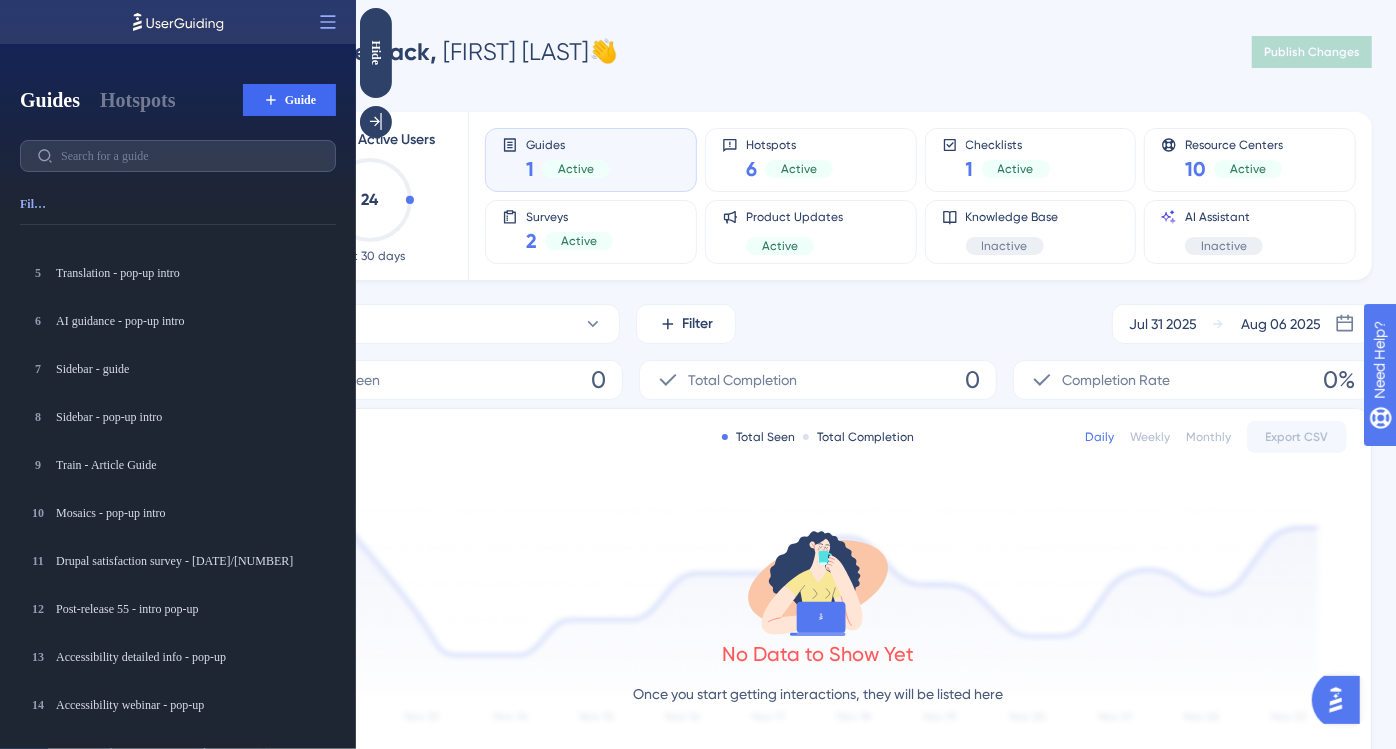 scroll, scrollTop: 194, scrollLeft: 0, axis: vertical 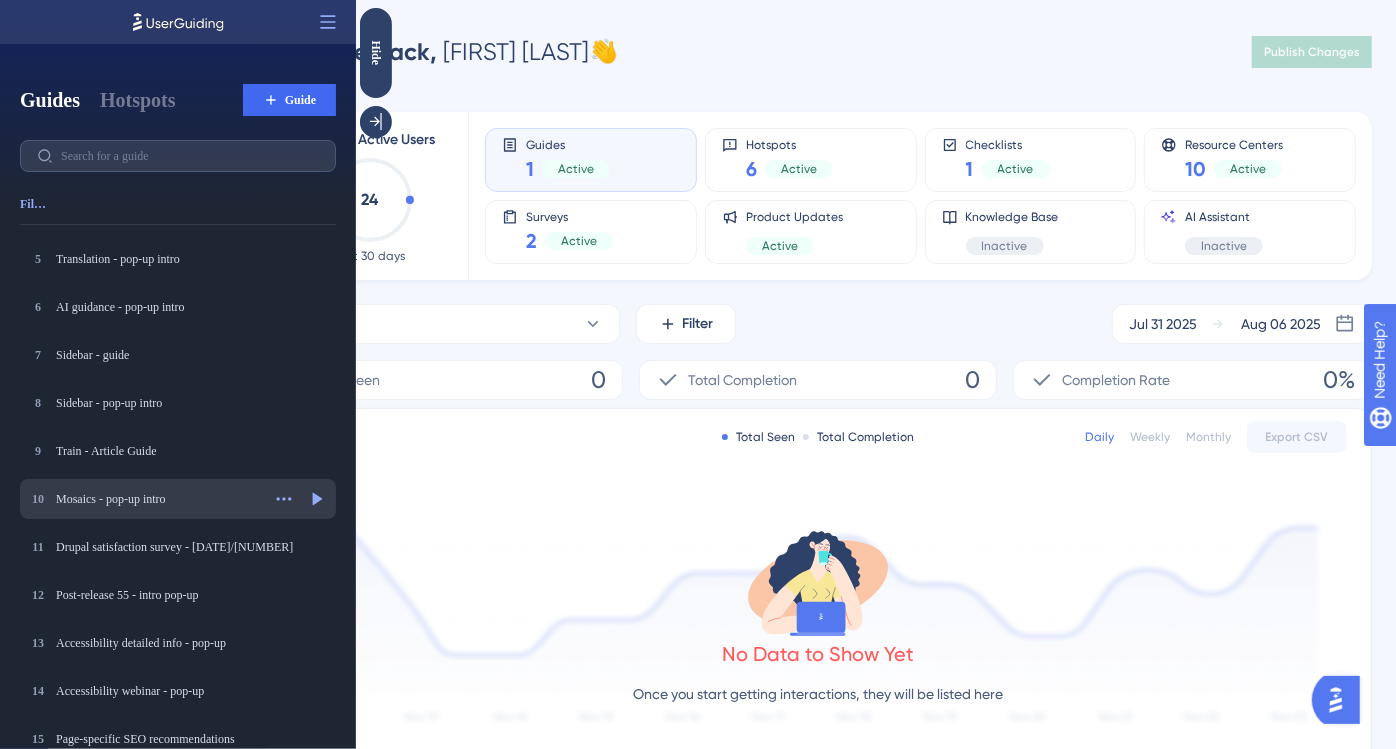 click on "Mosaics - pop-up intro" at bounding box center [158, 499] 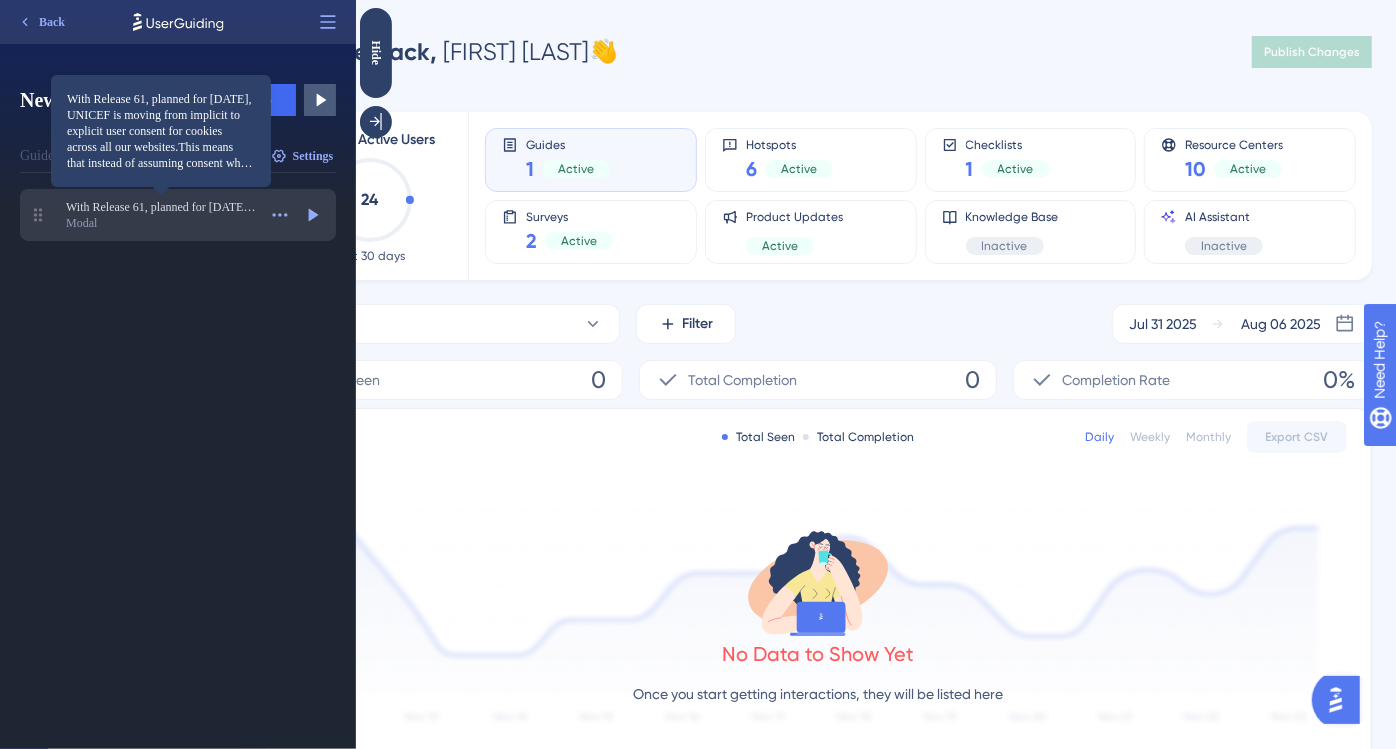 click on "With Release 61, planned for 16 July 2025, UNICEF is moving from implicit to explicit user consent for cookies across all our websites.This means that instead of assuming consent when a visitor keeps browsing after getting notified of our cookie policies, we will now require users to actively agree to the use of cookies.If you are managing a multilanguage website in a language other than Arabic, Chinese, English, French, Russian or Spanish, please, translate the text of the new cookie banner and related UI terms on your site." at bounding box center (161, 207) 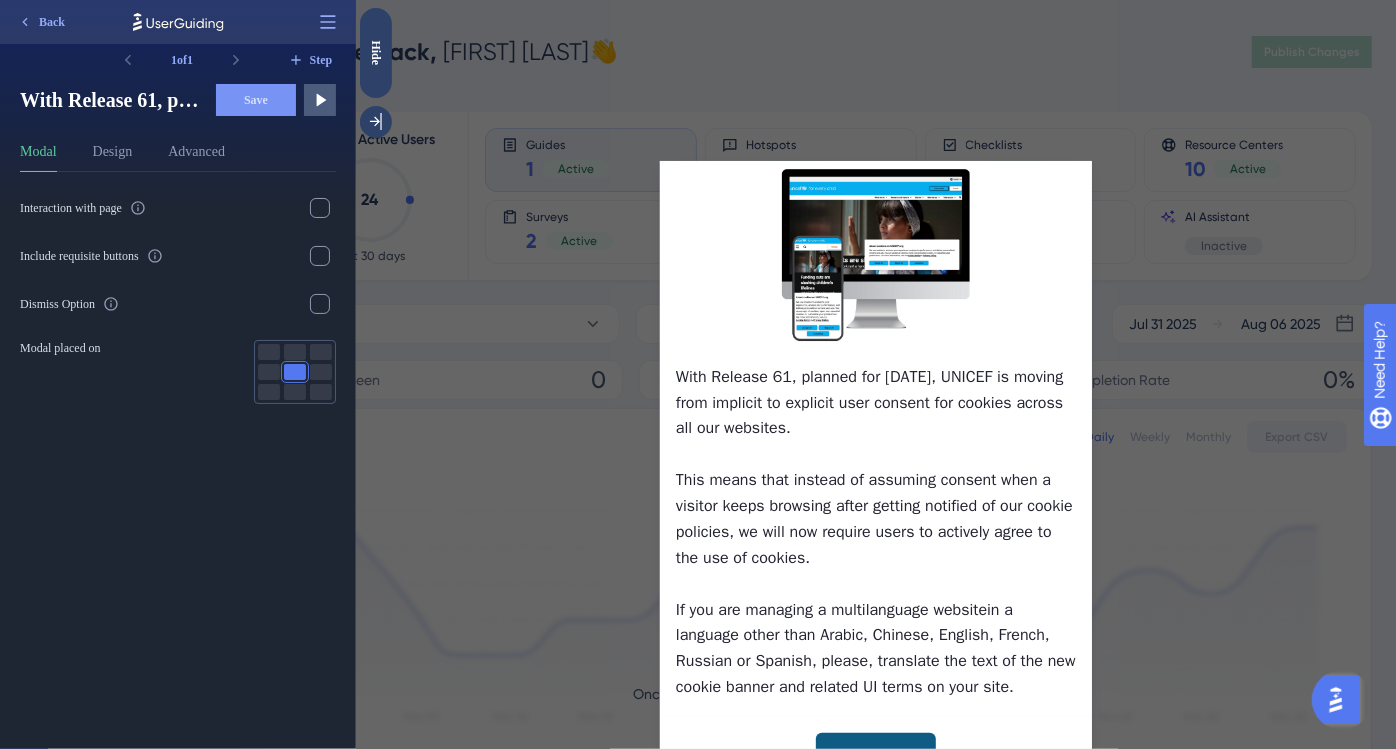 scroll, scrollTop: 89, scrollLeft: 0, axis: vertical 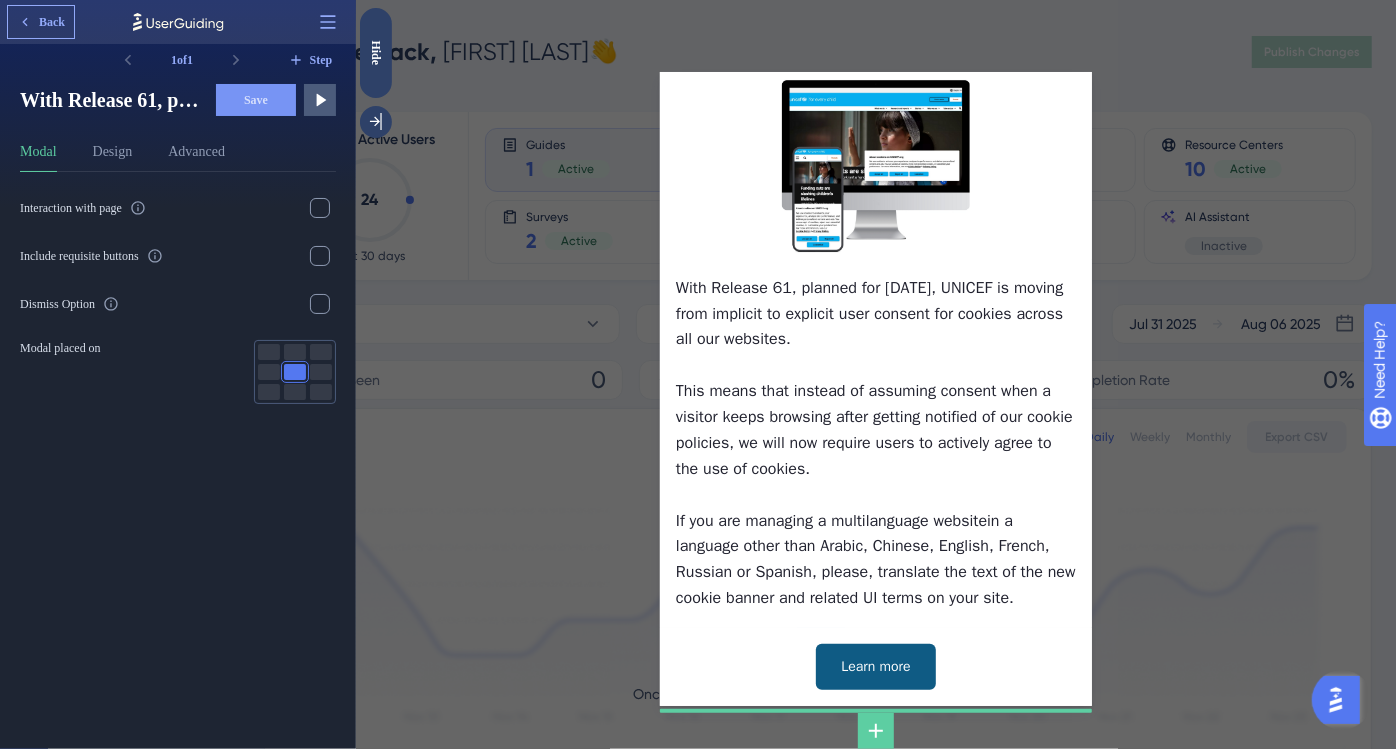 click on "Back" at bounding box center [52, 22] 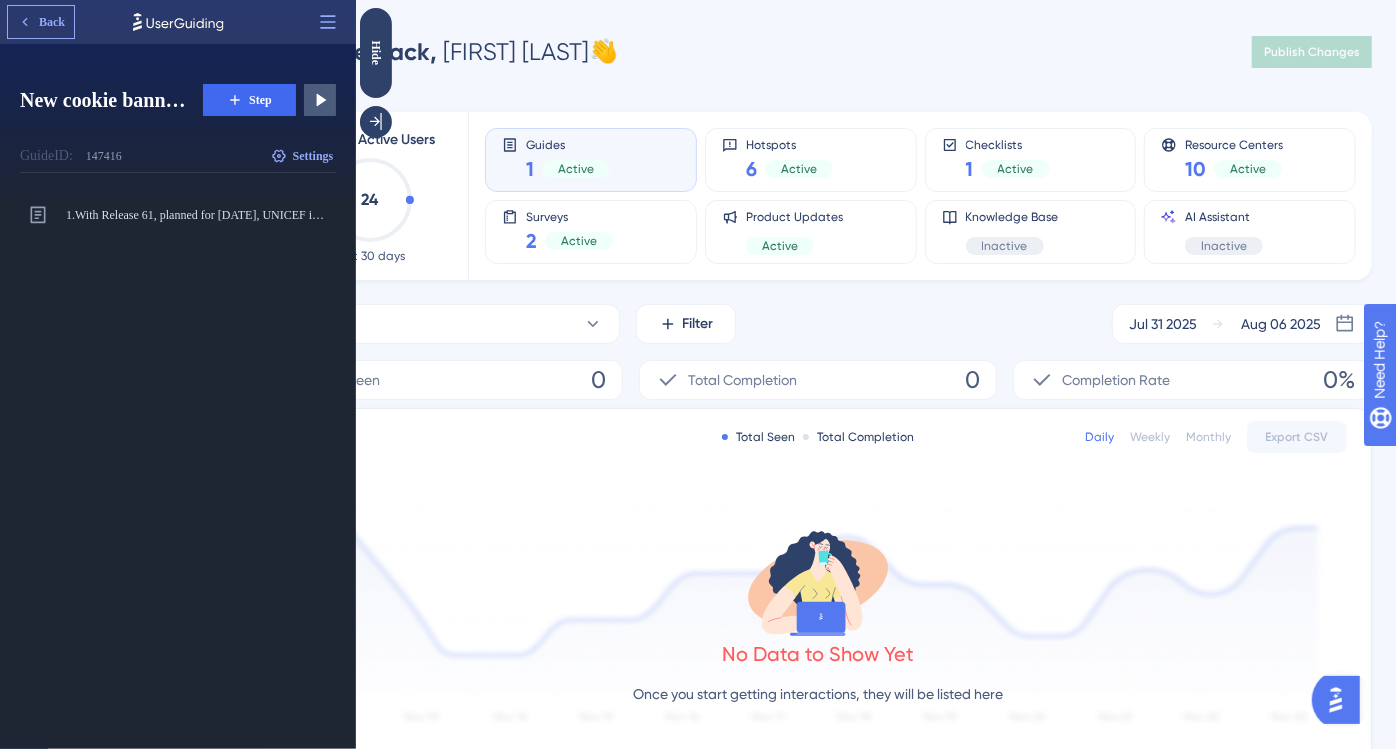 click on "Back" at bounding box center [41, 22] 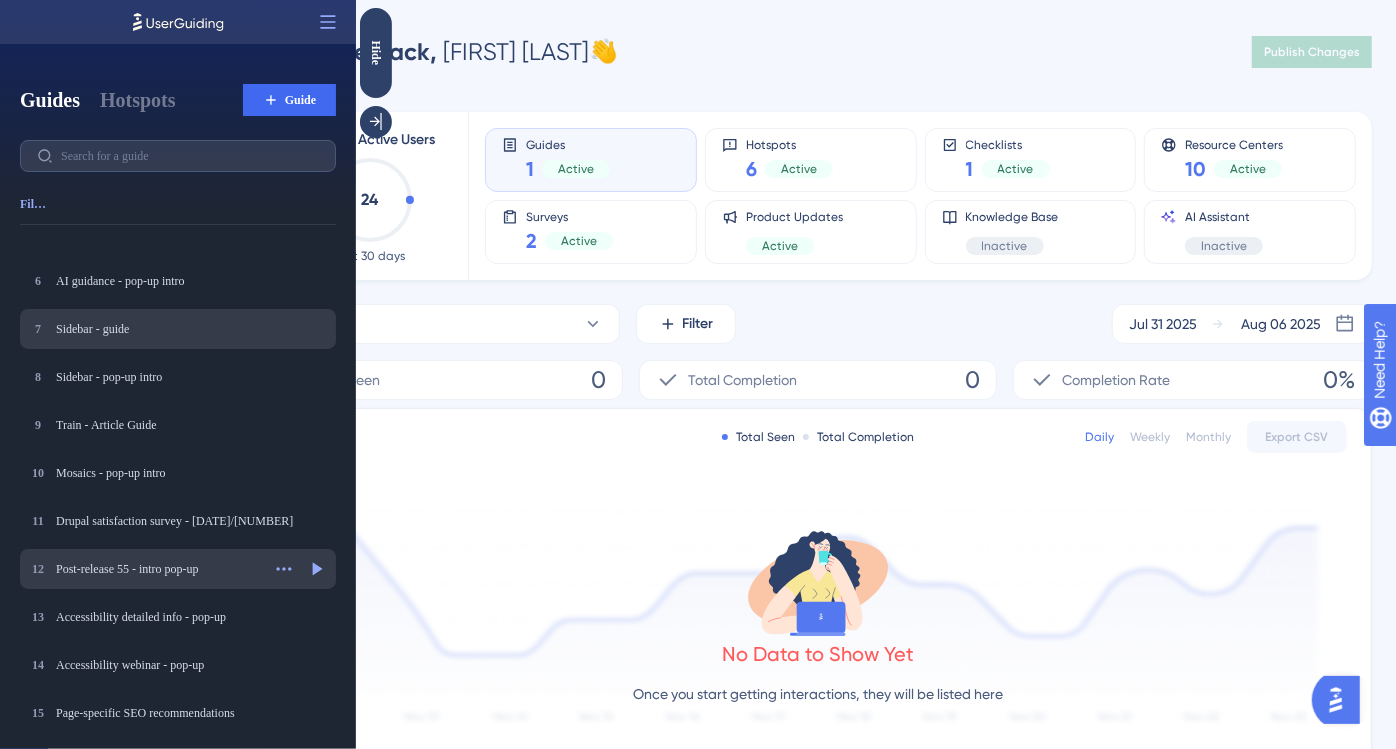 scroll, scrollTop: 220, scrollLeft: 0, axis: vertical 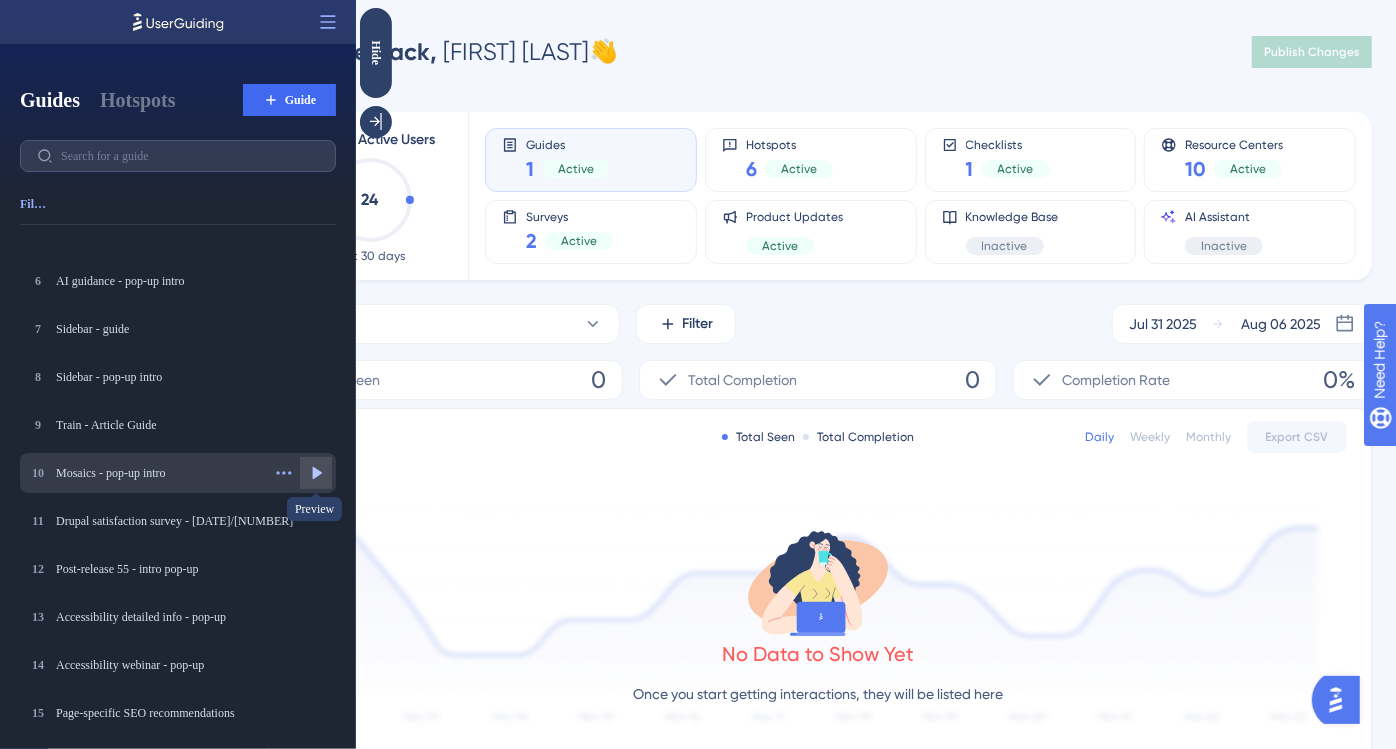 click 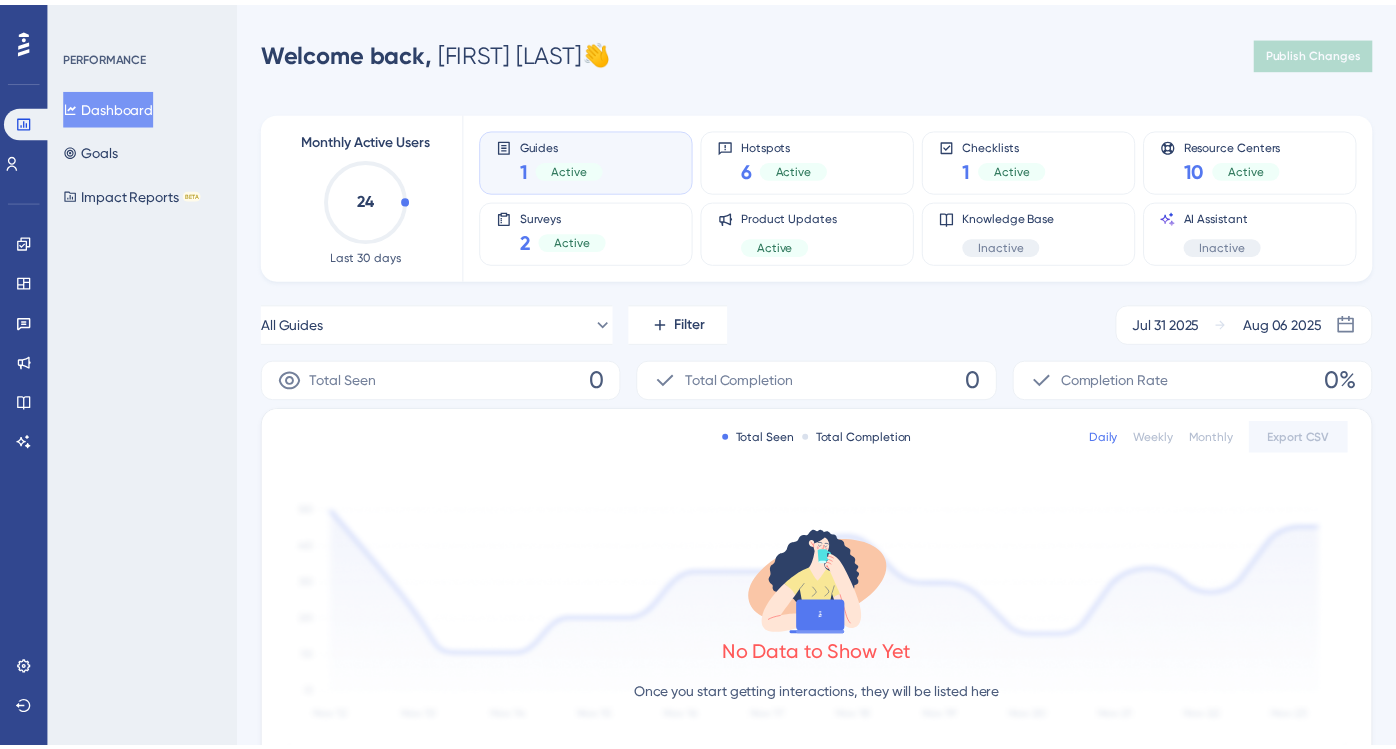 scroll, scrollTop: 0, scrollLeft: 0, axis: both 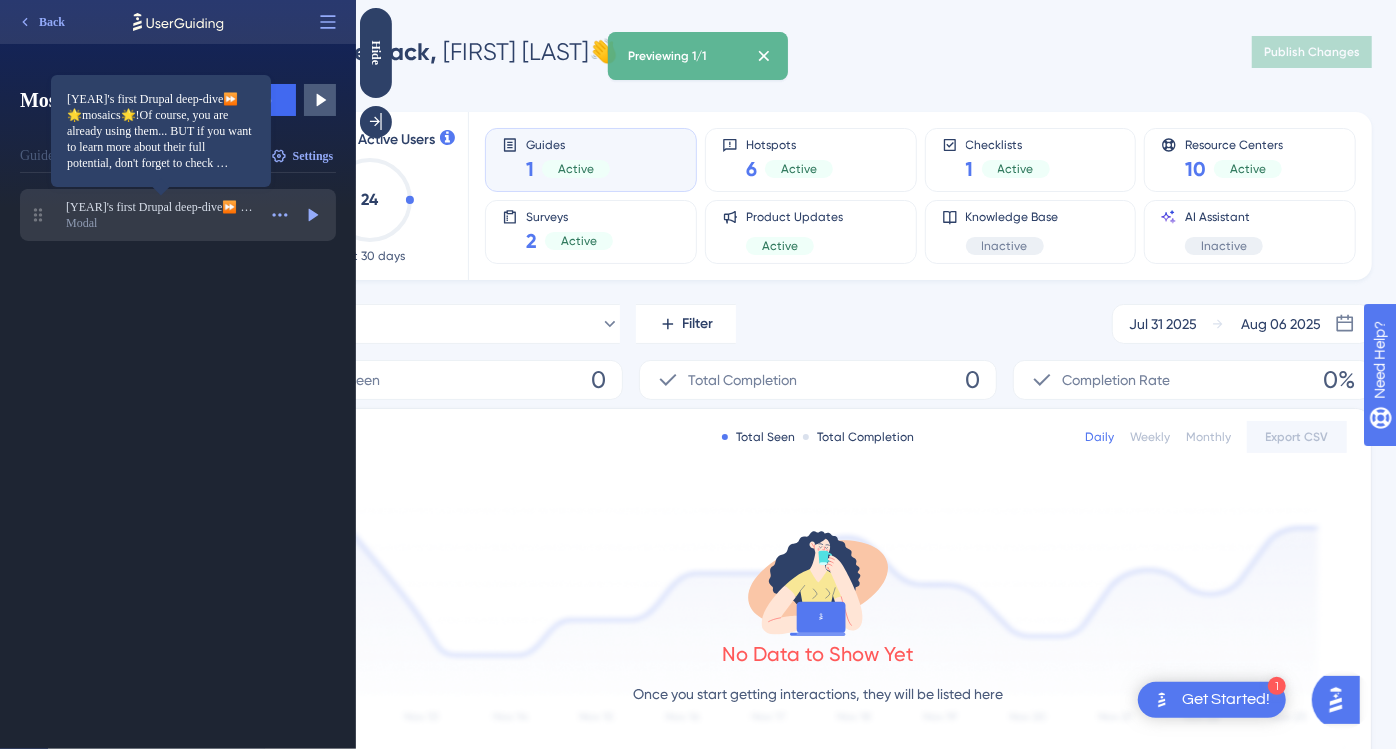 click on "2025's first Drupal deep-dive⏩ 🌟mosaics🌟!Of course, you are already using them... BUT if you want to learn more about their full potential, don't forget to check out:this page on all you need to know about mosaicsthis playlist with 3 brand-new video guidesEnjoy!" at bounding box center [161, 207] 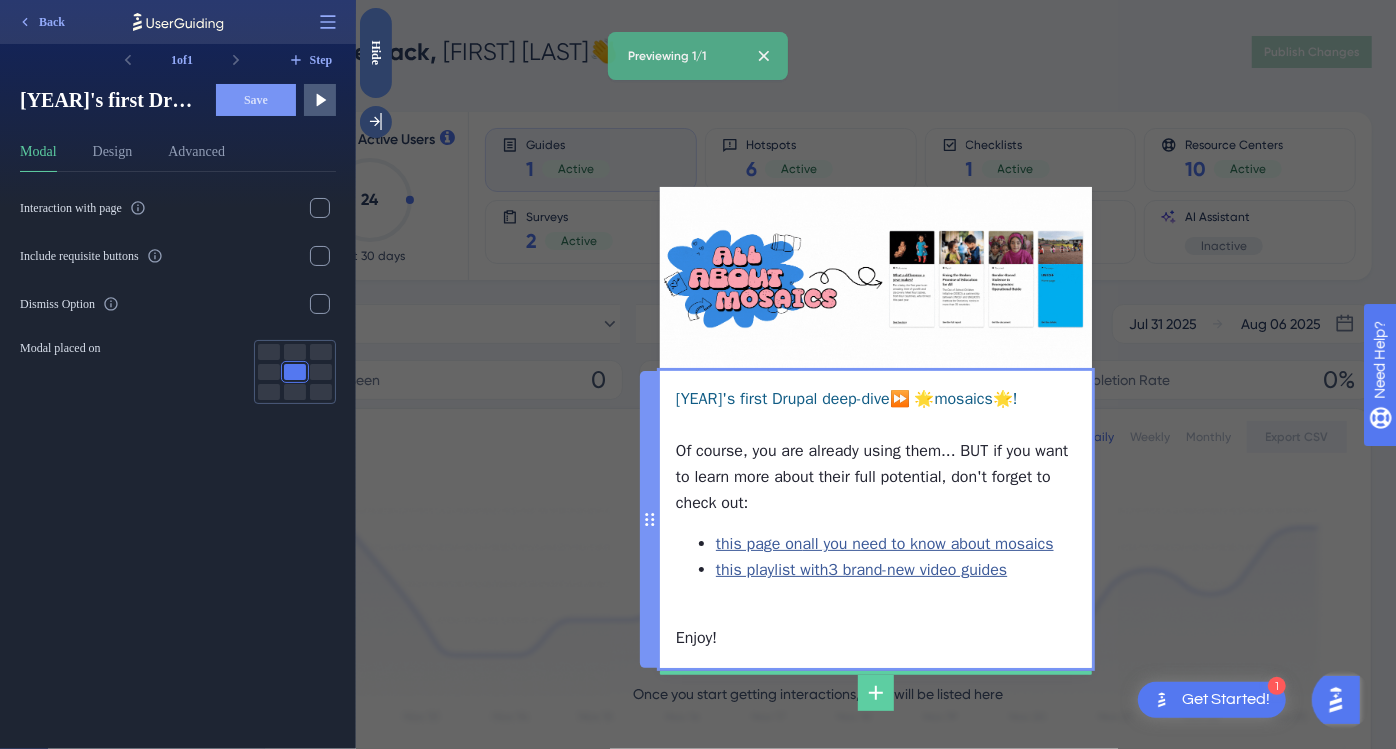 click on "2025's first Drupal deep-dive⏩ 🌟mosaics🌟! Of course, you are already using them... BUT if you want to learn more about their full potential, don't forget to check out: this page on  all you need to know about mosaics this playlist with  3 brand-new video guides Enjoy!" at bounding box center [875, 519] 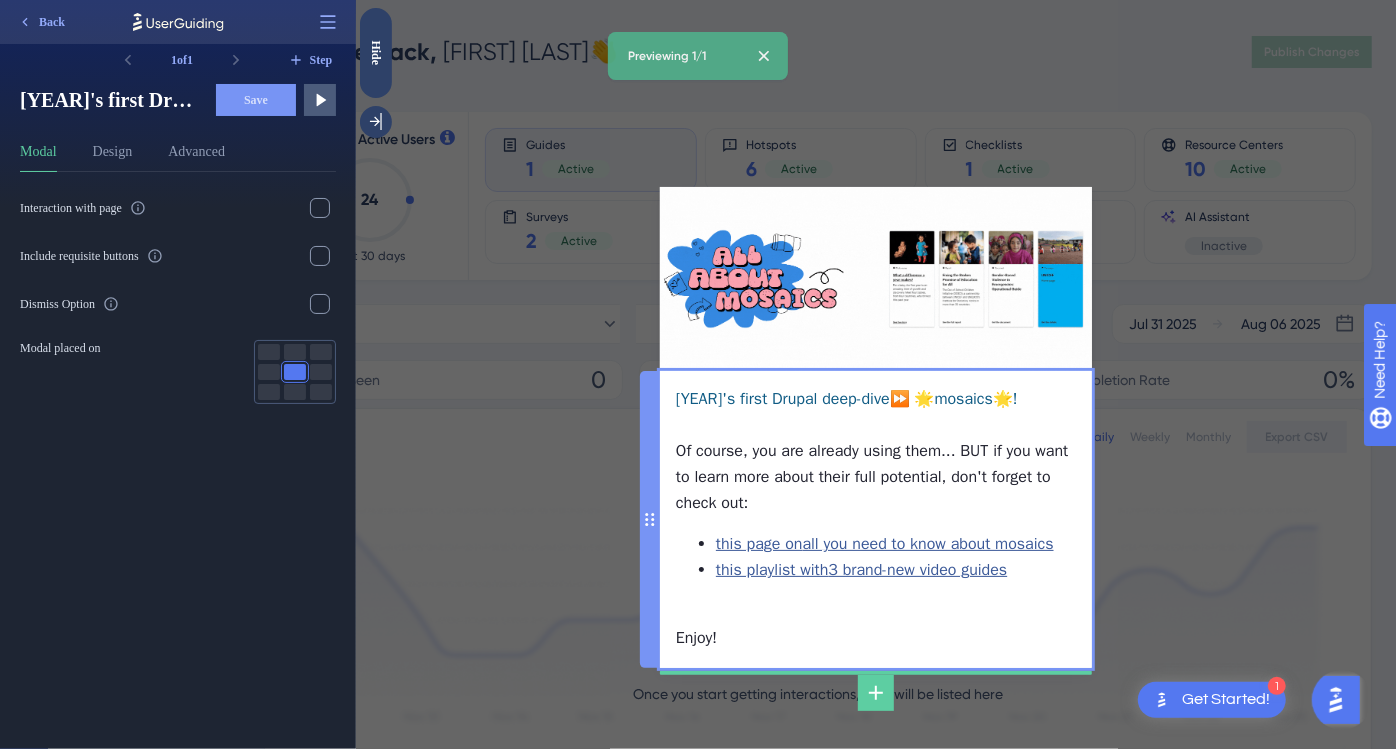click on "2025's first Drupal deep-dive⏩ 🌟mosaics🌟! Of course, you are already using them... BUT if you want to learn more about their full potential, don't forget to check out: this page on  all you need to know about mosaics this playlist with  3 brand-new video guides Enjoy!" at bounding box center (875, 519) 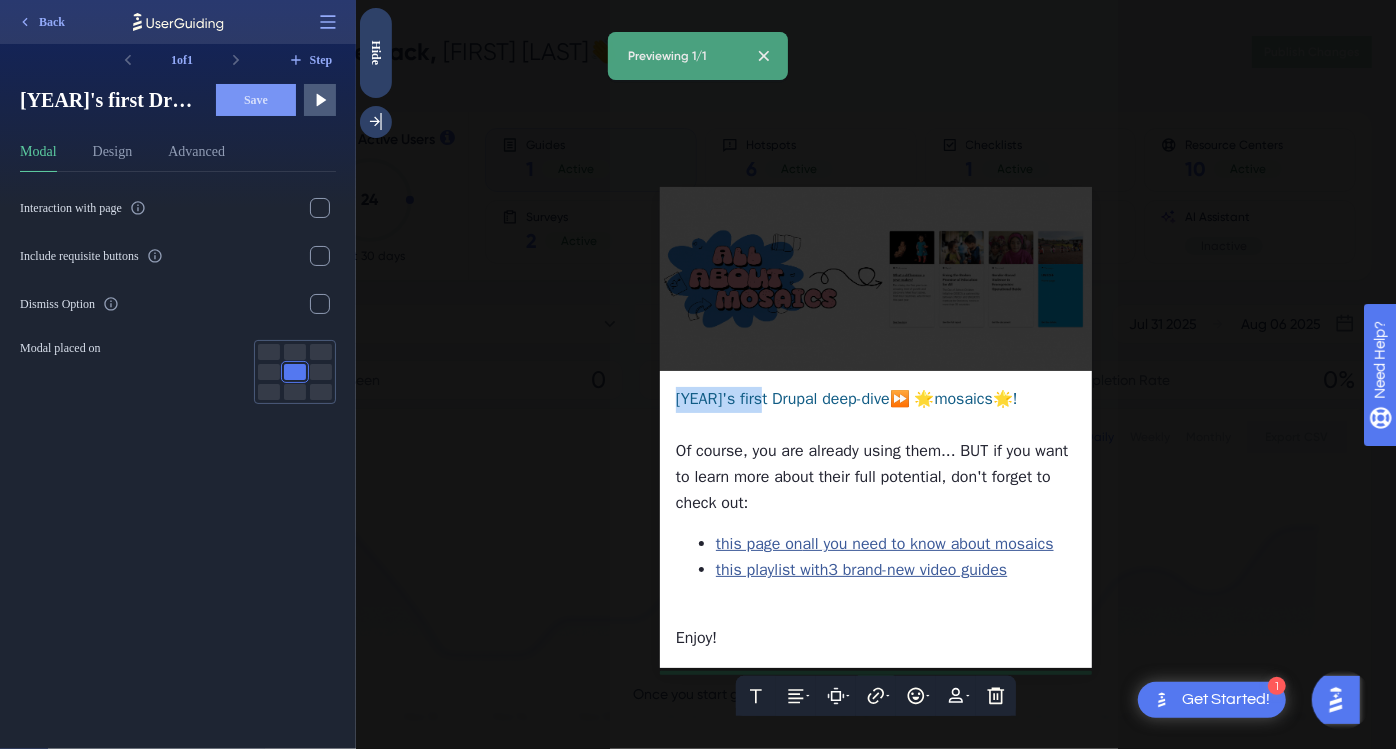 drag, startPoint x: 765, startPoint y: 403, endPoint x: 664, endPoint y: 402, distance: 101.00495 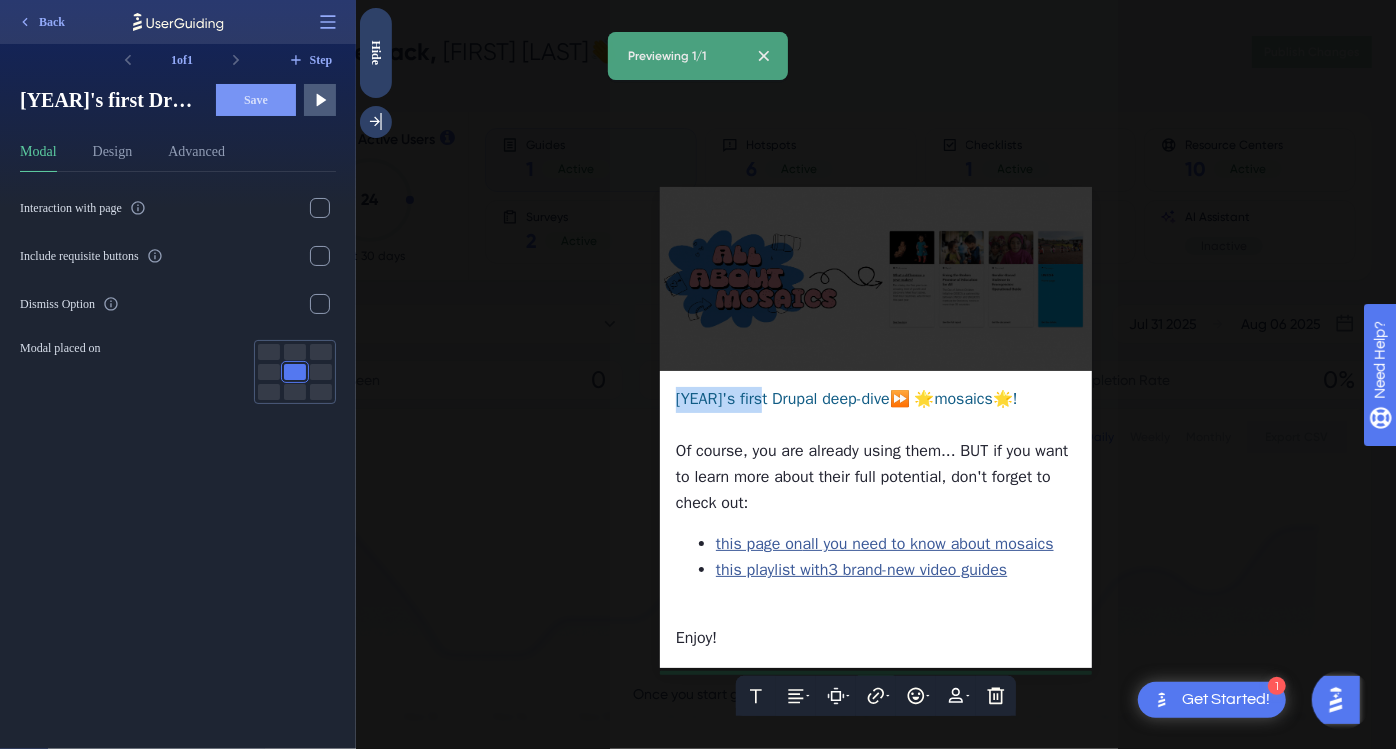 click on "Text Alignment Paddings Hyperlink Emojis Personalization Delete 2025's first Drupal deep-dive⏩ 🌟mosaics🌟! Of course, you are already using them... BUT if you want to learn more about their full potential, don't forget to check out: this page on  all you need to know about mosaics this playlist with  3 brand-new video guides Enjoy!" at bounding box center [875, 519] 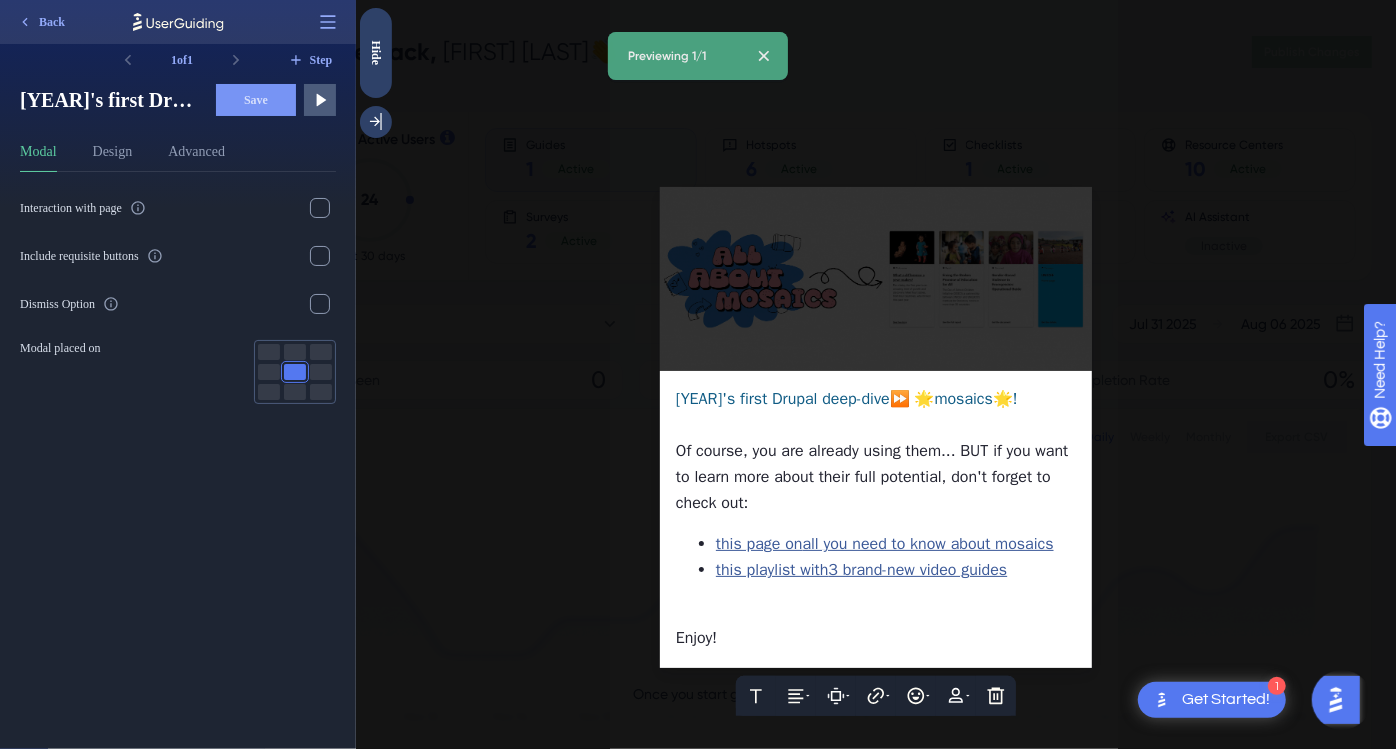 click at bounding box center [875, 374] 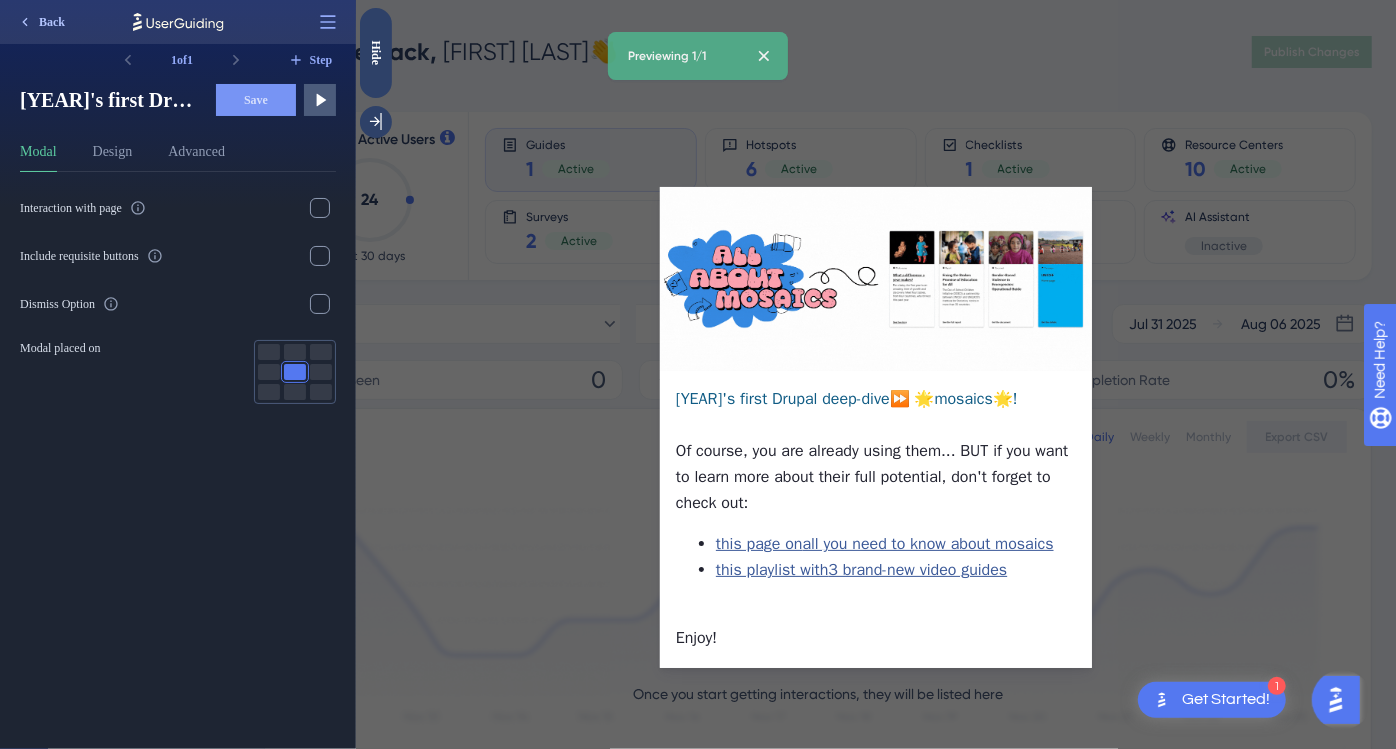 click on "Back" at bounding box center (52, 22) 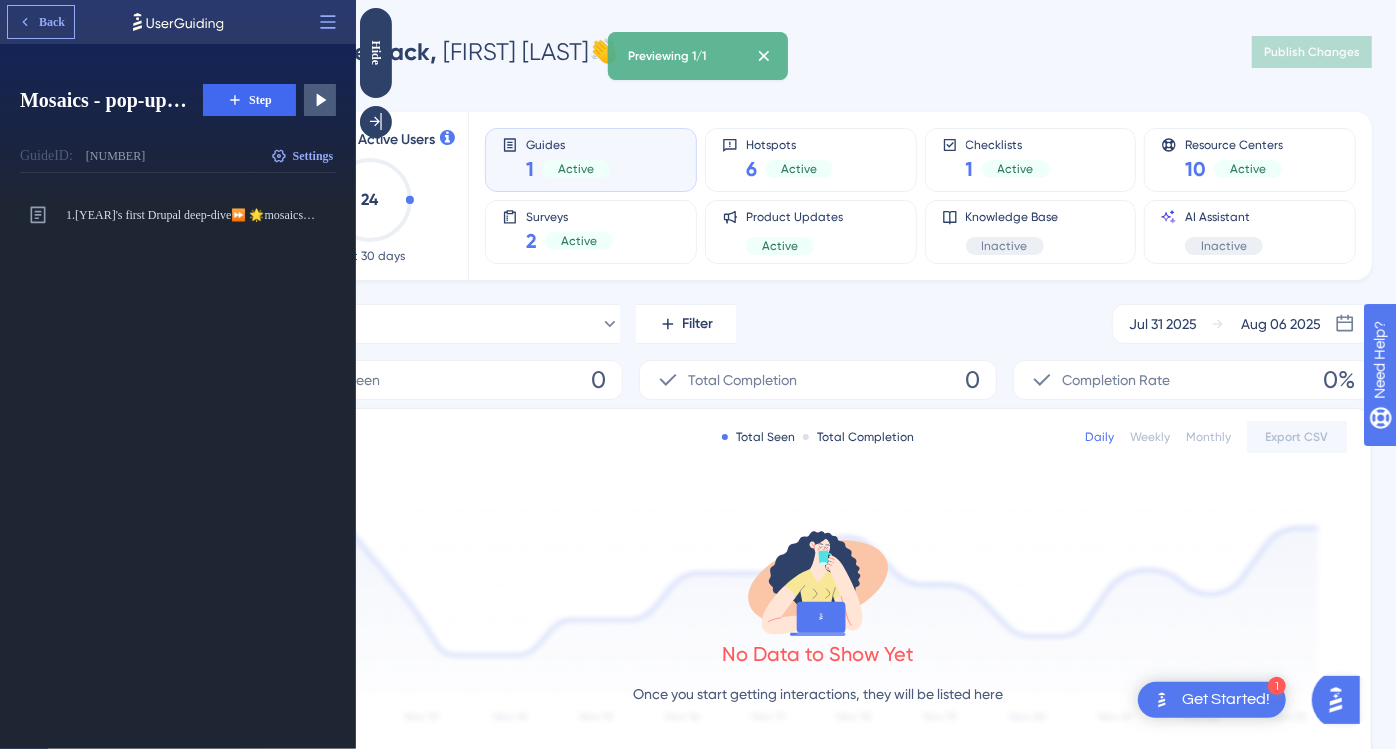 click on "Back" at bounding box center [52, 22] 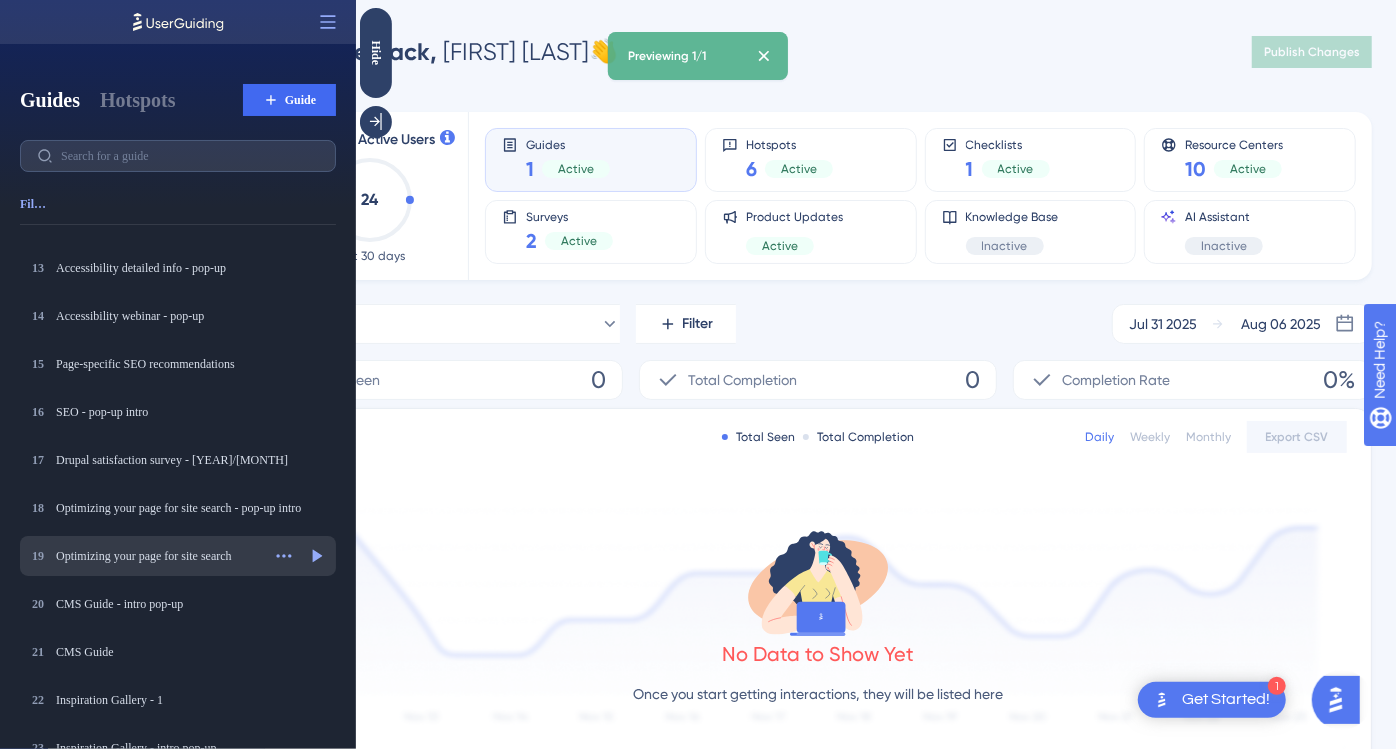 scroll, scrollTop: 568, scrollLeft: 0, axis: vertical 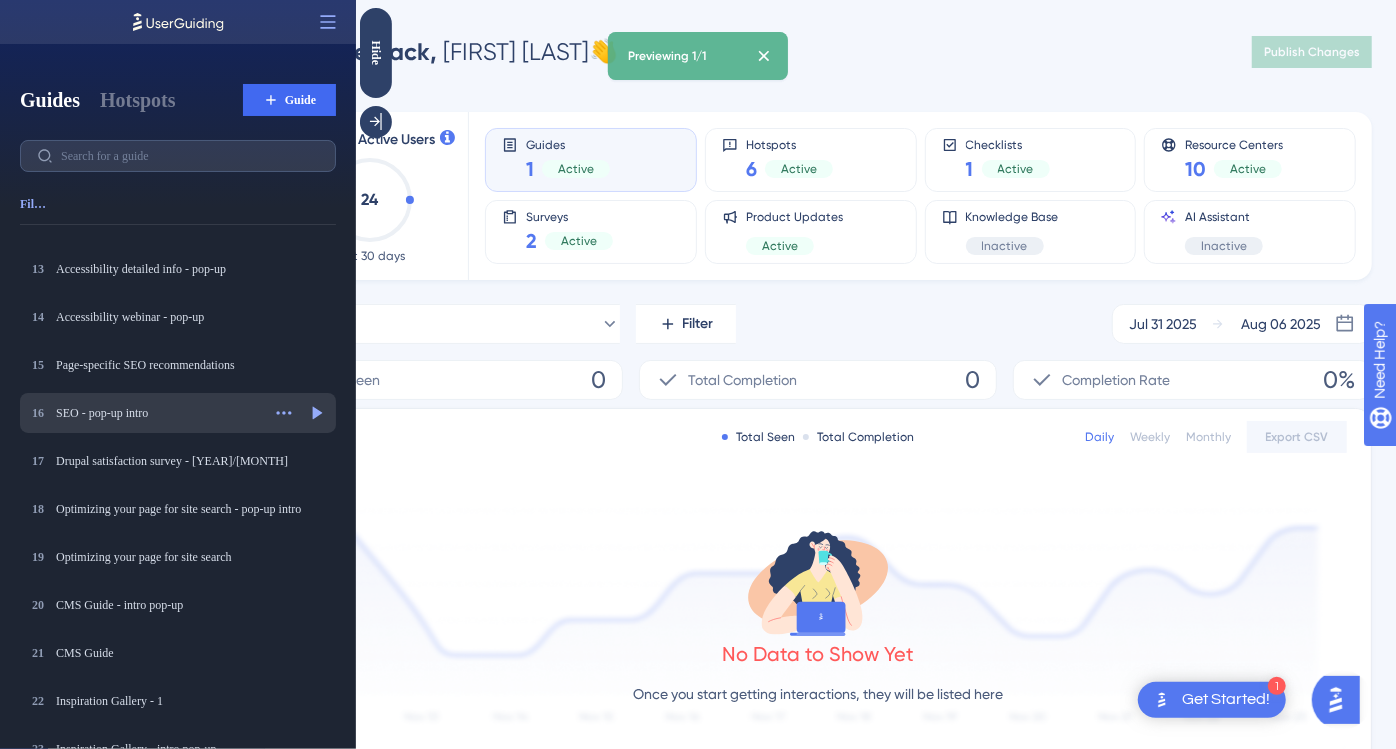 click on "16 SEO - pop-up intro SEO - pop-up intro" at bounding box center (144, 413) 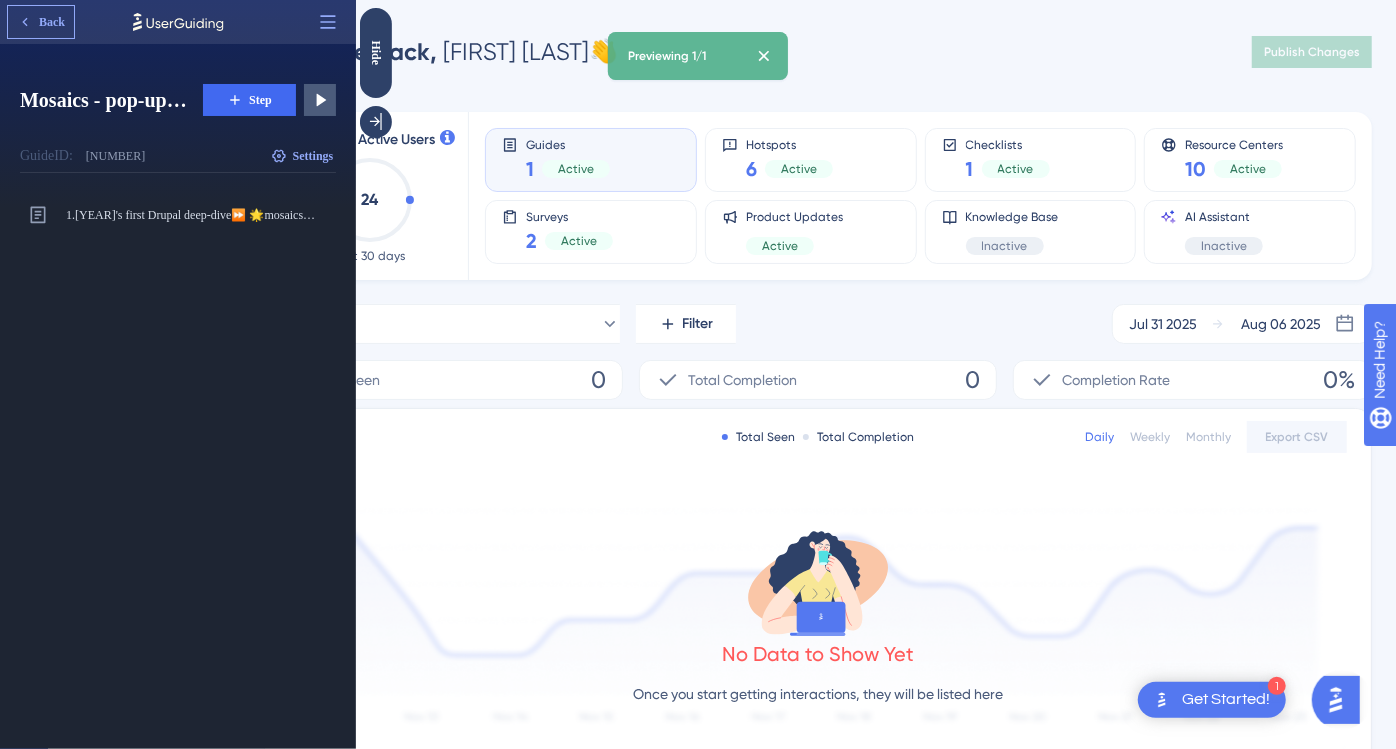 click on "Back" at bounding box center (41, 22) 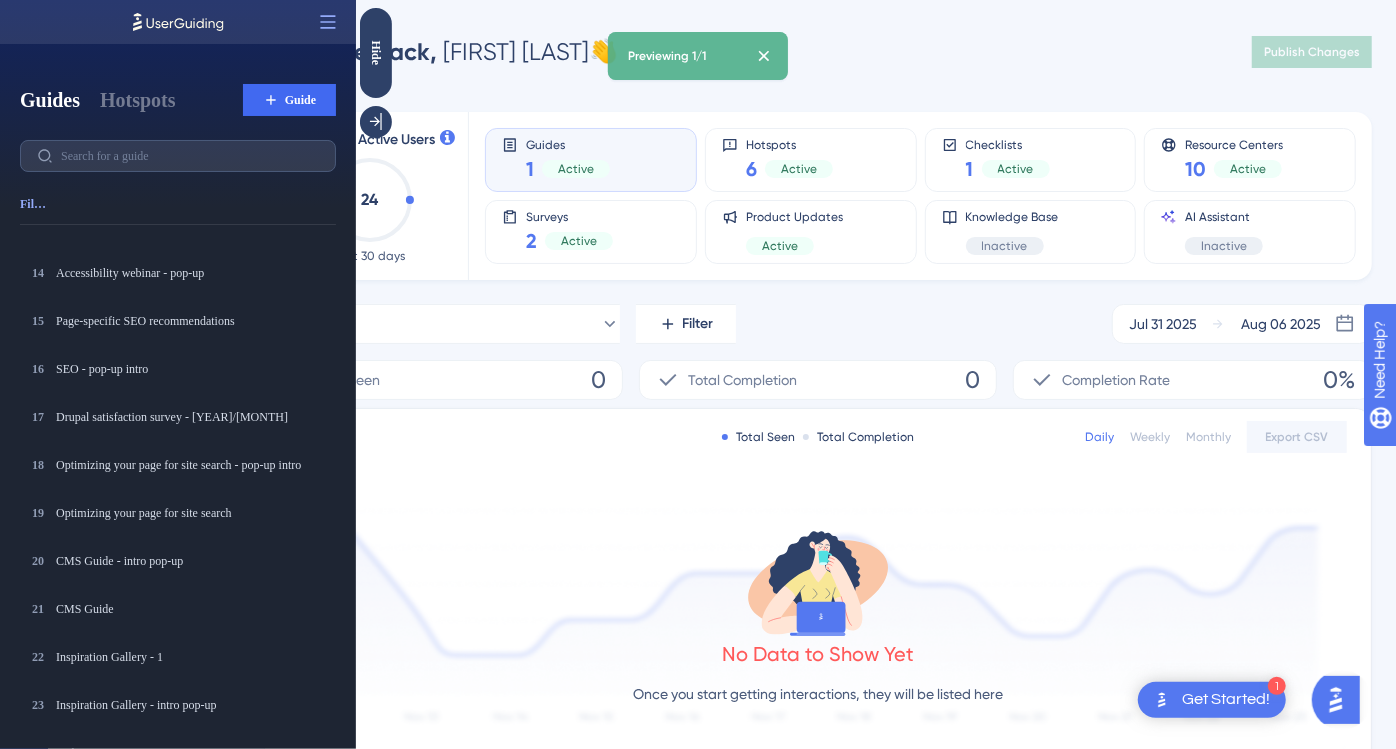 scroll, scrollTop: 609, scrollLeft: 0, axis: vertical 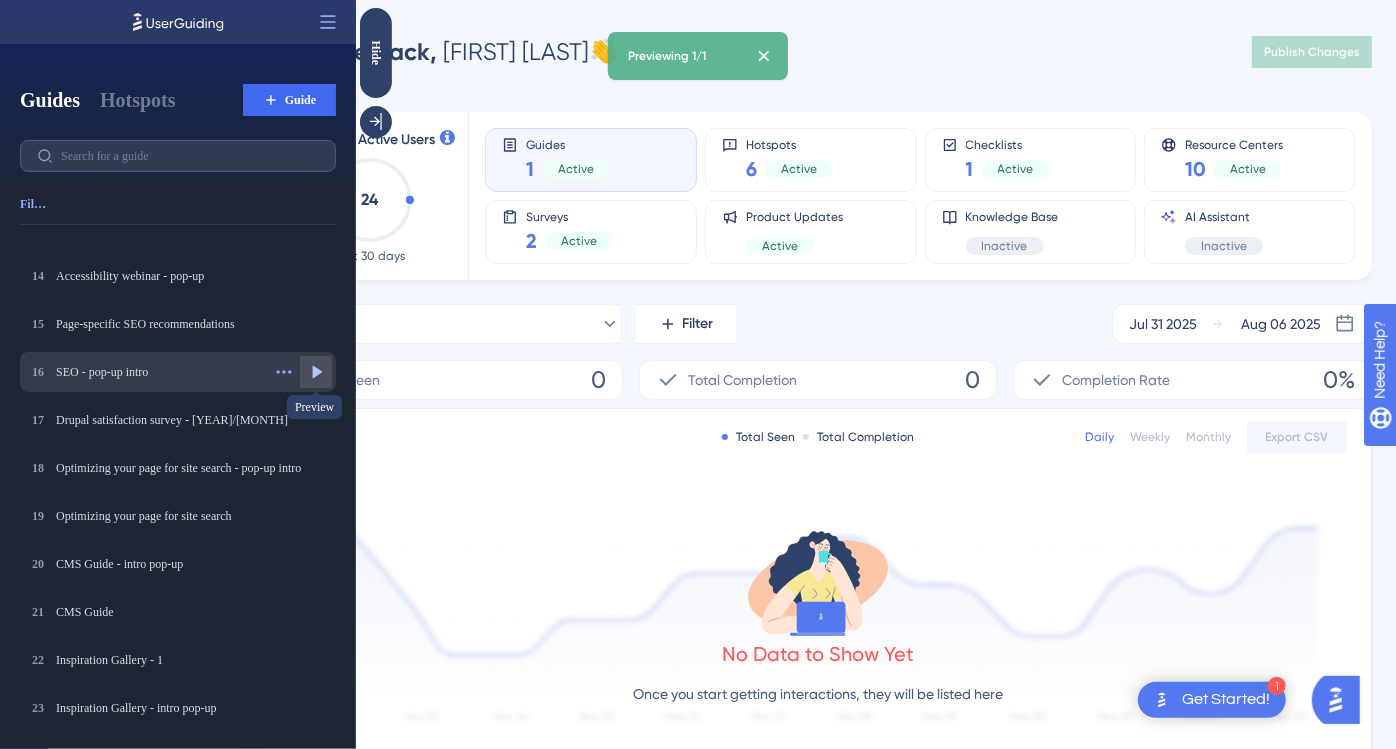 click 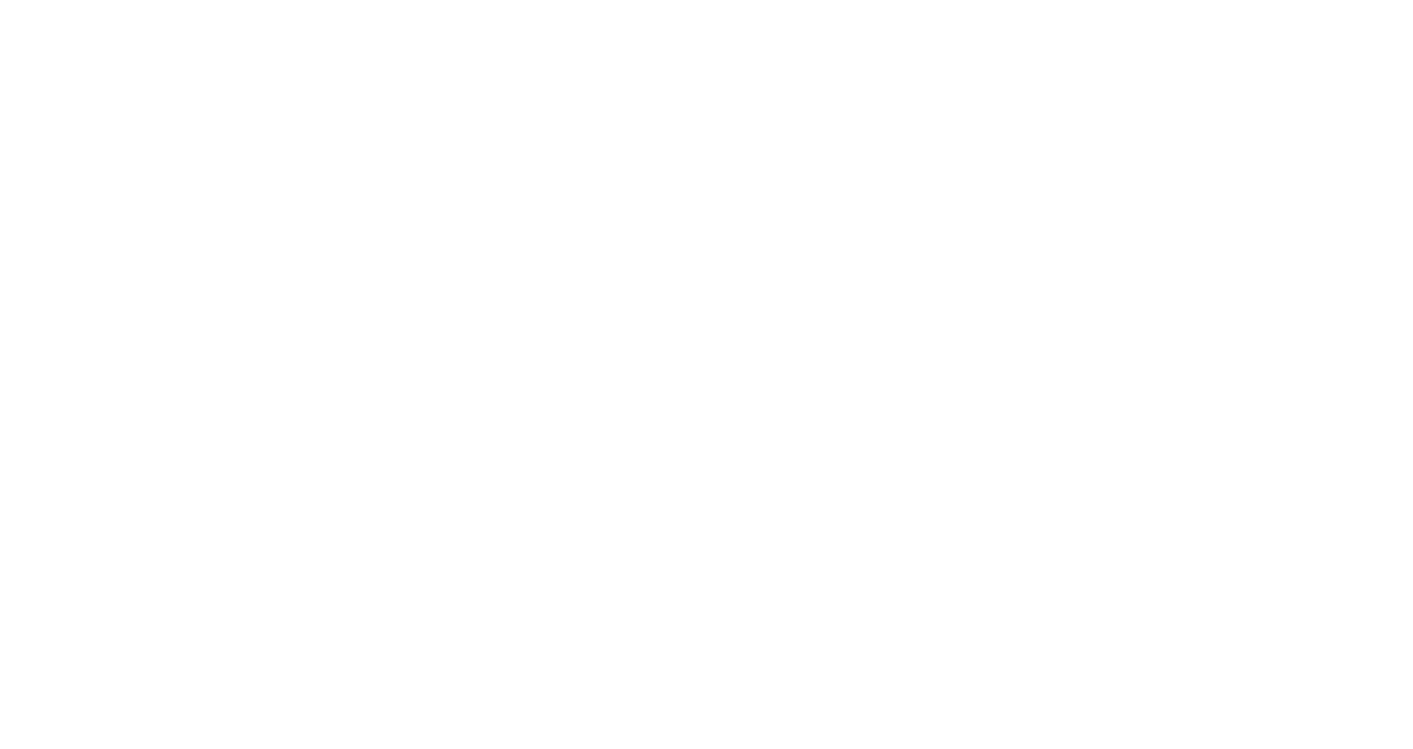 scroll, scrollTop: 0, scrollLeft: 0, axis: both 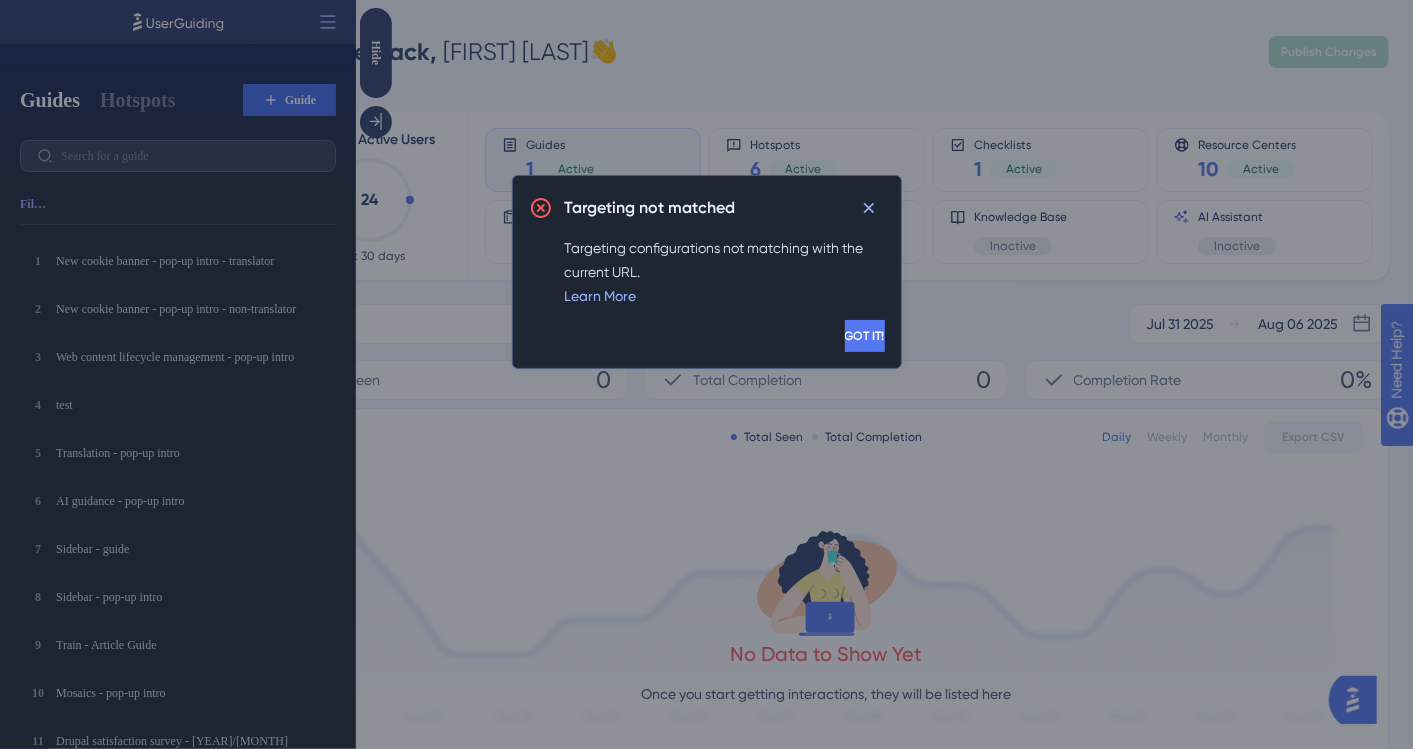 click on "GOT IT!" at bounding box center (865, 336) 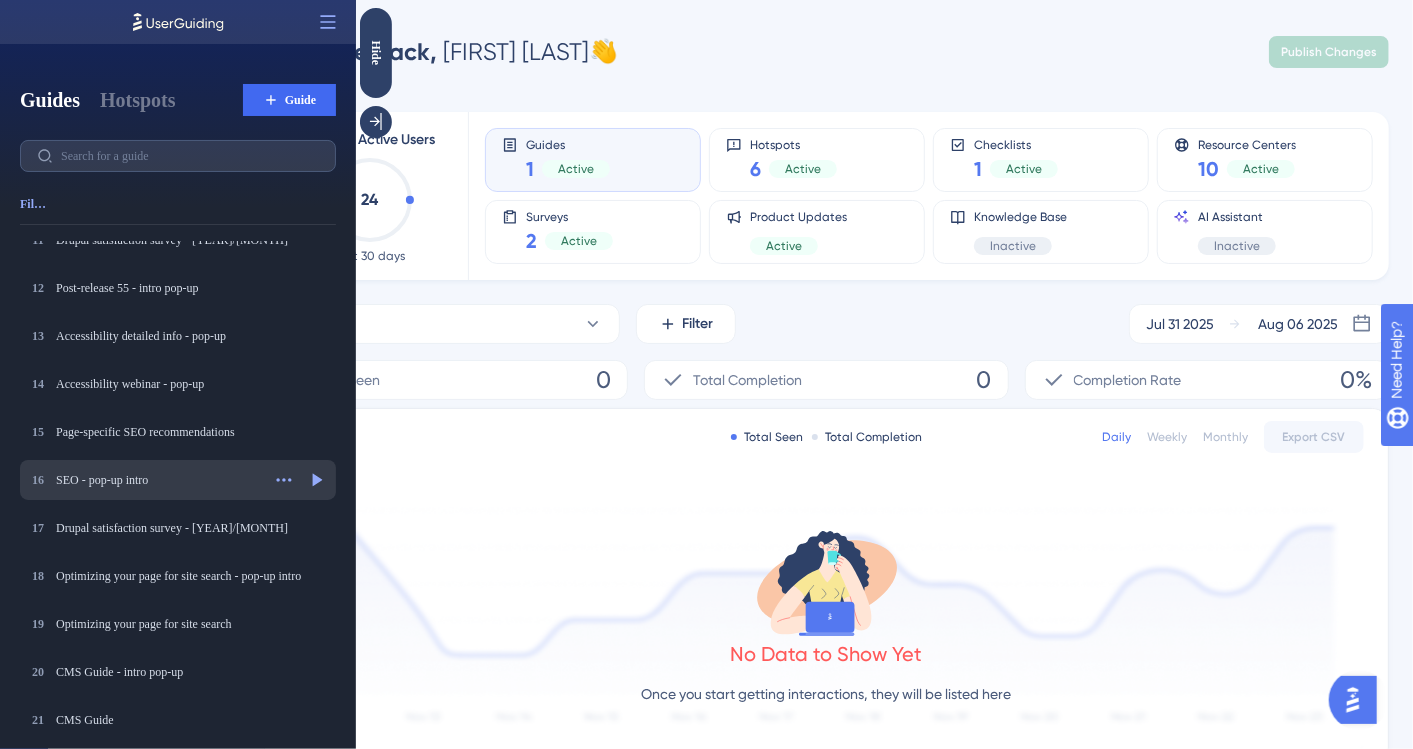 scroll, scrollTop: 502, scrollLeft: 0, axis: vertical 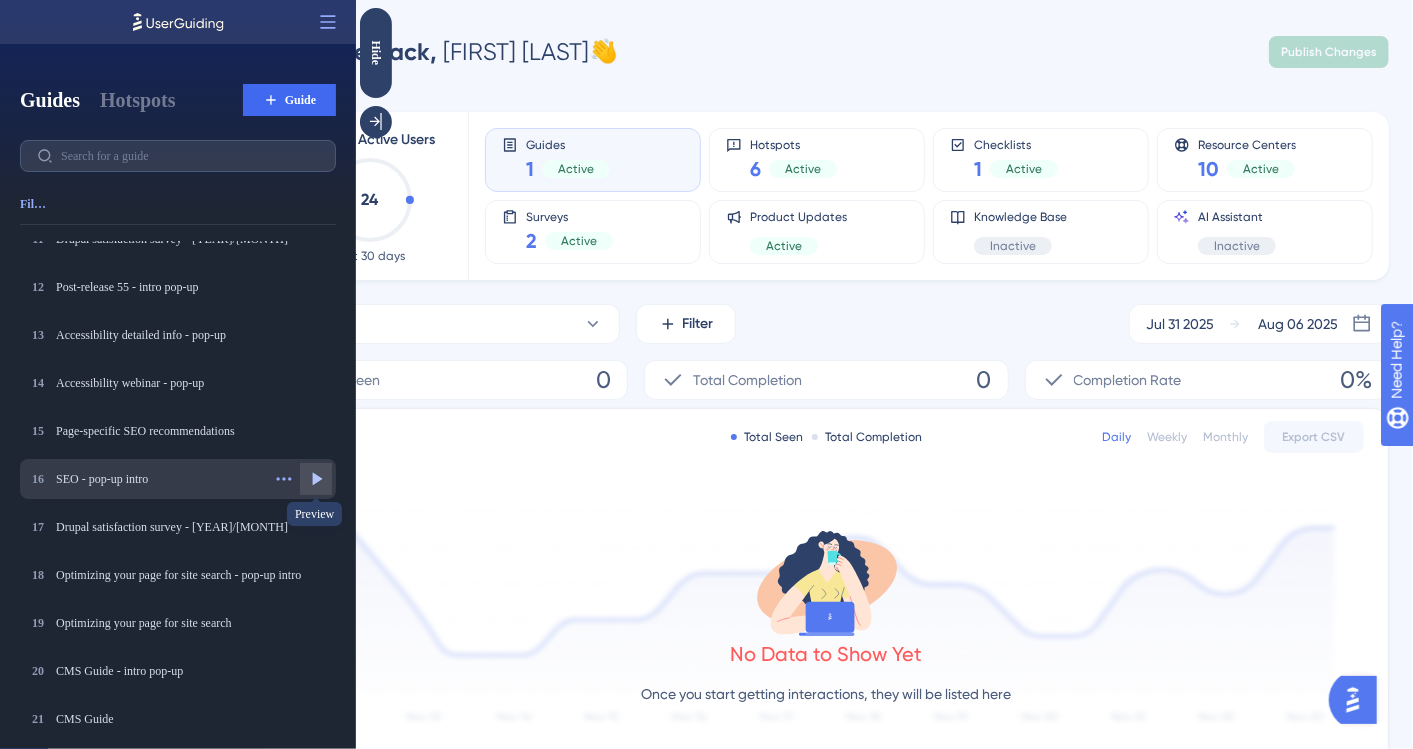 click 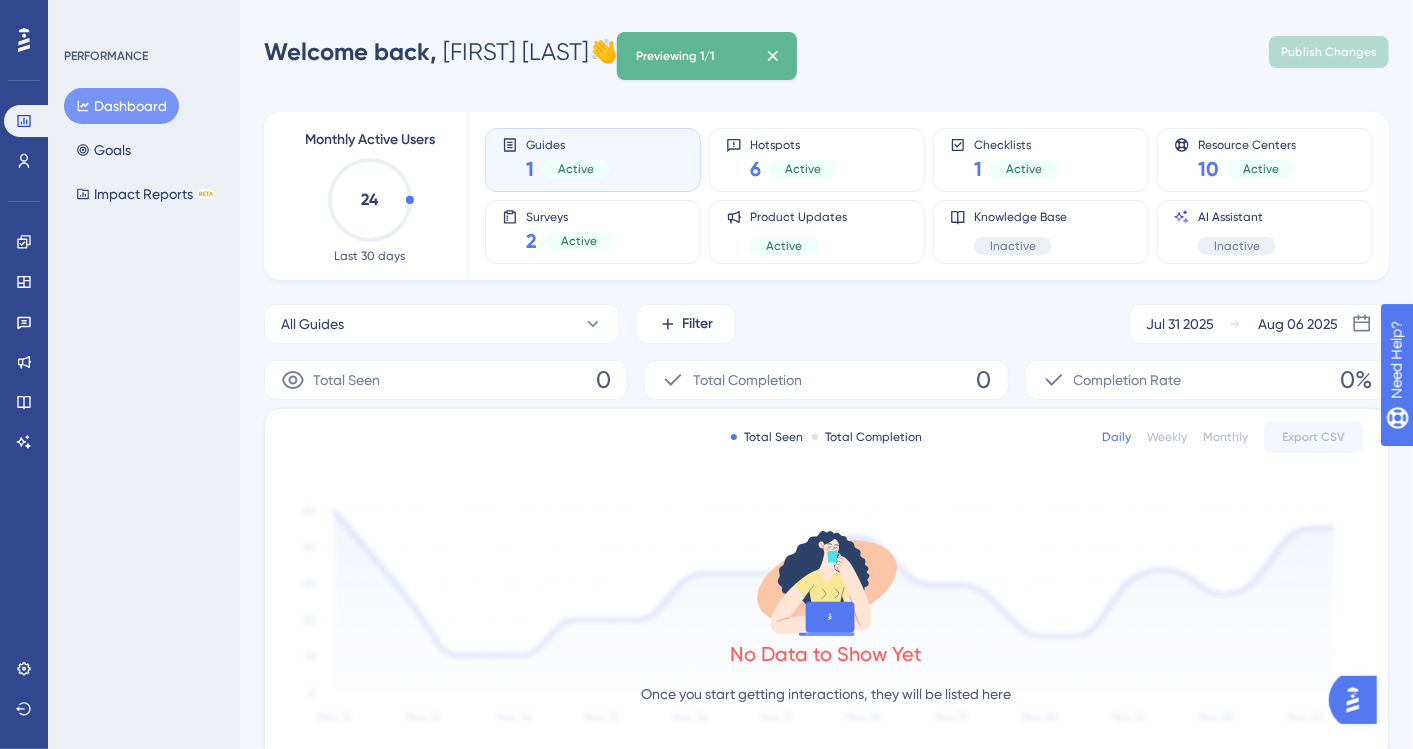 scroll, scrollTop: 0, scrollLeft: 0, axis: both 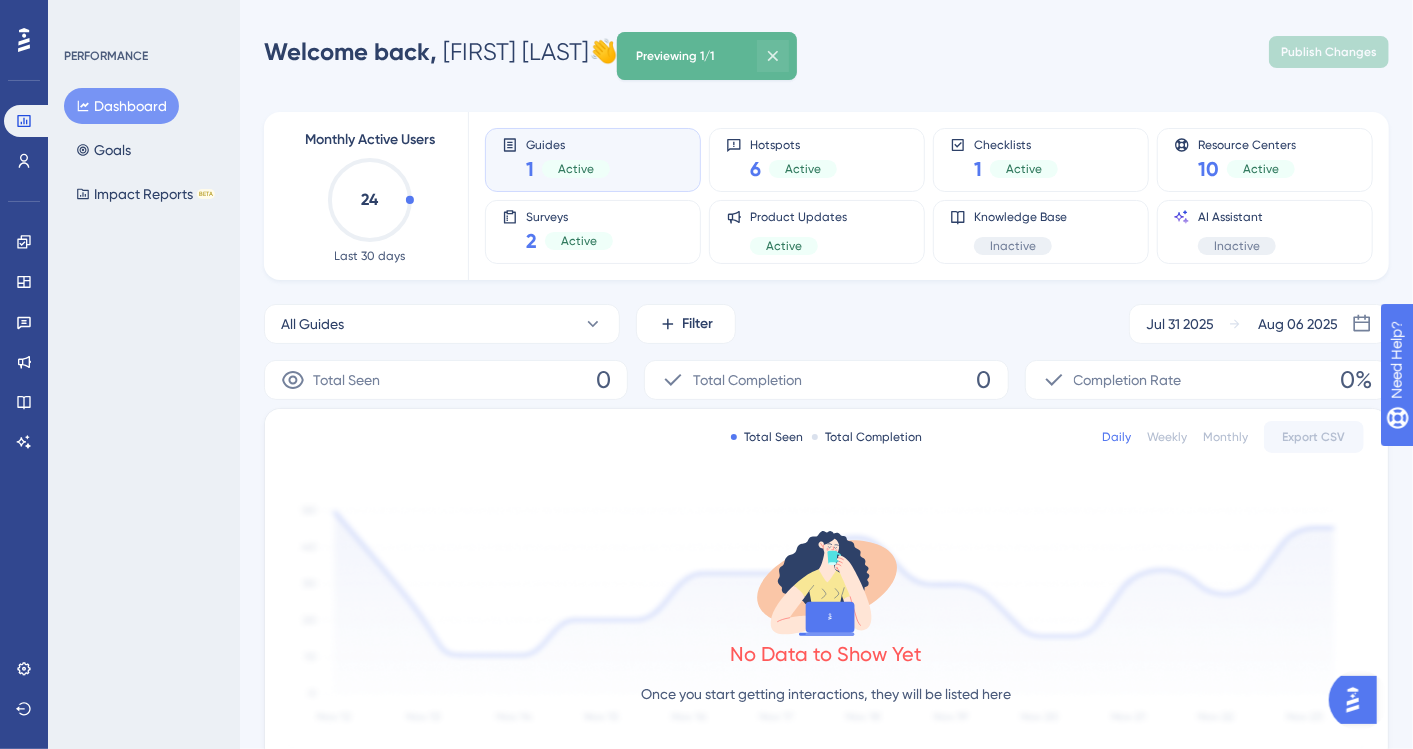 click 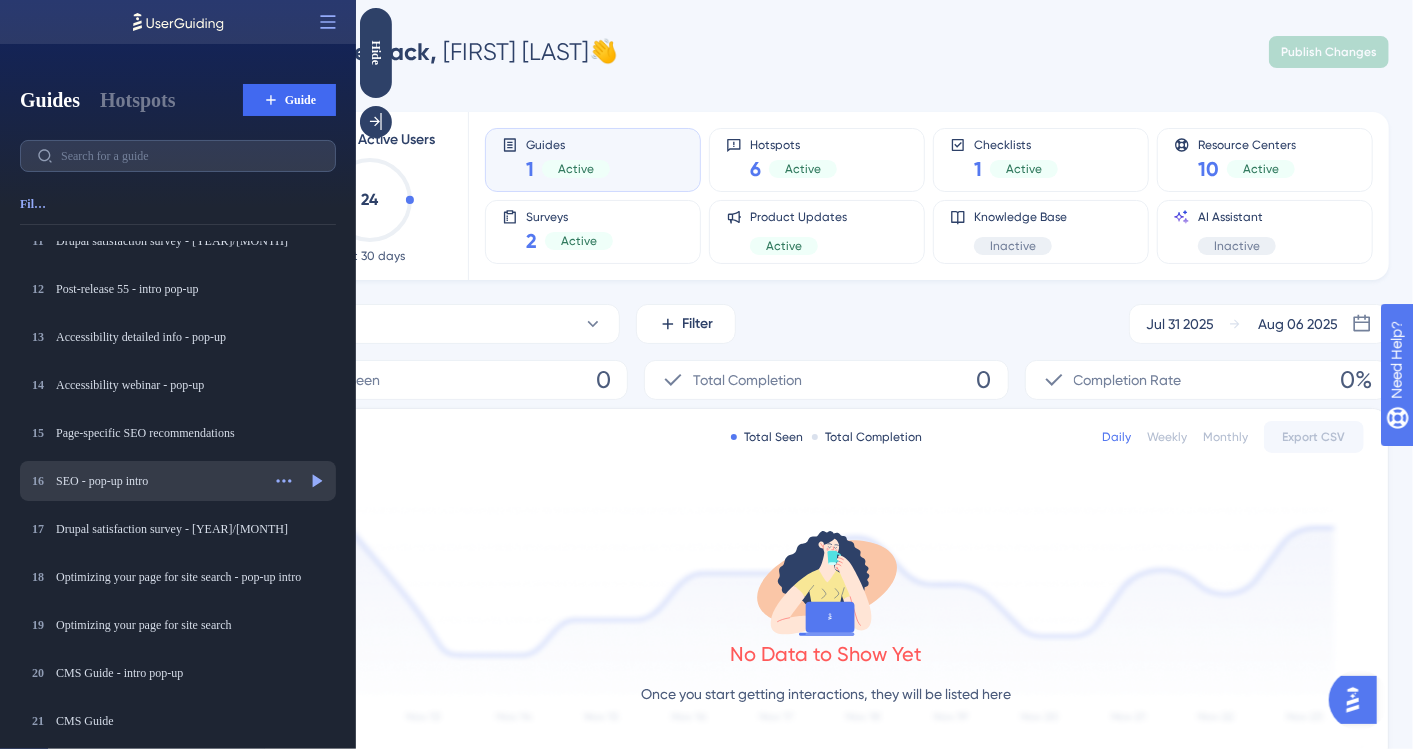 click on "SEO - pop-up intro" at bounding box center [158, 481] 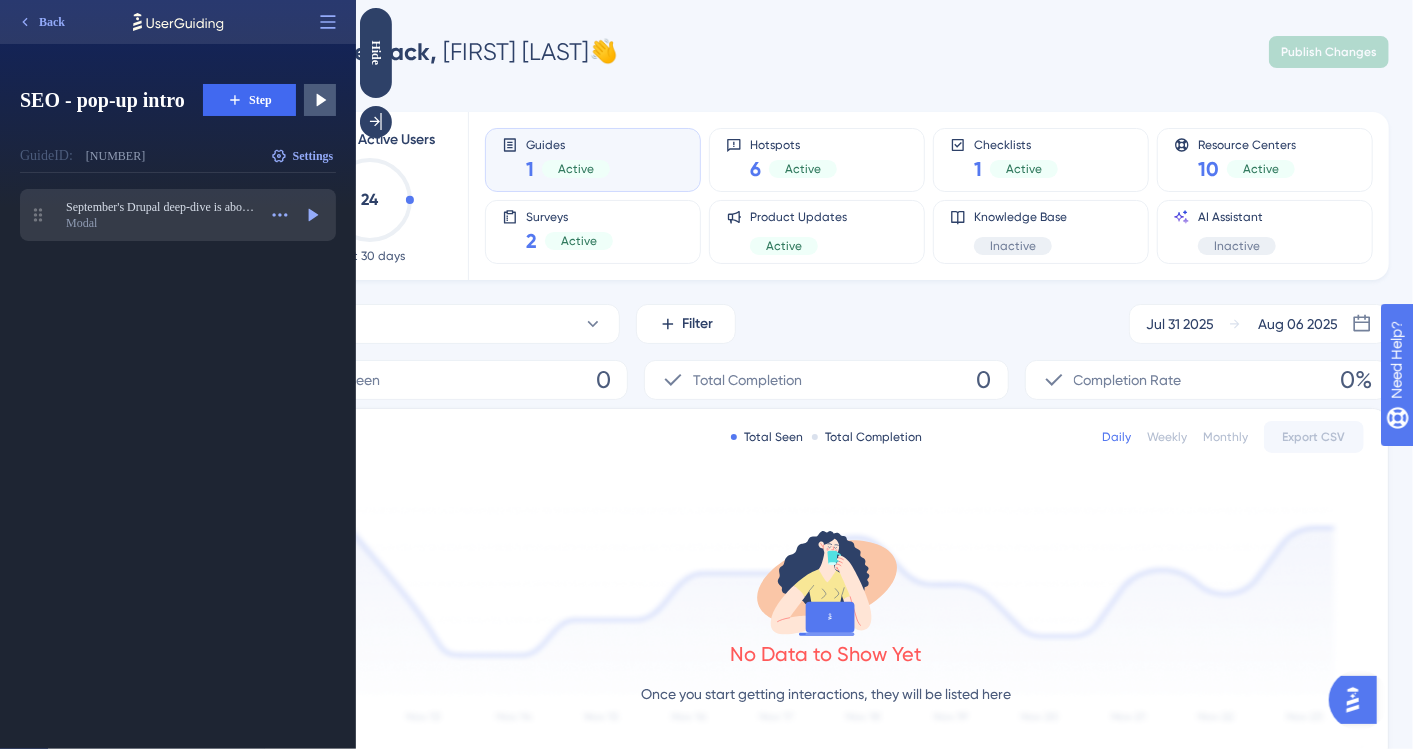 click on "Modal" at bounding box center (161, 223) 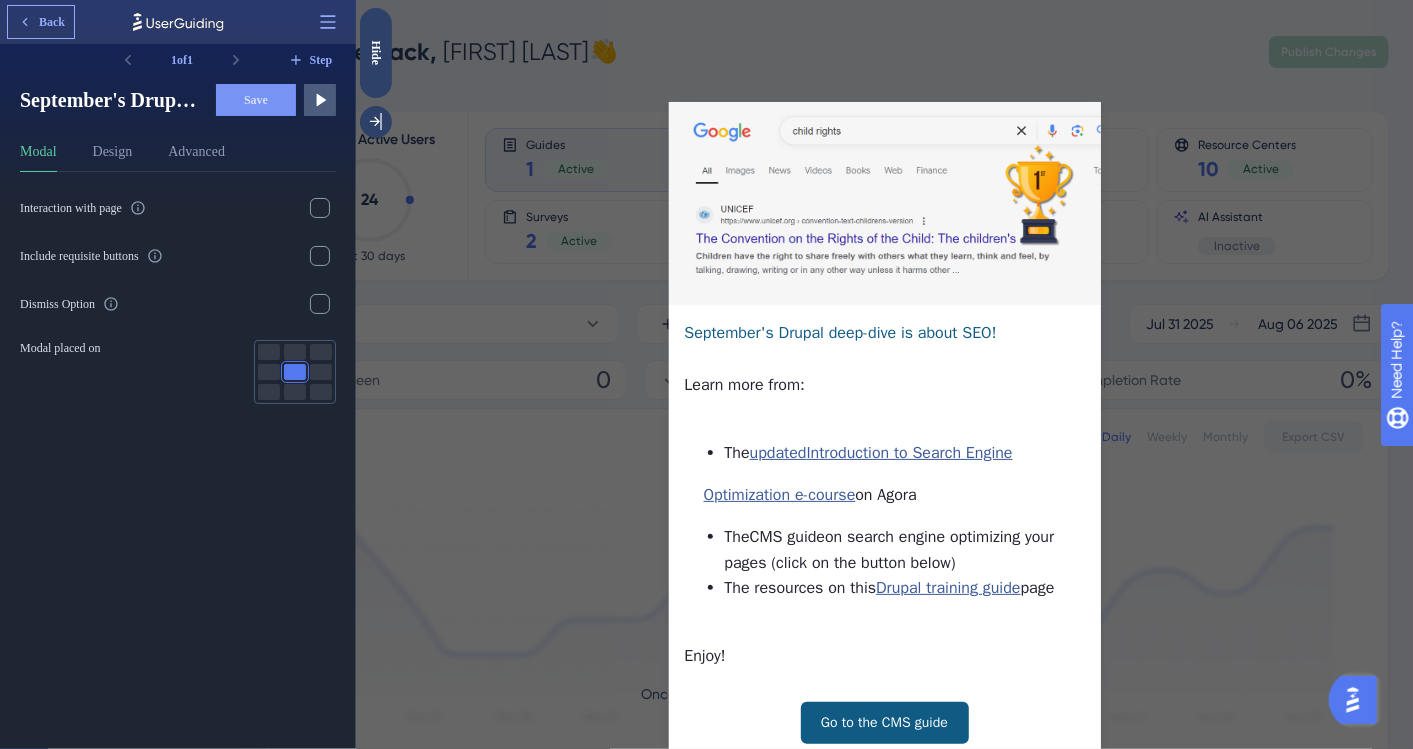 click 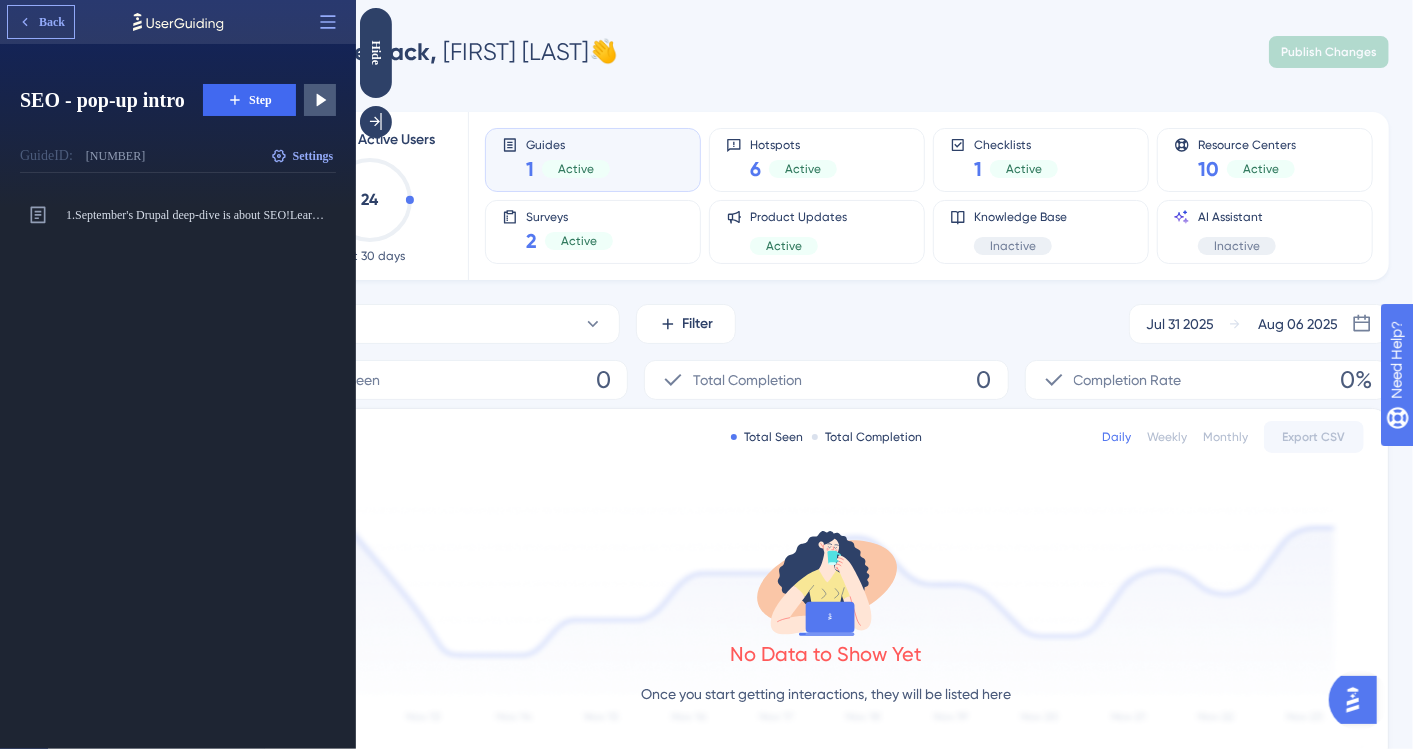 click 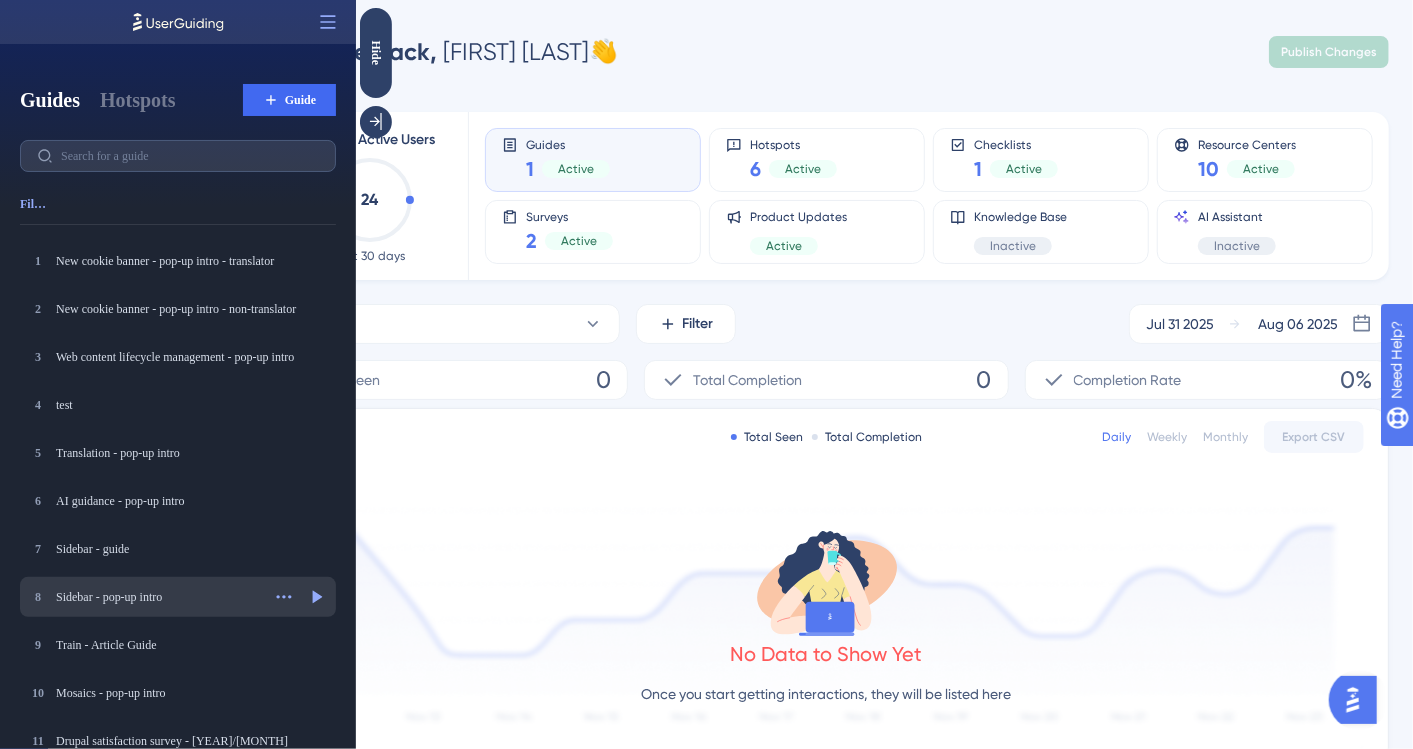 click on "8 Sidebar - pop-up intro Sidebar - pop-up intro Actions Preview" at bounding box center [178, 597] 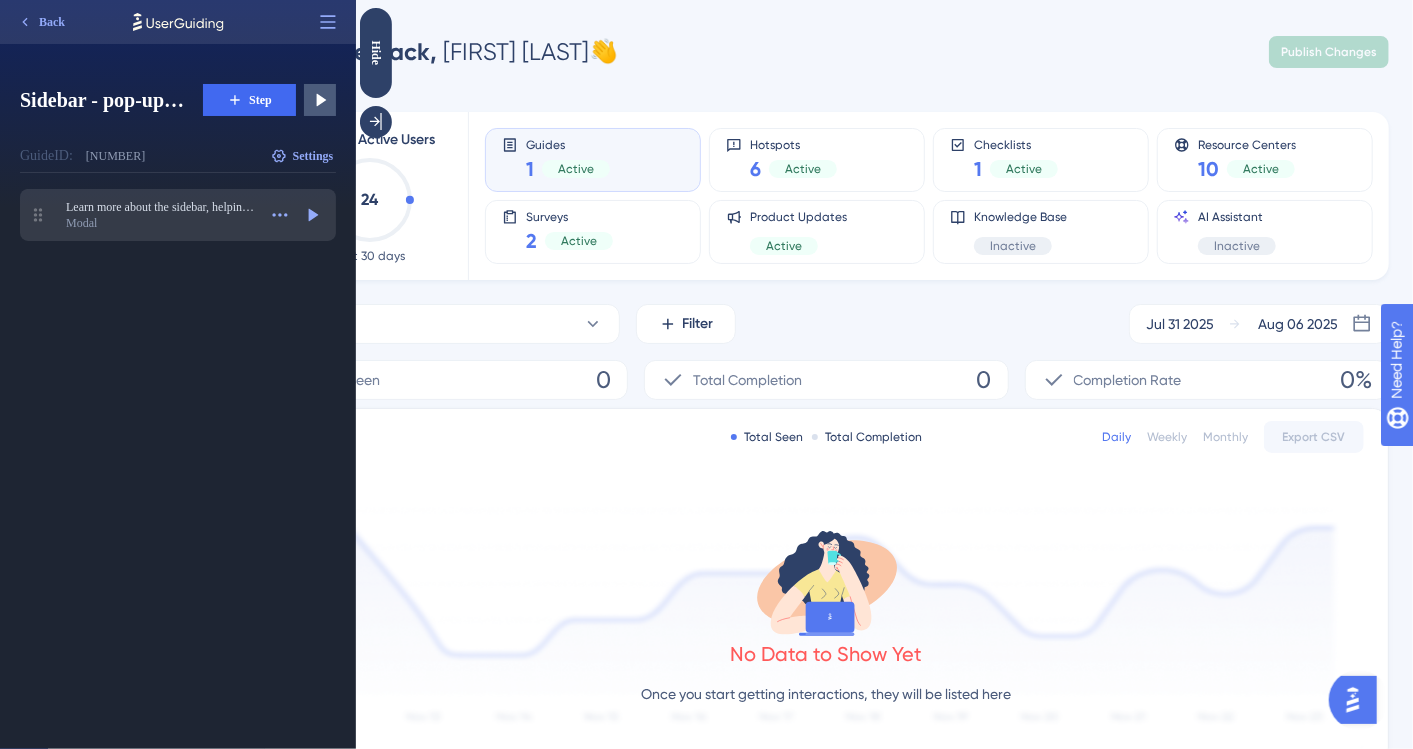 click on "Learn more about the sidebar, helping you with:⏩ URL management⏩ search engine optimization⏩ sharing, publishing⏩ menu settingsCheck out:this page on all you need to know about the sidebarthe detailed CMS Guide available from the checklist in the bottom corner of your screen.Enjoy! Learn more about the sidebar, helping you with:⏩ URL management⏩ search engine optimization⏩ sharing, publishing⏩ menu settingsCheck out:this page on all you need to know about the sidebarthe detailed CMS Guide available from the checklist in the bottom corner of your screen.Enjoy! Modal Actions Step Preview" at bounding box center [178, 215] 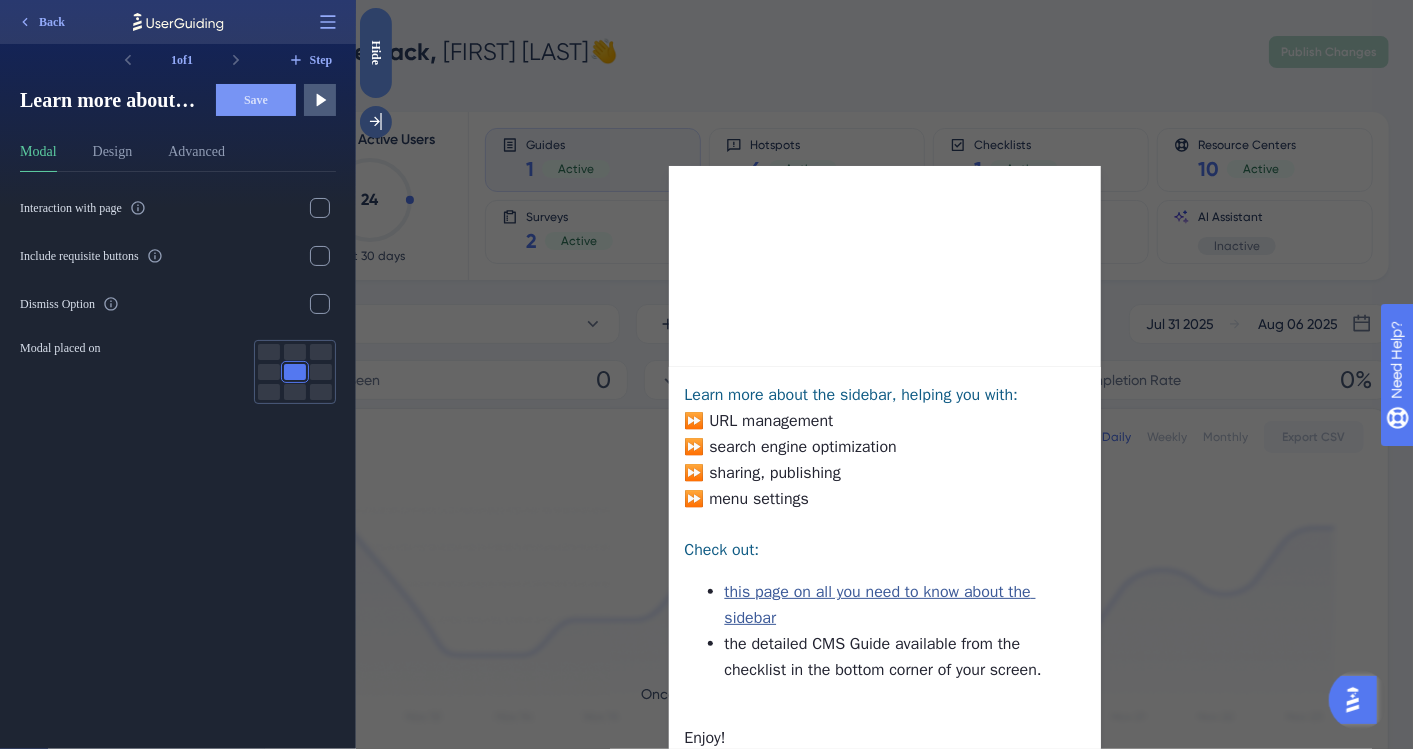scroll, scrollTop: 13, scrollLeft: 0, axis: vertical 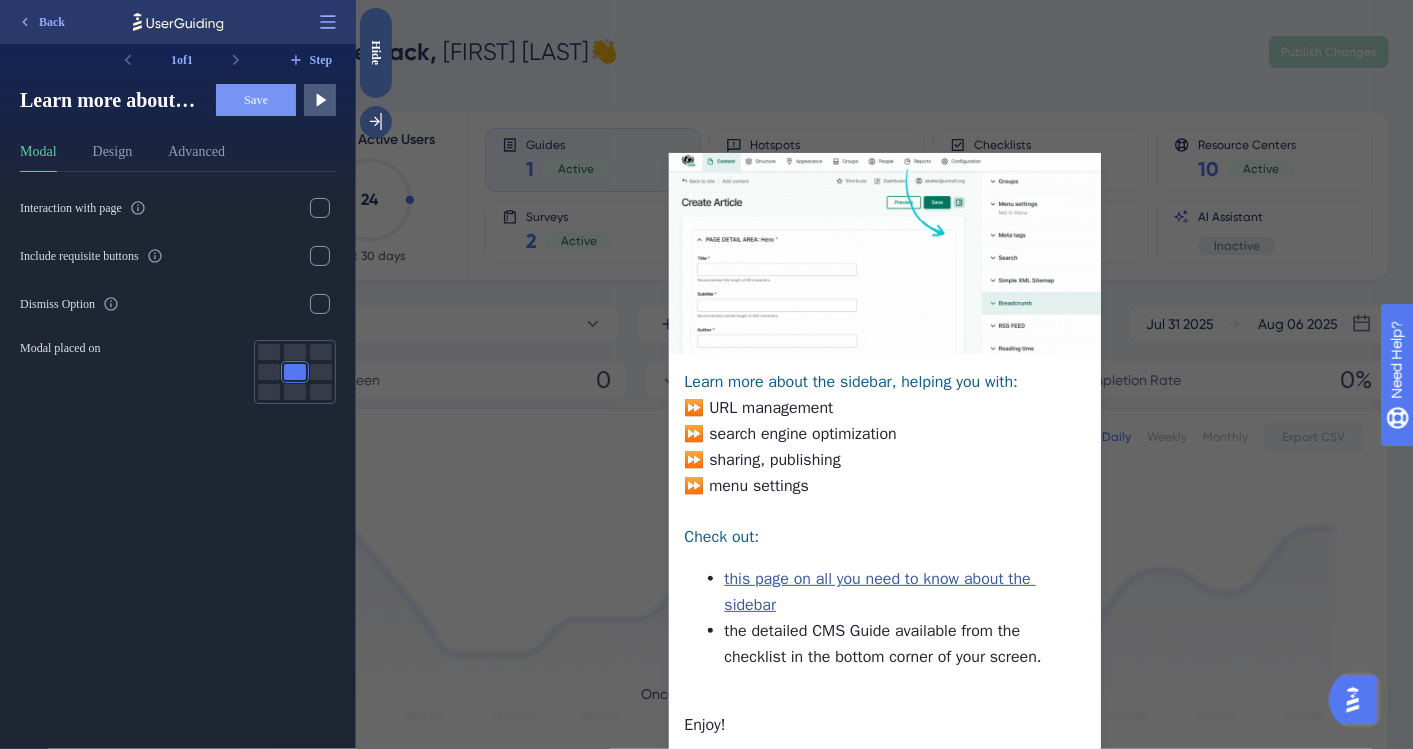 click on "Learn more about the sidebar, helping you with: ⏩ URL management ⏩ search engine optimization ⏩ sharing, publishing ⏩ menu settings Check out: this page on all you need to know about the sidebar the detailed CMS Guide available from the checklist in the bottom corner of your screen. Enjoy!" at bounding box center [883, 374] 